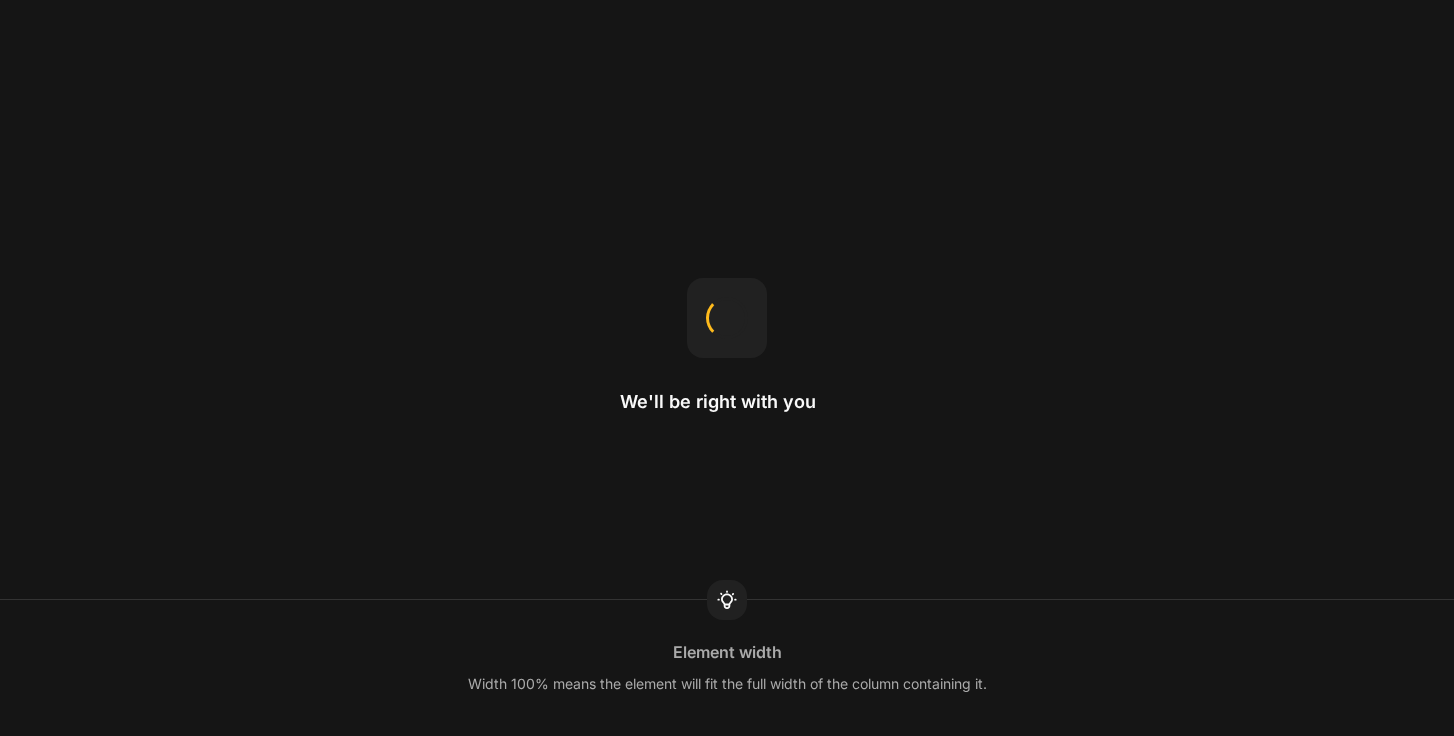 scroll, scrollTop: 0, scrollLeft: 0, axis: both 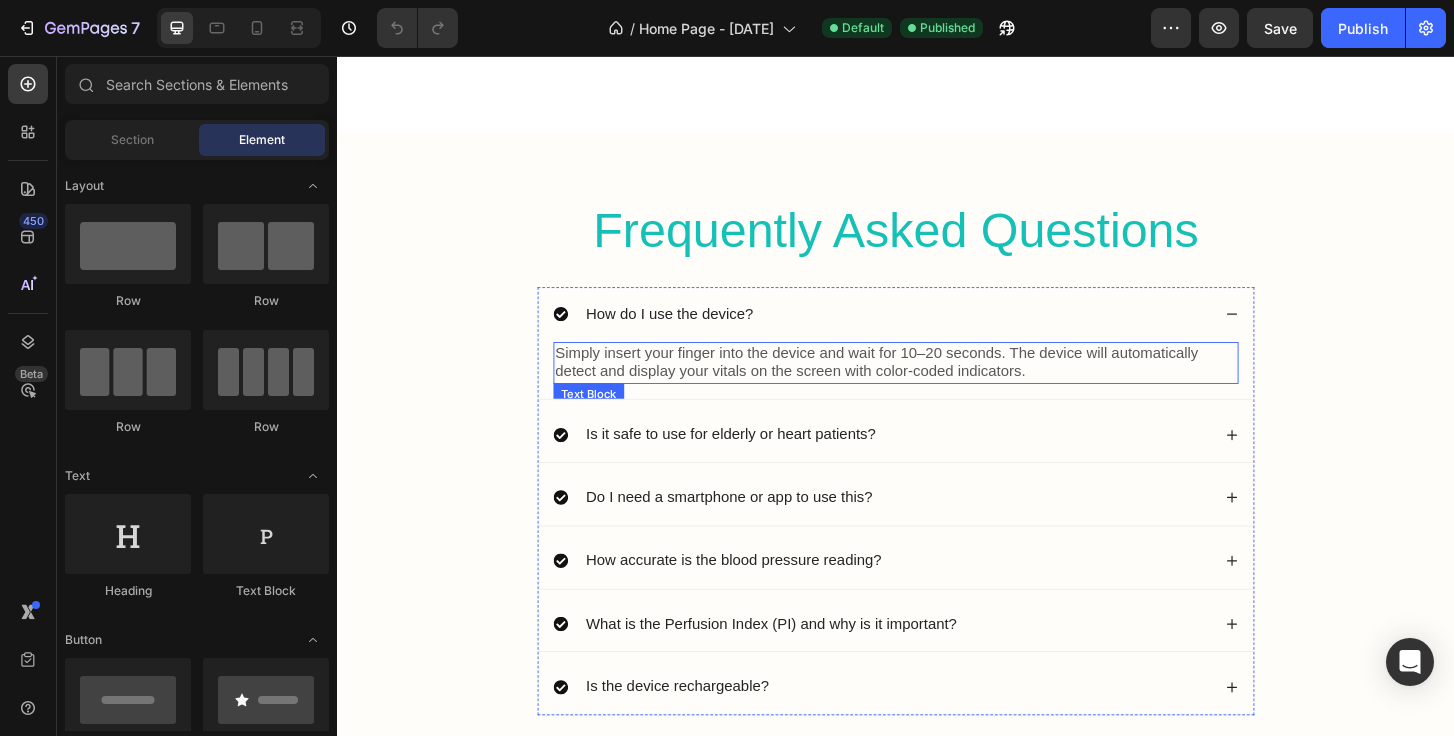 click on "Simply insert your finger into the device and wait for 10–20 seconds. The device will automatically detect and display your vitals on the screen with color-coded indicators." at bounding box center [937, 386] 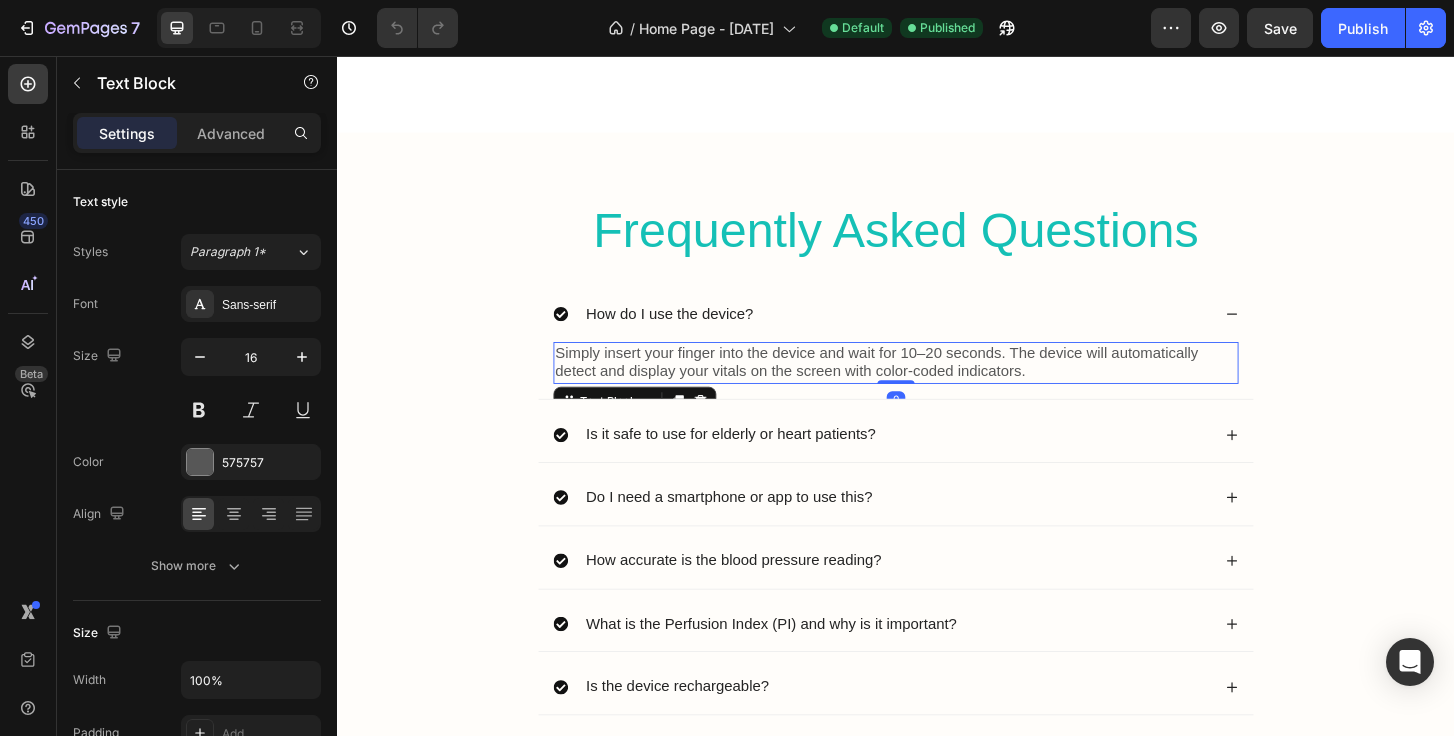 click on "Simply insert your finger into the device and wait for 10–20 seconds. The device will automatically detect and display your vitals on the screen with color-coded indicators." at bounding box center [937, 386] 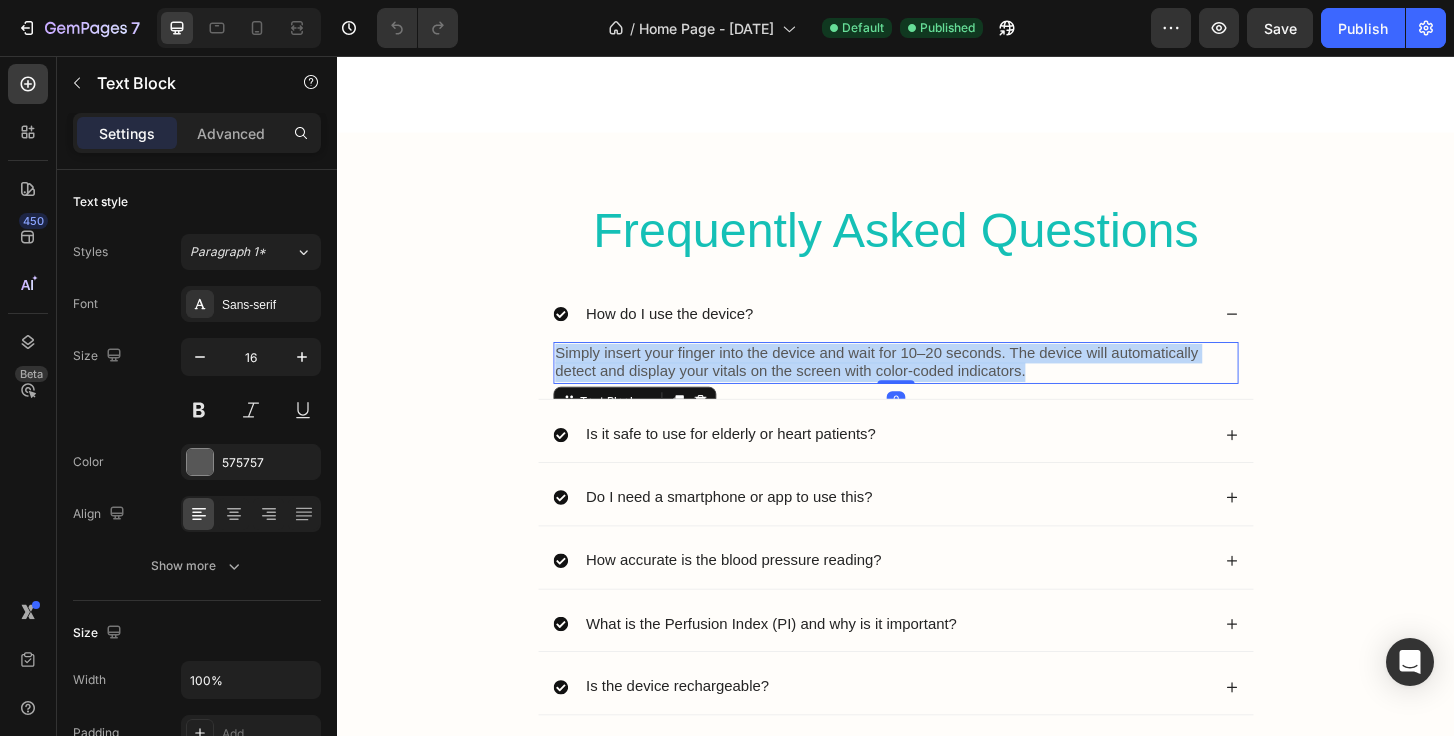 click on "Simply insert your finger into the device and wait for 10–20 seconds. The device will automatically detect and display your vitals on the screen with color-coded indicators." at bounding box center [937, 386] 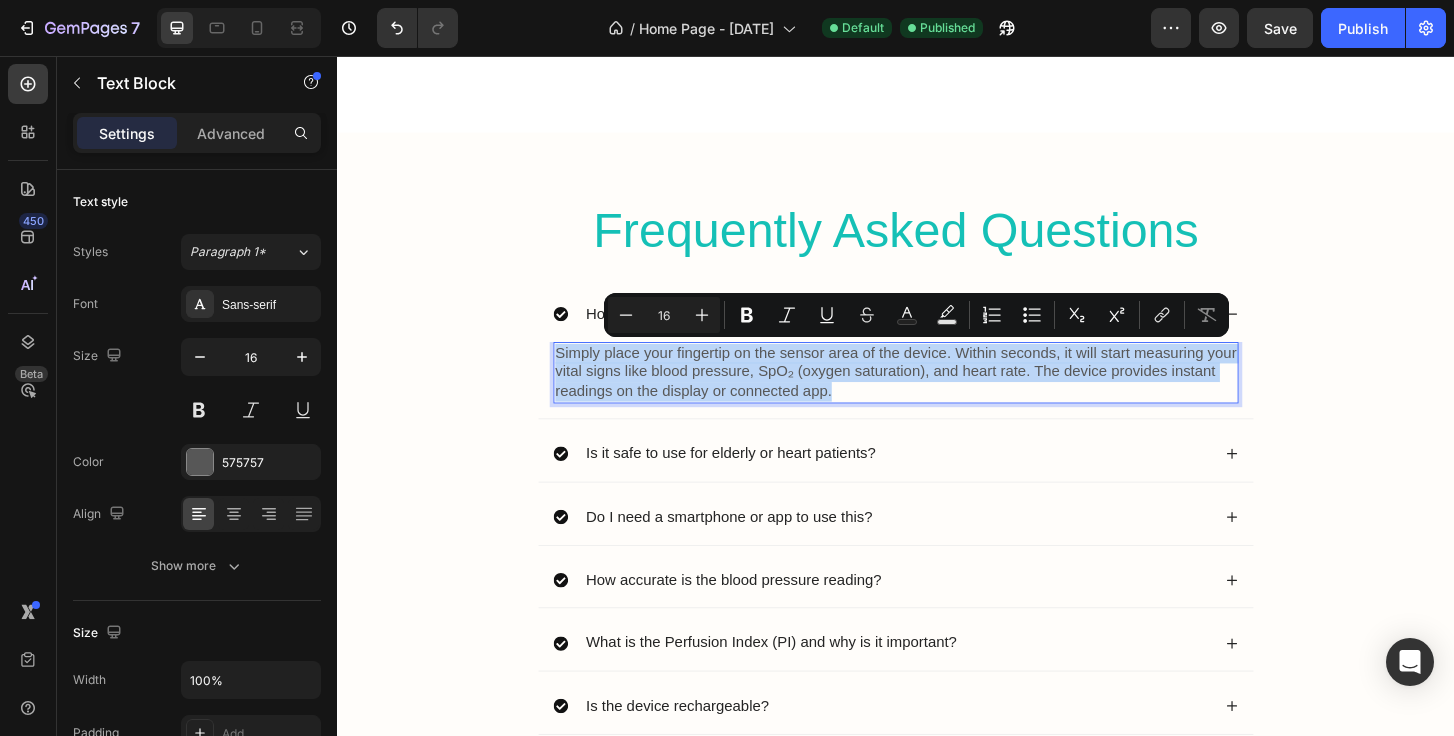 drag, startPoint x: 890, startPoint y: 410, endPoint x: 570, endPoint y: 370, distance: 322.4903 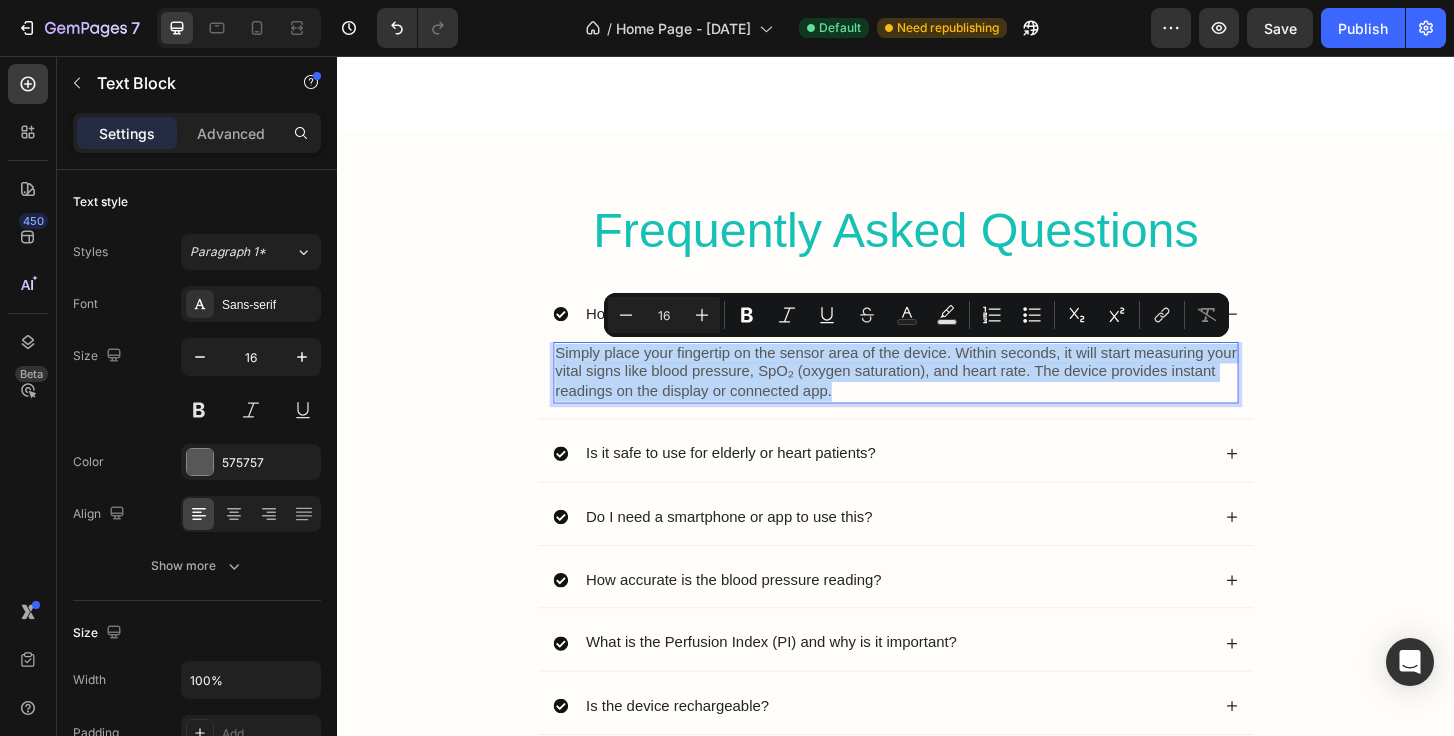 click on "Simply place your fingertip on the sensor area of the device. Within seconds, it will start measuring your vital signs like blood pressure, SpO₂ (oxygen saturation), and heart rate. The device provides instant readings on the display or connected app." at bounding box center [937, 396] 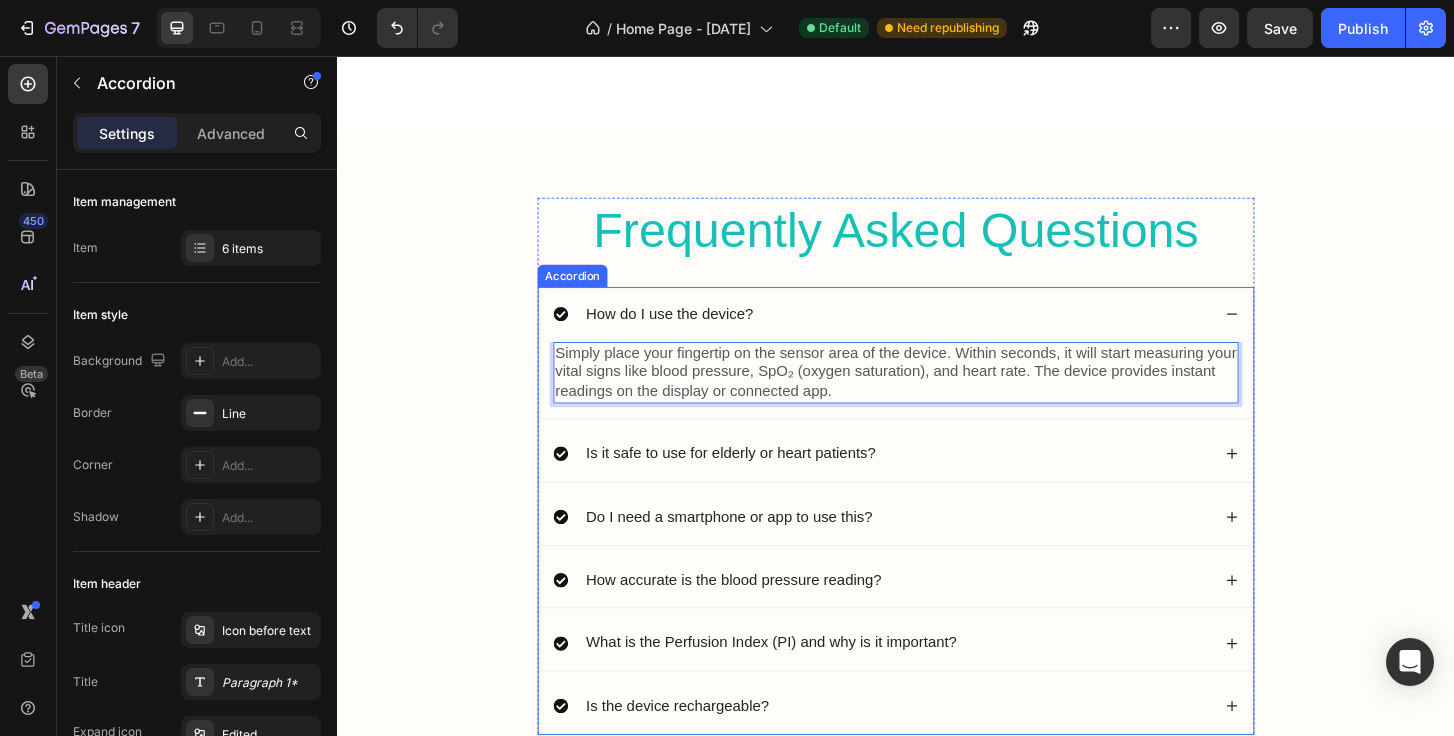click 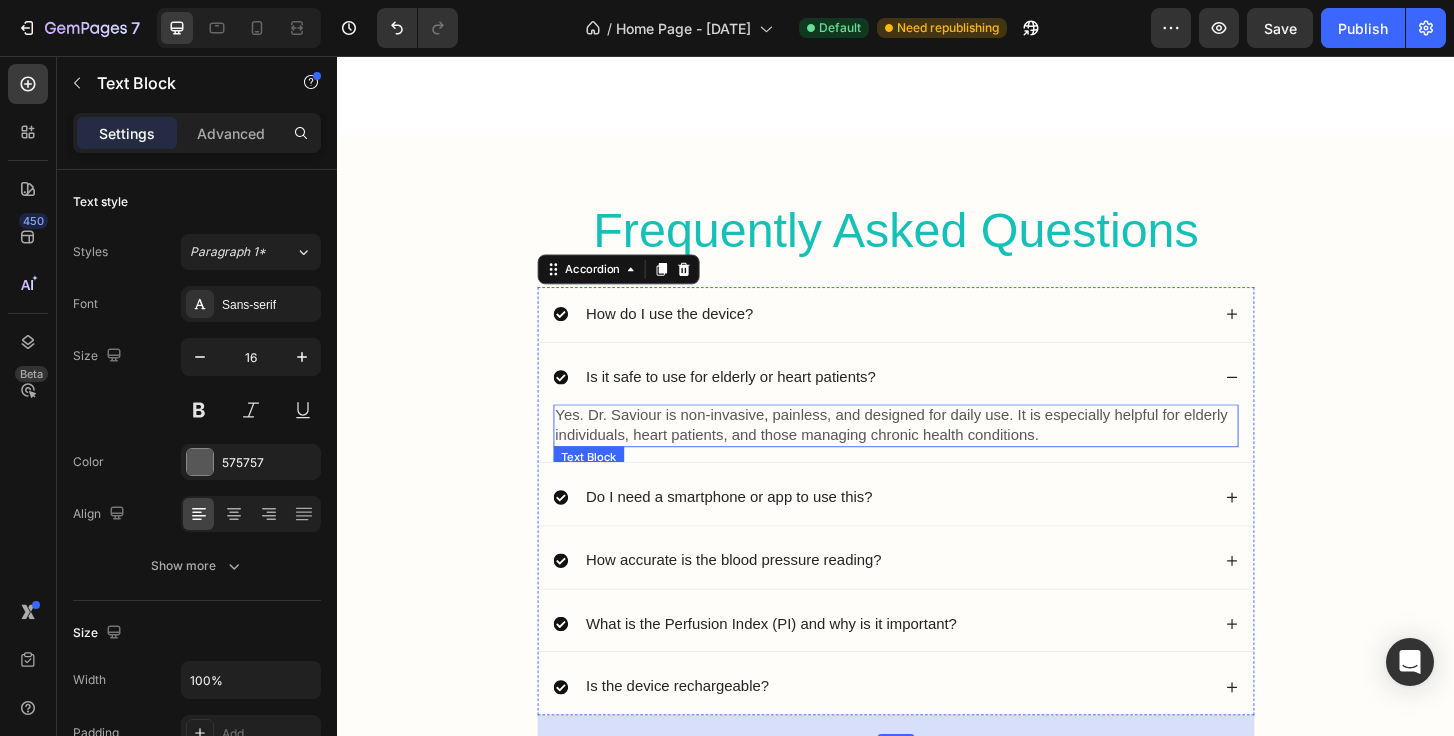 click on "Yes. Dr. Saviour is non-invasive, painless, and designed for daily use. It is especially helpful for elderly individuals, heart patients, and those managing chronic health conditions." at bounding box center [937, 453] 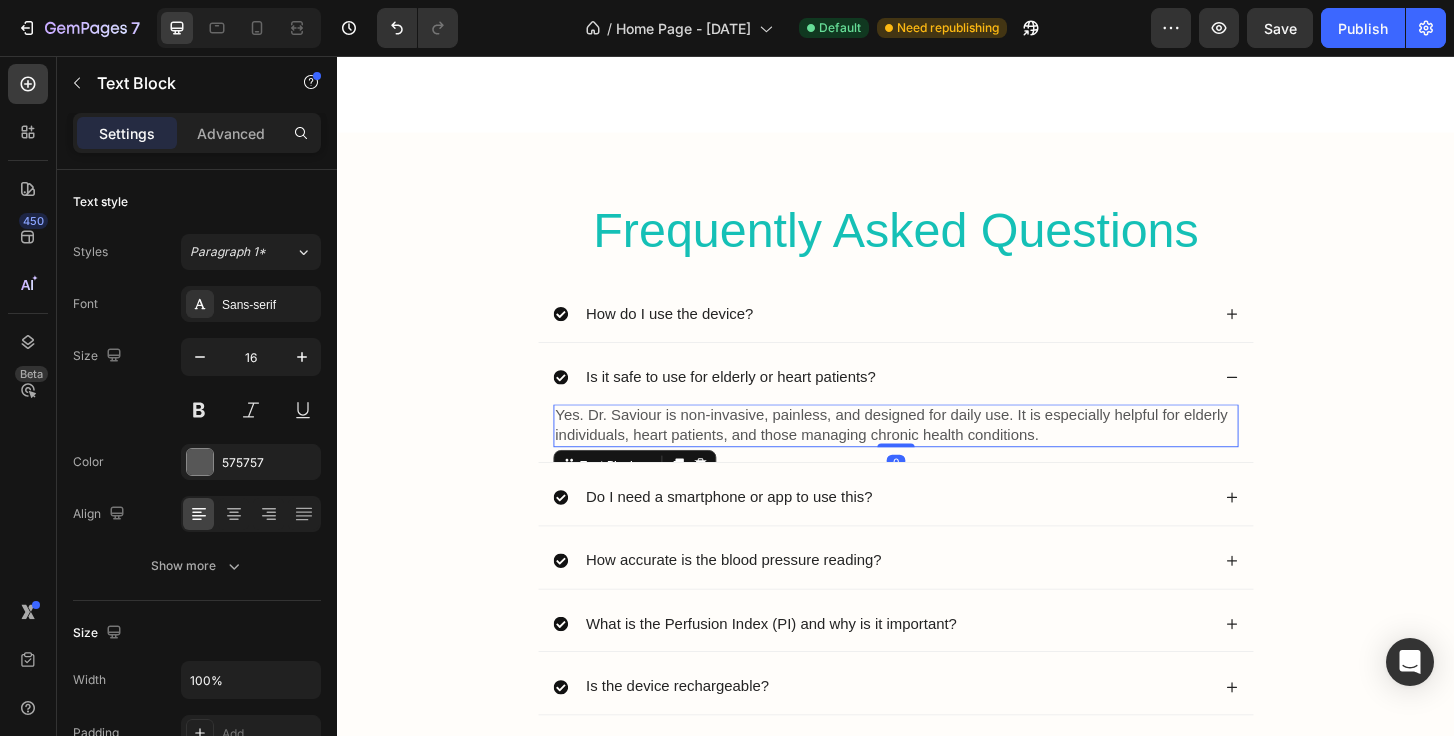 click on "Yes. Dr. Saviour is non-invasive, painless, and designed for daily use. It is especially helpful for elderly individuals, heart patients, and those managing chronic health conditions." at bounding box center (937, 453) 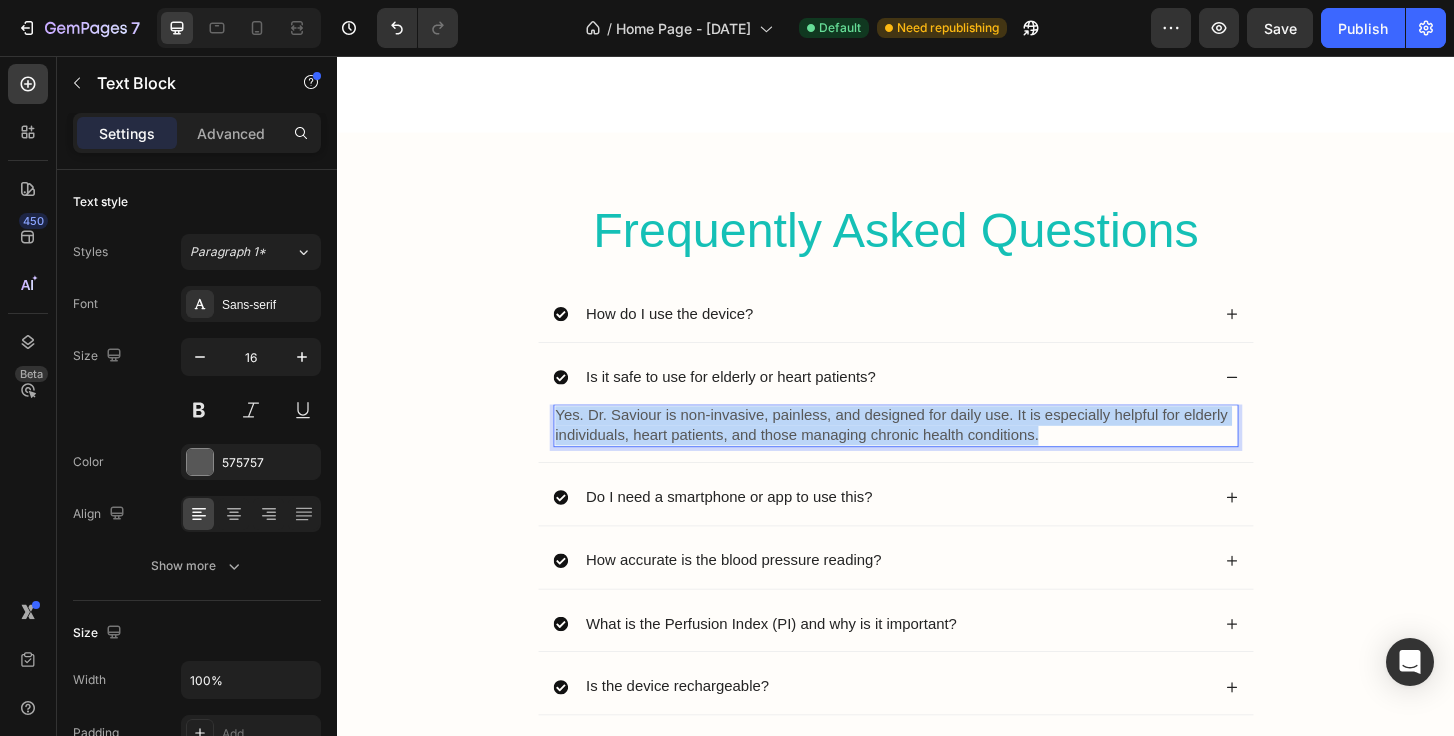click on "Yes. Dr. Saviour is non-invasive, painless, and designed for daily use. It is especially helpful for elderly individuals, heart patients, and those managing chronic health conditions." at bounding box center [937, 453] 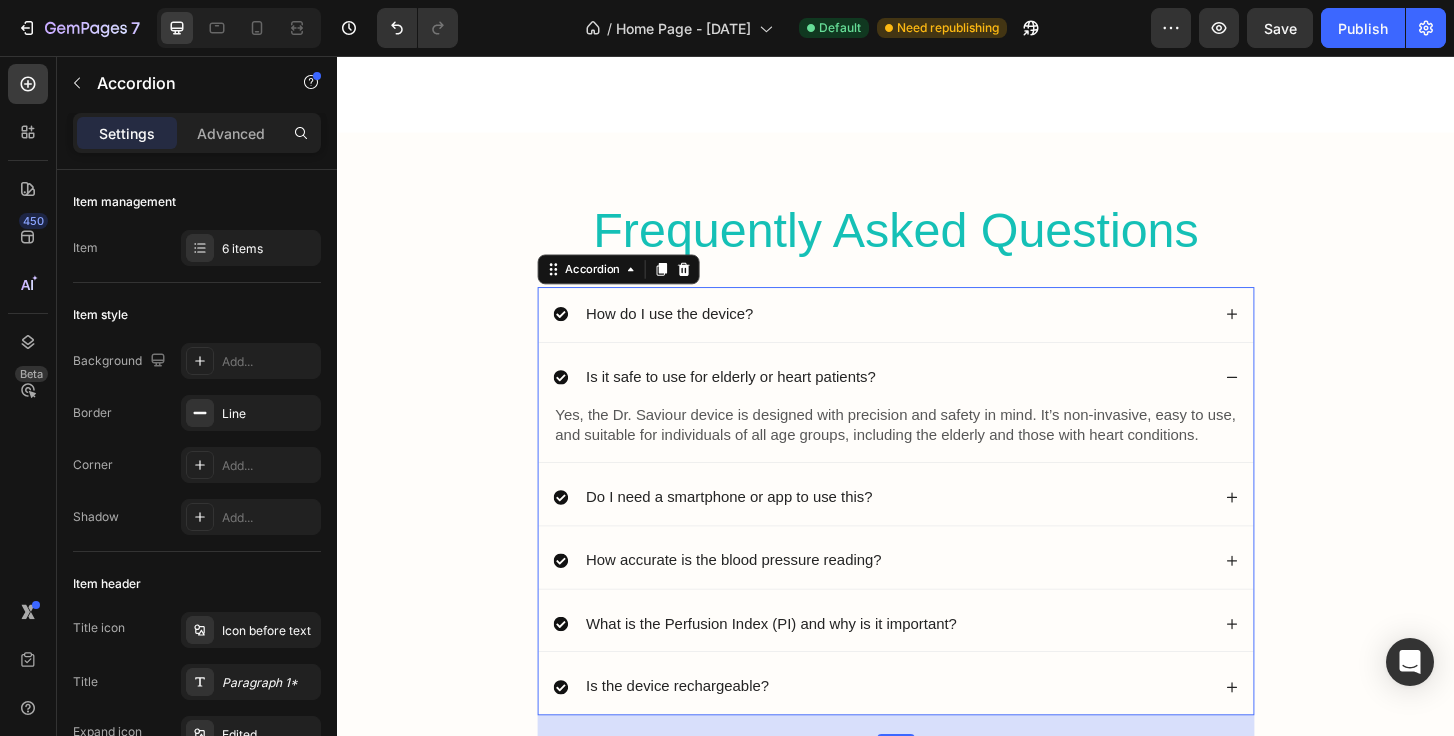 click 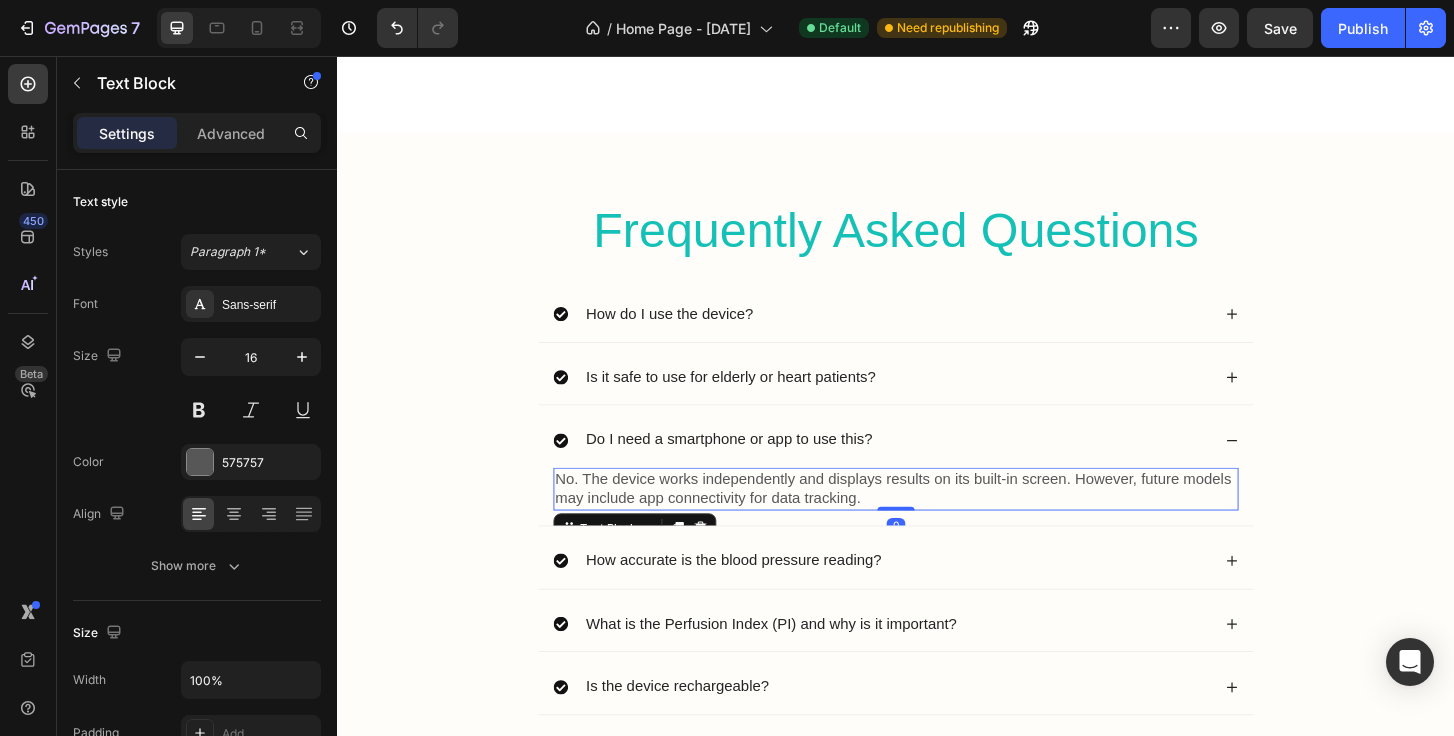 click on "No. The device works independently and displays results on its built-in screen. However, future models may include app connectivity for data tracking." at bounding box center [937, 521] 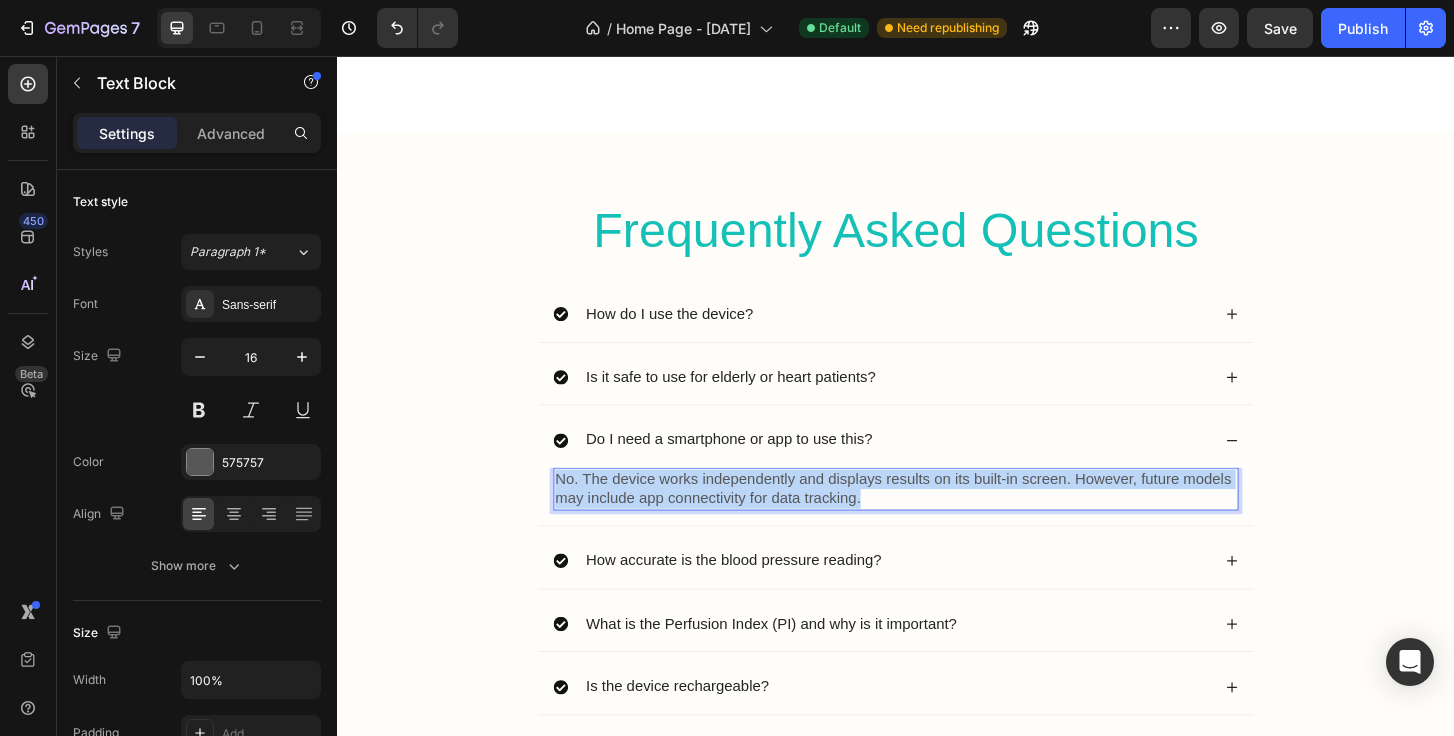 click on "No. The device works independently and displays results on its built-in screen. However, future models may include app connectivity for data tracking." at bounding box center (937, 521) 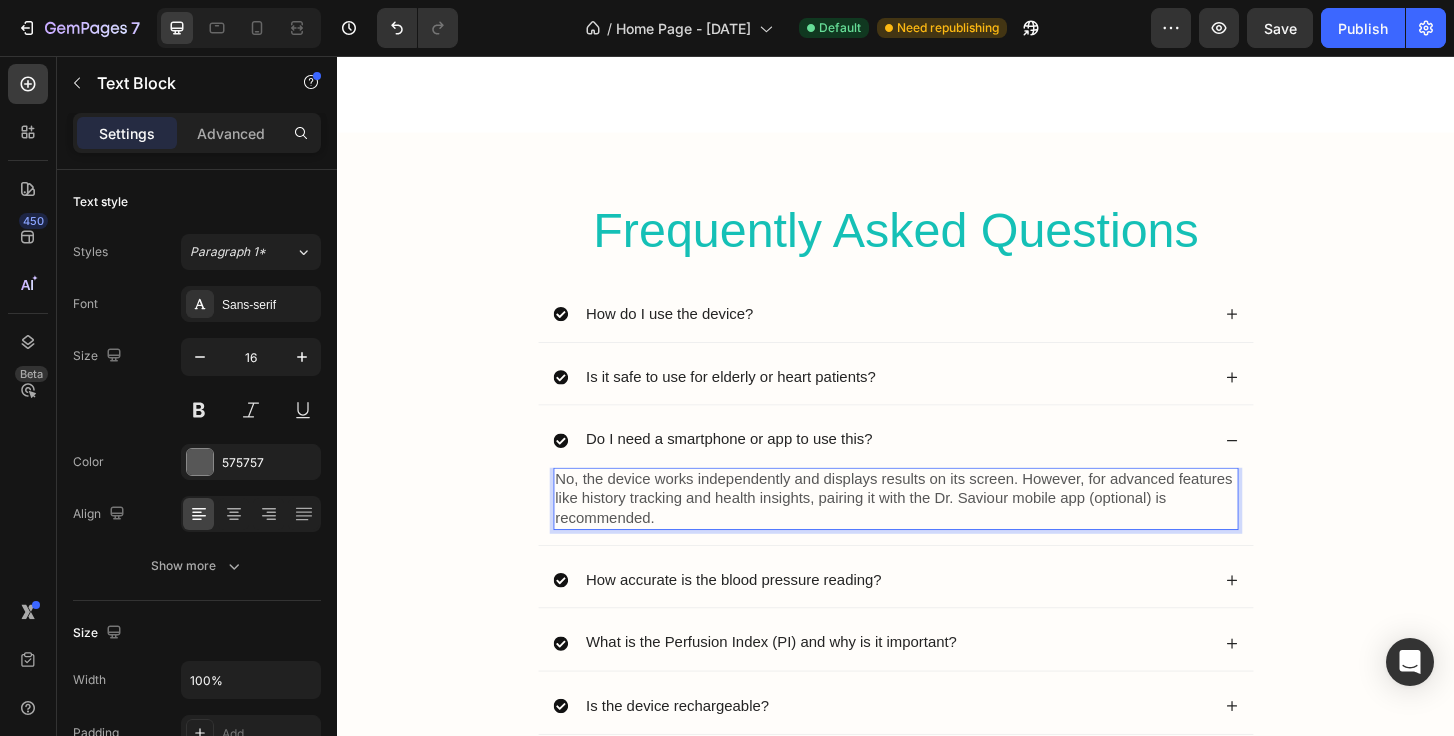 click on "No, the device works independently and displays results on its screen. However, for advanced features like history tracking and health insights, pairing it with the Dr. Saviour mobile app (optional) is recommended." at bounding box center [937, 531] 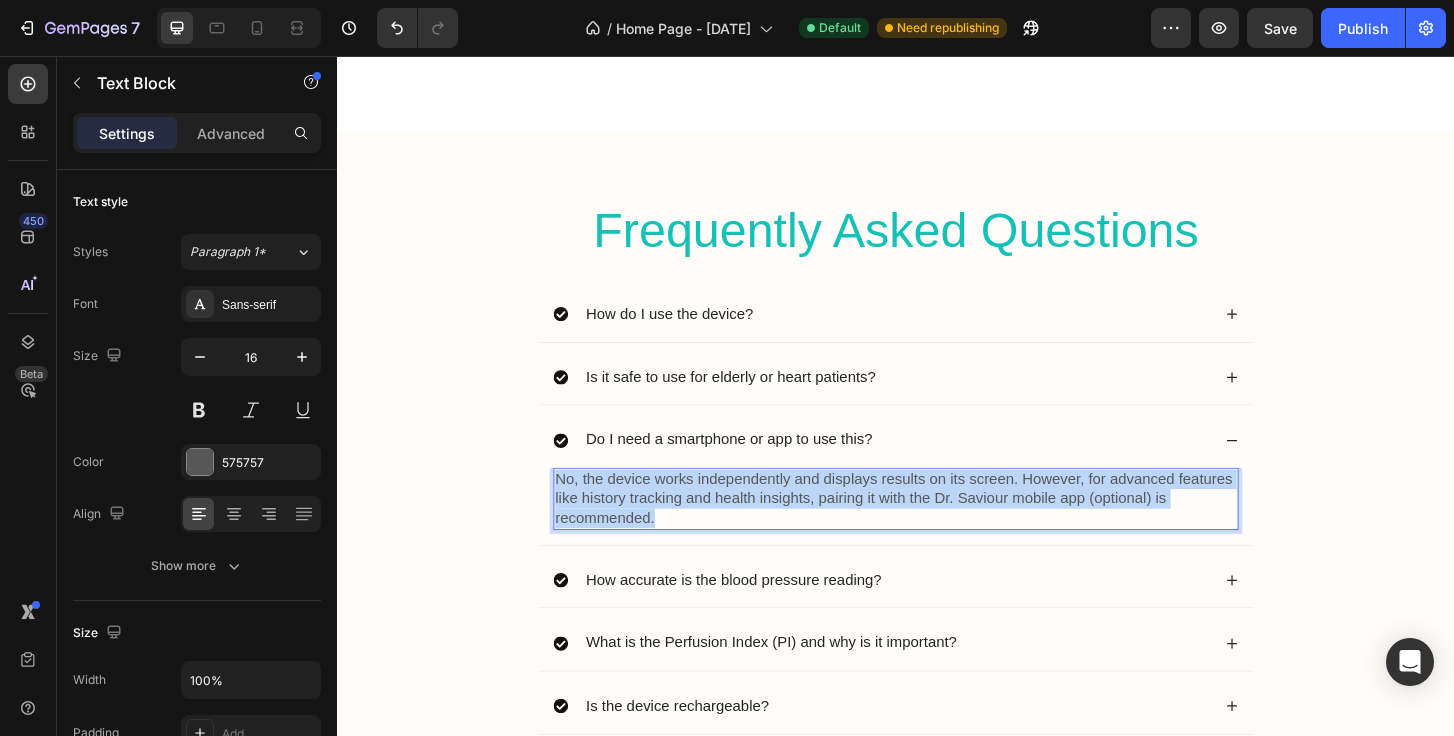 click on "No, the device works independently and displays results on its screen. However, for advanced features like history tracking and health insights, pairing it with the Dr. Saviour mobile app (optional) is recommended." at bounding box center (937, 531) 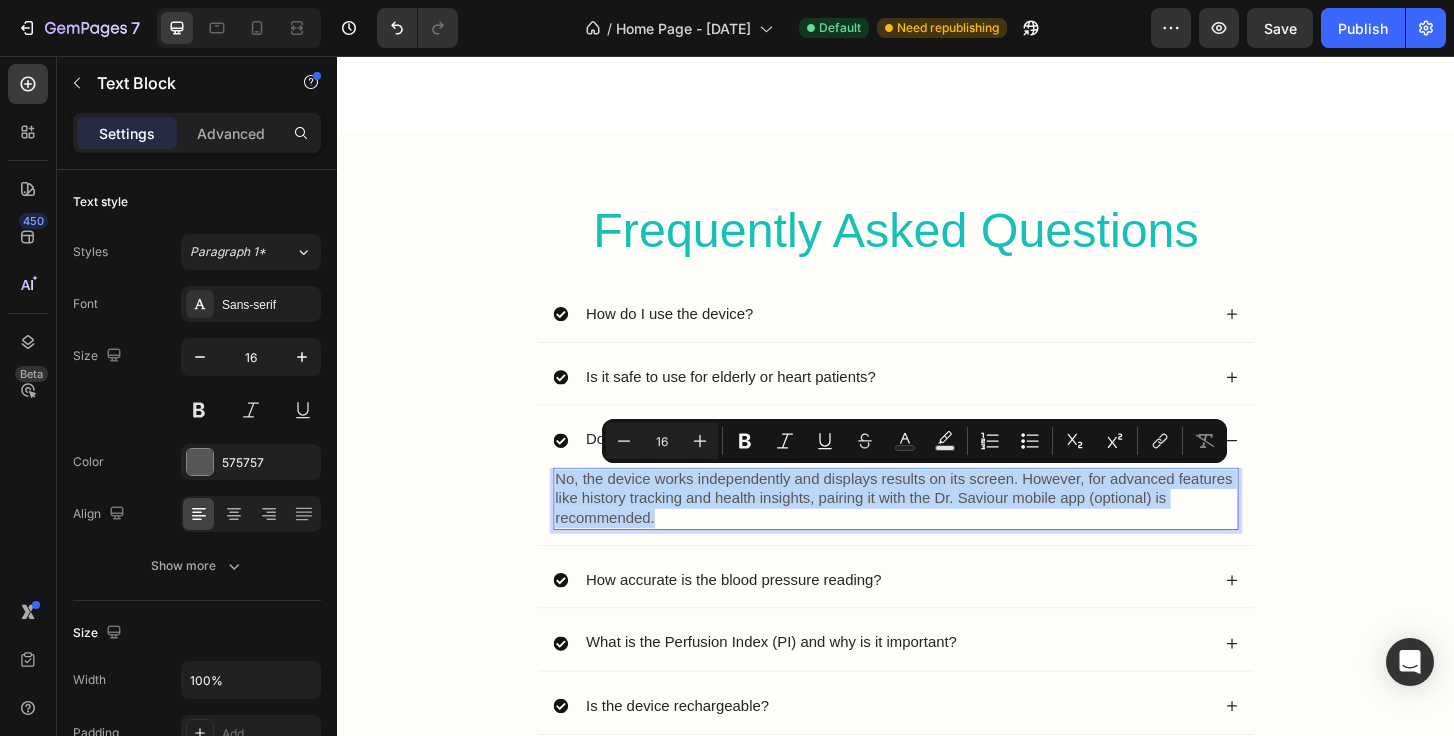 click on "No, the device works independently and displays results on its screen. However, for advanced features like history tracking and health insights, pairing it with the Dr. Saviour mobile app (optional) is recommended." at bounding box center [937, 531] 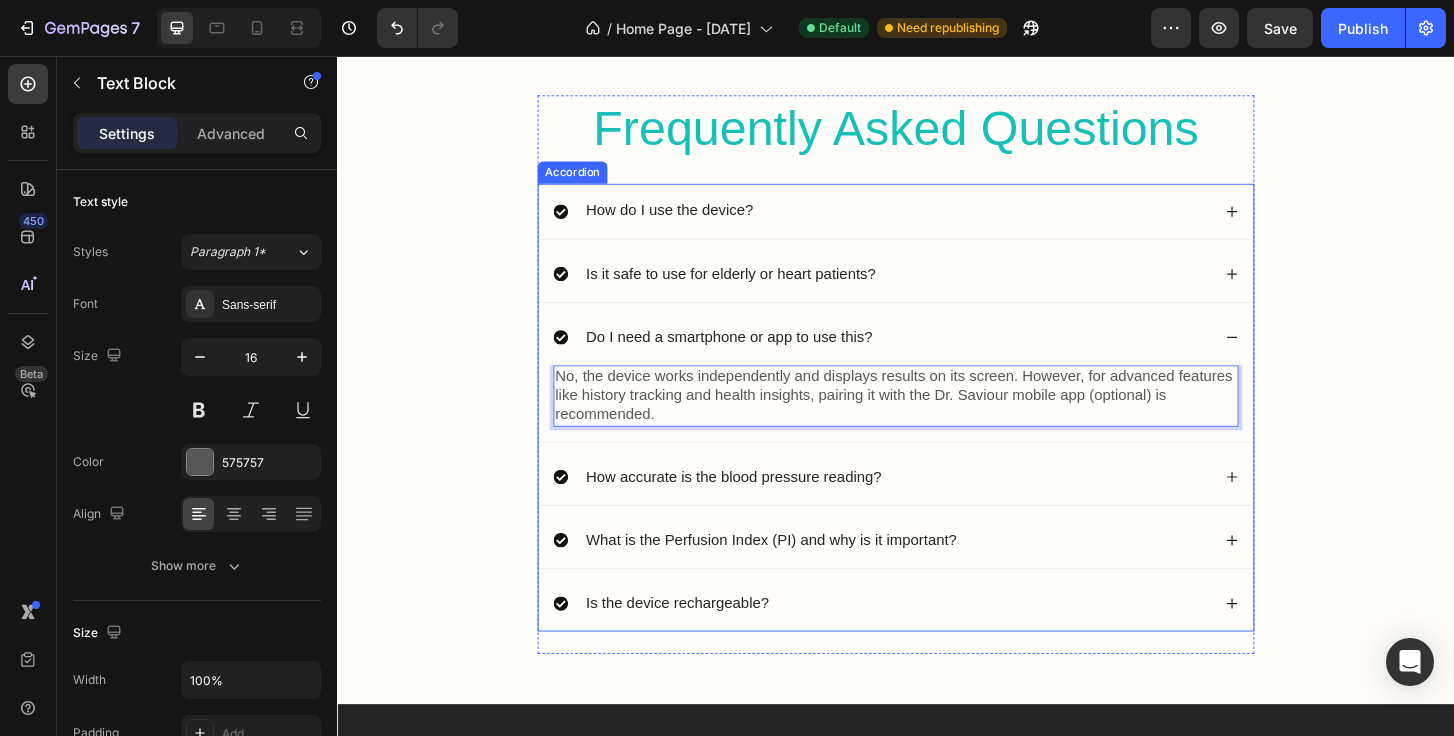 scroll, scrollTop: 6853, scrollLeft: 0, axis: vertical 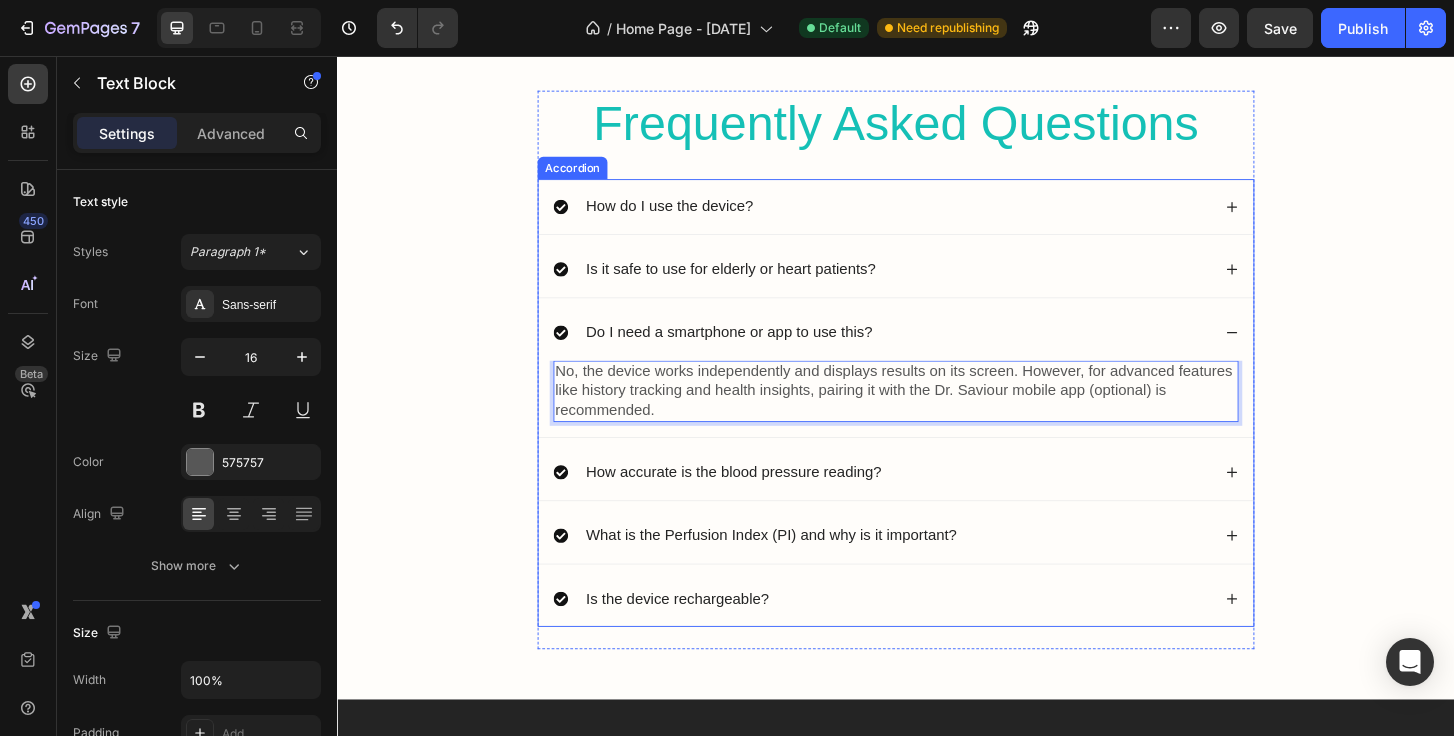click on "How accurate is the blood pressure reading?" at bounding box center [937, 503] 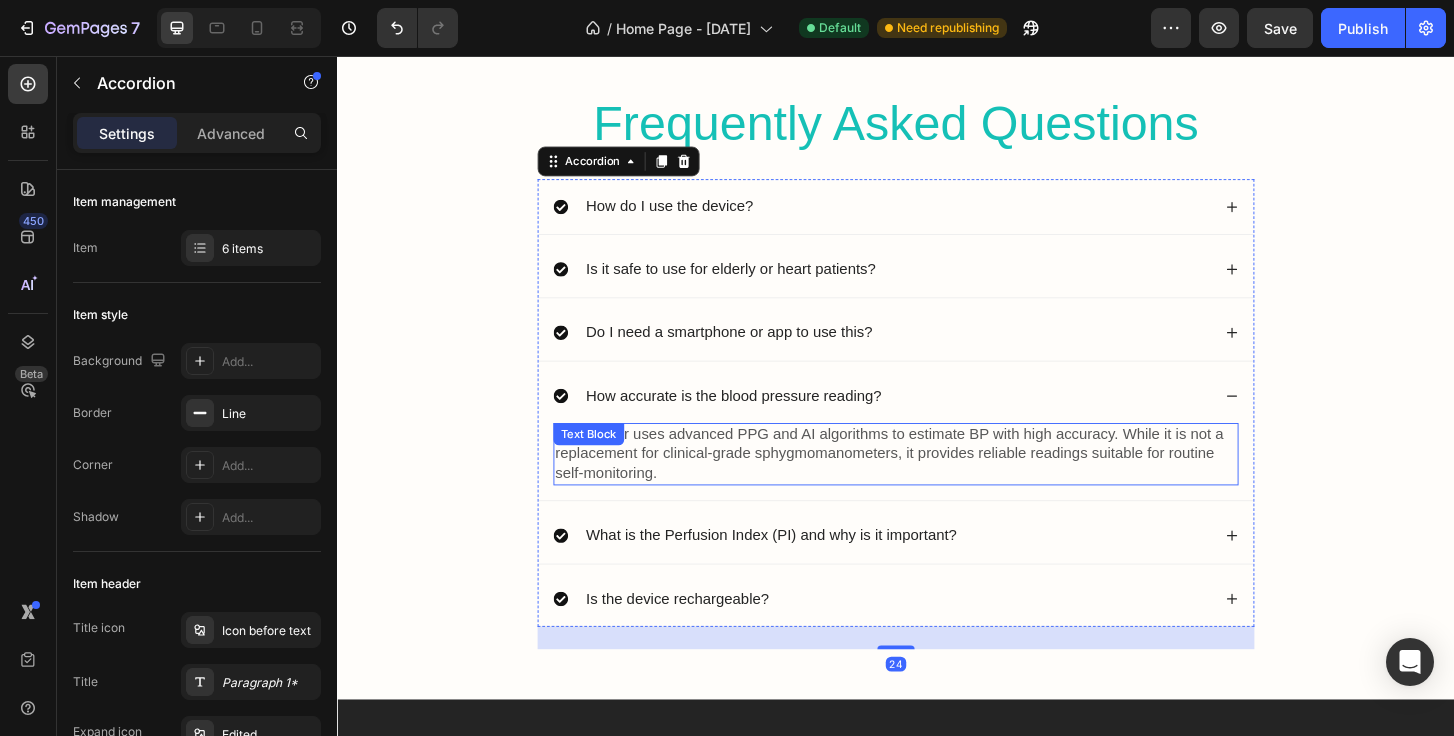 click on "Dr. Saviour uses advanced PPG and AI algorithms to estimate BP with high accuracy. While it is not a replacement for clinical-grade sphygmomanometers, it provides reliable readings suitable for routine self-monitoring." at bounding box center (937, 483) 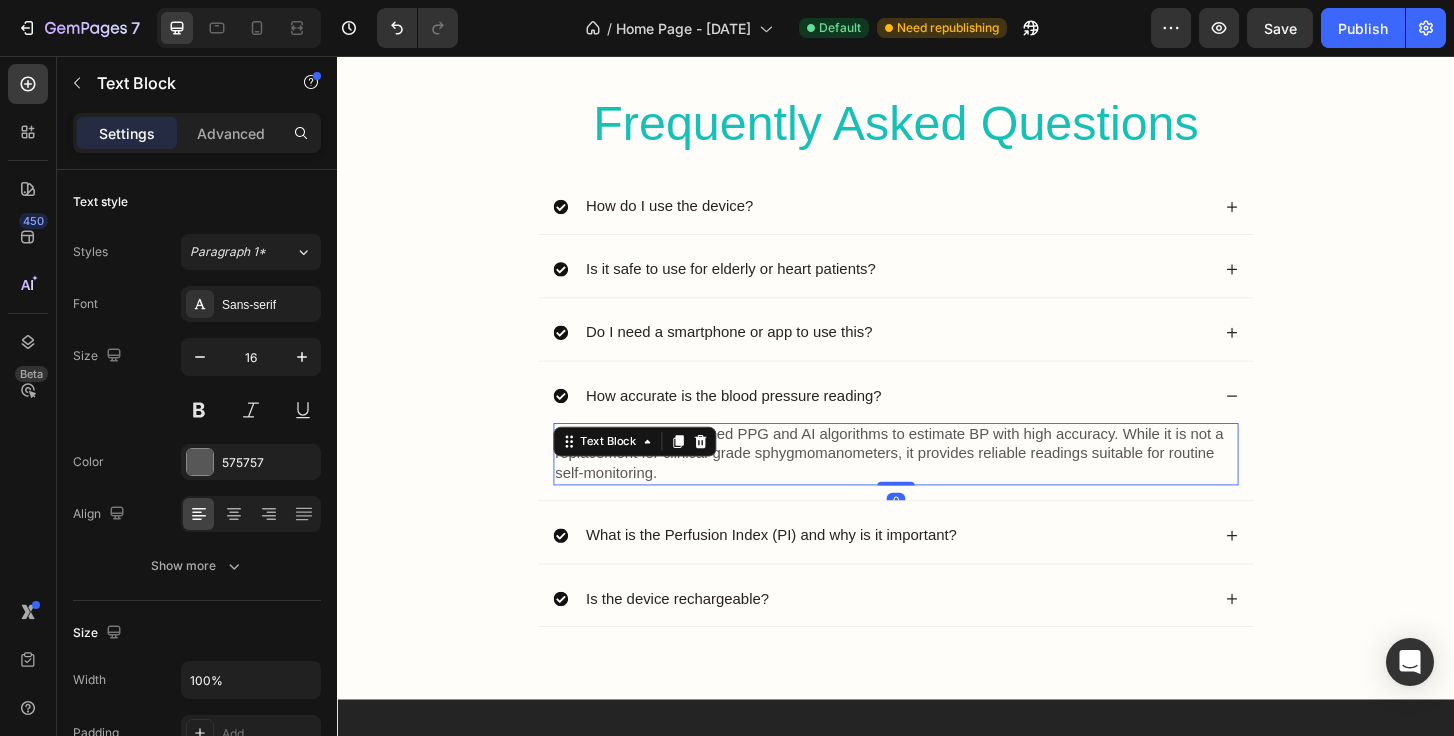 click on "Dr. Saviour uses advanced PPG and AI algorithms to estimate BP with high accuracy. While it is not a replacement for clinical-grade sphygmomanometers, it provides reliable readings suitable for routine self-monitoring." at bounding box center (937, 483) 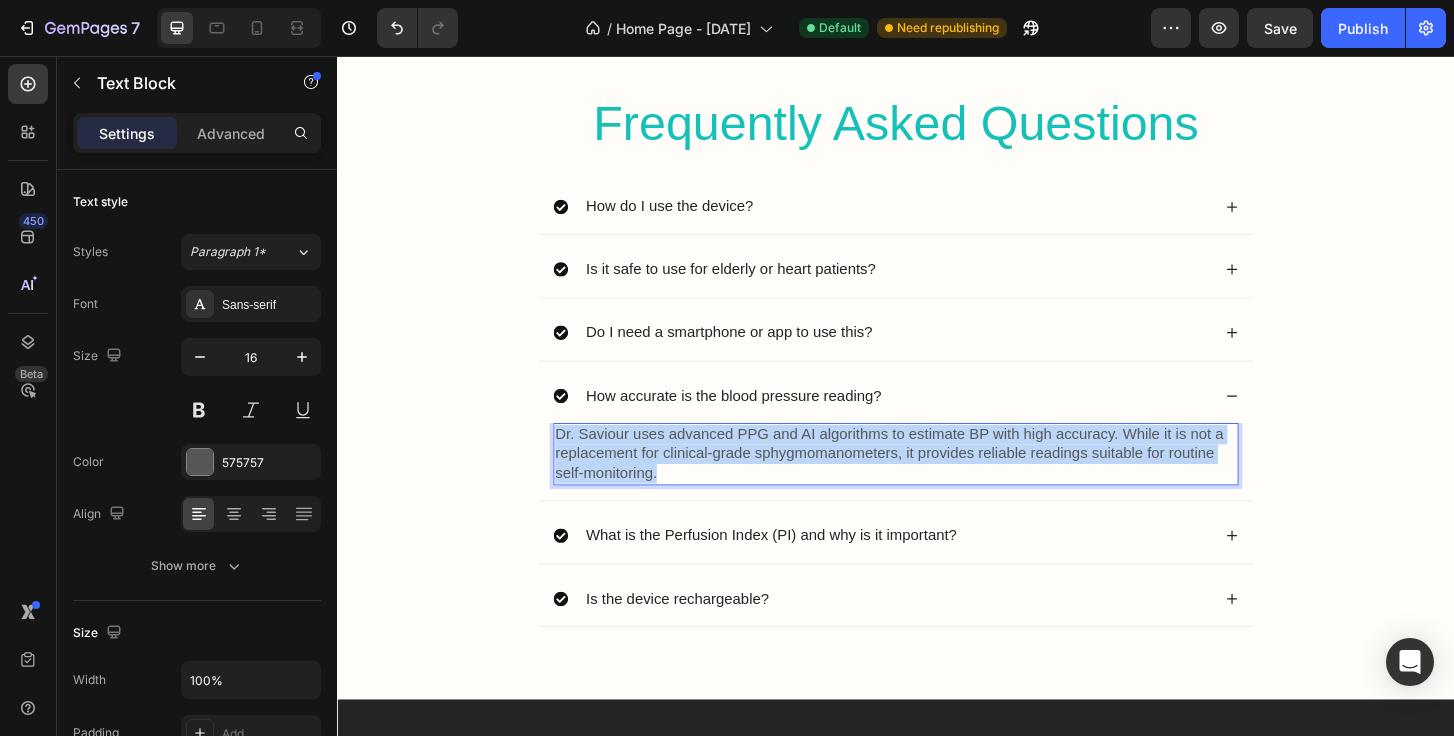 click on "Dr. Saviour uses advanced PPG and AI algorithms to estimate BP with high accuracy. While it is not a replacement for clinical-grade sphygmomanometers, it provides reliable readings suitable for routine self-monitoring." at bounding box center [937, 483] 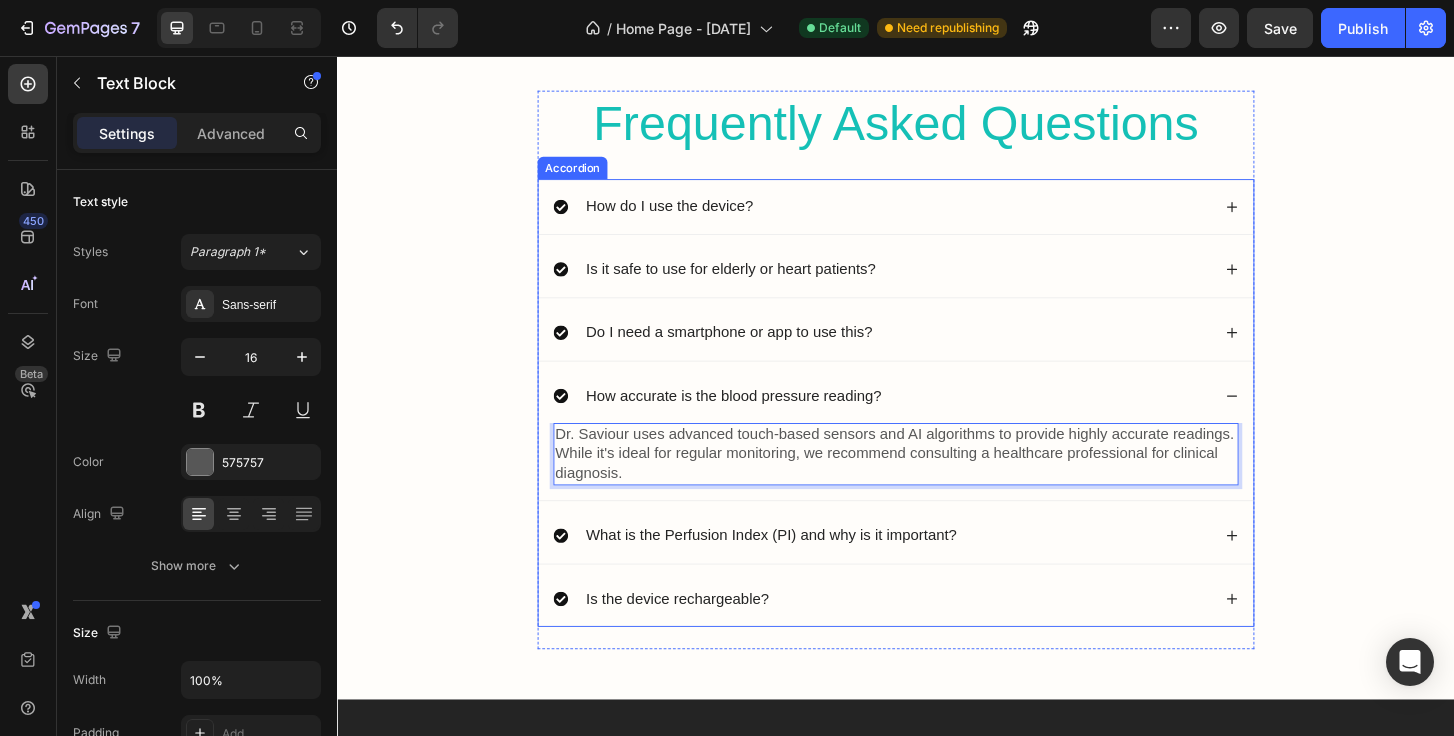 click 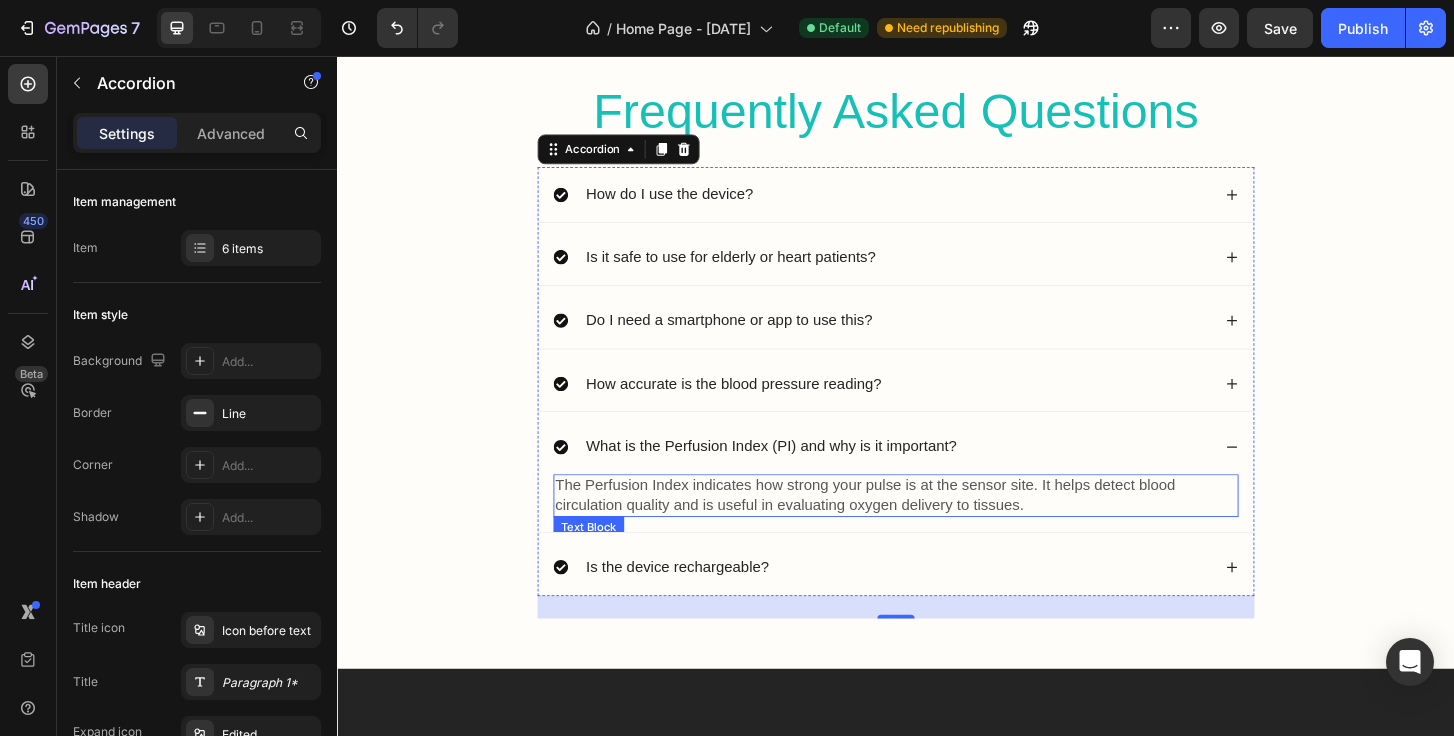 scroll, scrollTop: 6867, scrollLeft: 0, axis: vertical 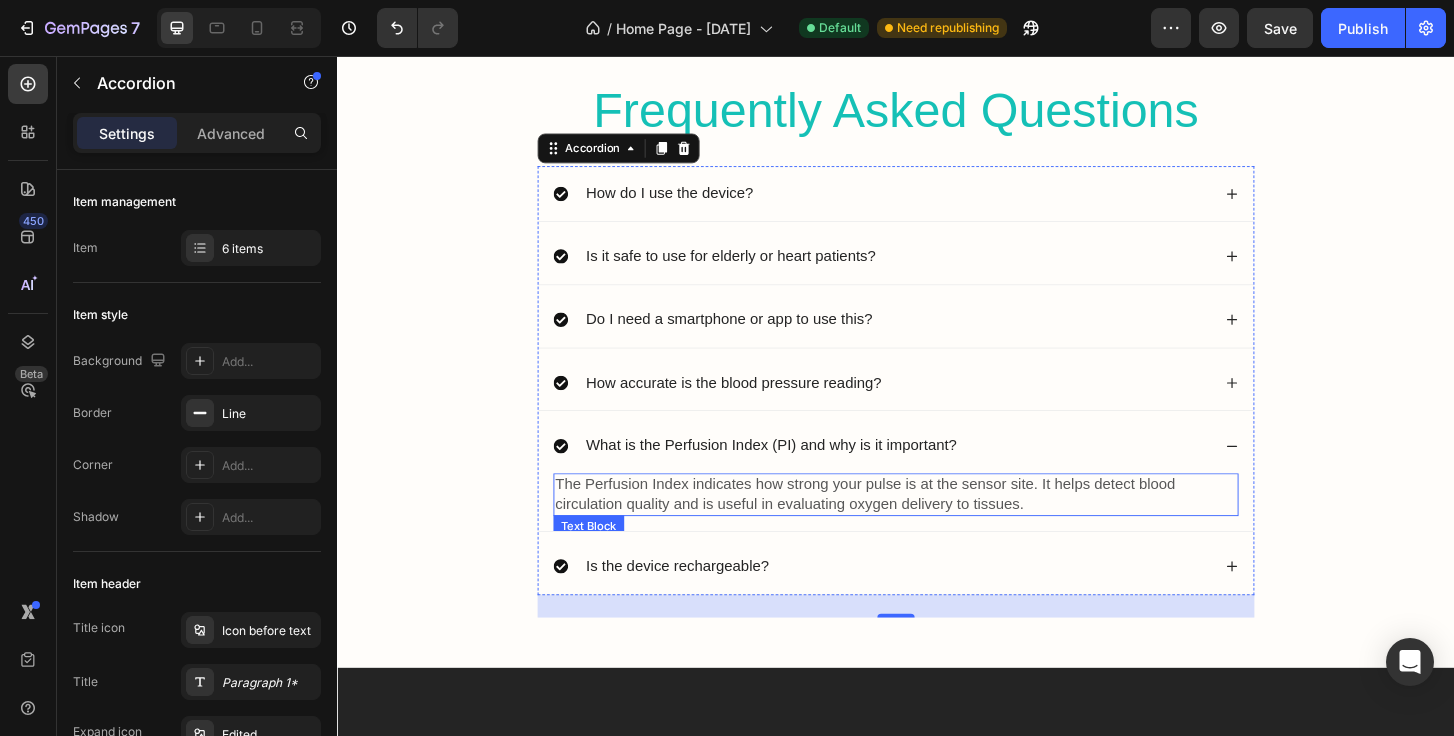click on "The Perfusion Index indicates how strong your pulse is at the sensor site. It helps detect blood circulation quality and is useful in evaluating oxygen delivery to tissues." at bounding box center (937, 527) 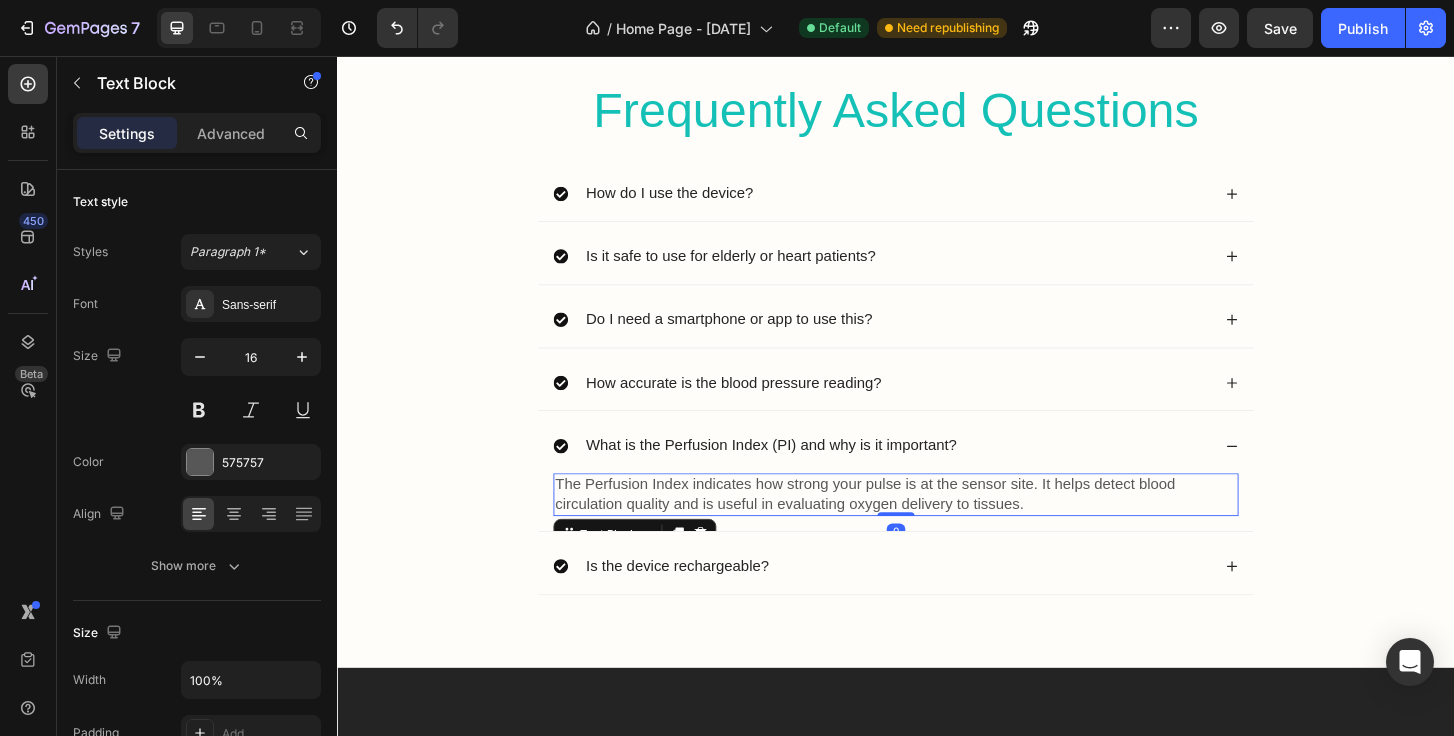click on "The Perfusion Index indicates how strong your pulse is at the sensor site. It helps detect blood circulation quality and is useful in evaluating oxygen delivery to tissues." at bounding box center (937, 527) 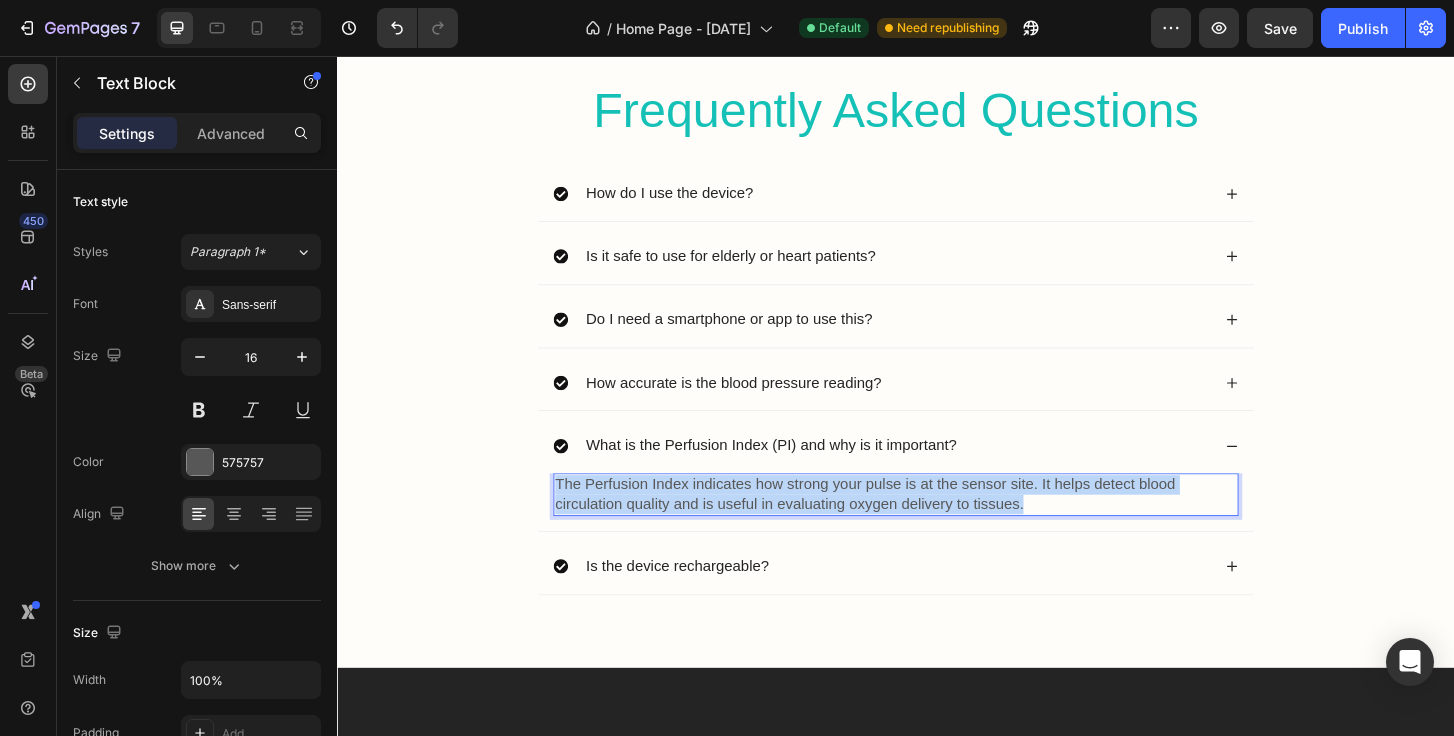 click on "The Perfusion Index indicates how strong your pulse is at the sensor site. It helps detect blood circulation quality and is useful in evaluating oxygen delivery to tissues." at bounding box center [937, 527] 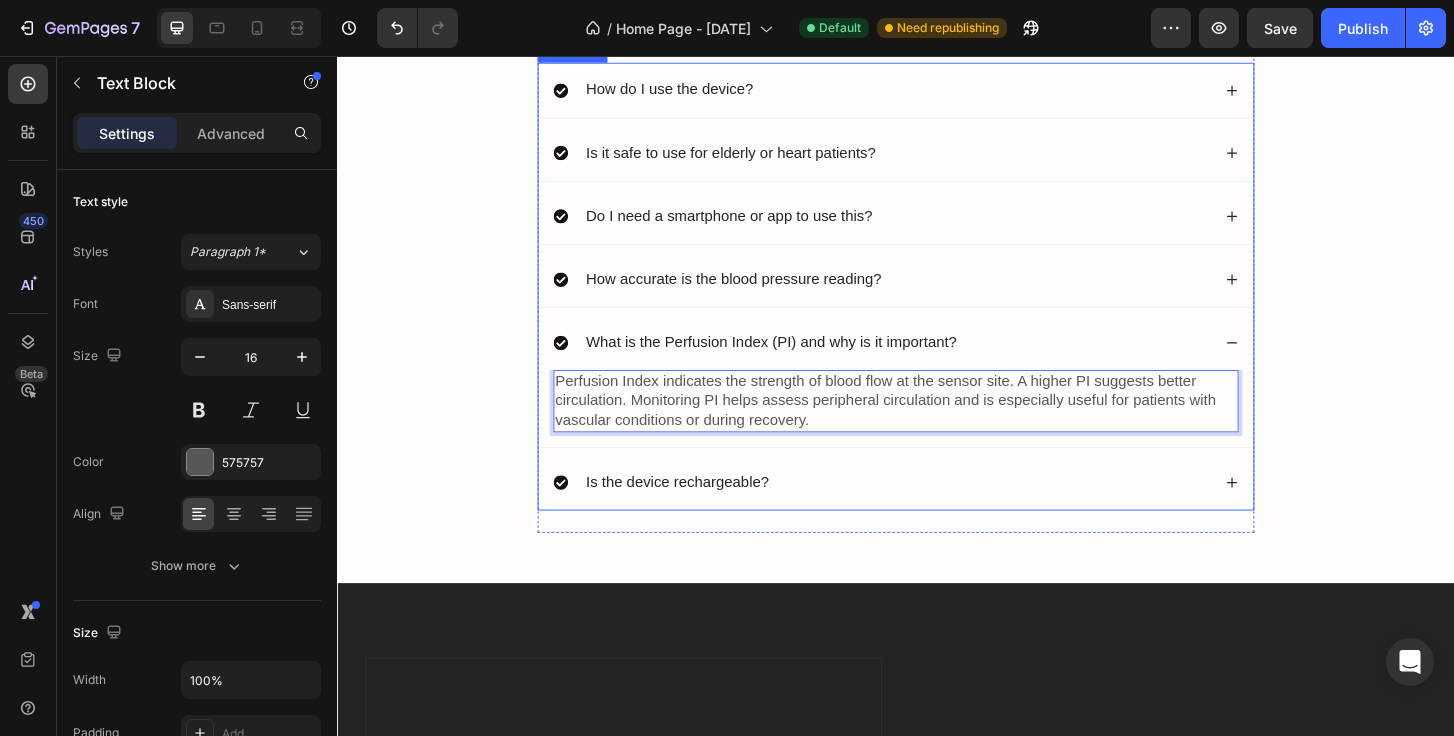 scroll, scrollTop: 6982, scrollLeft: 0, axis: vertical 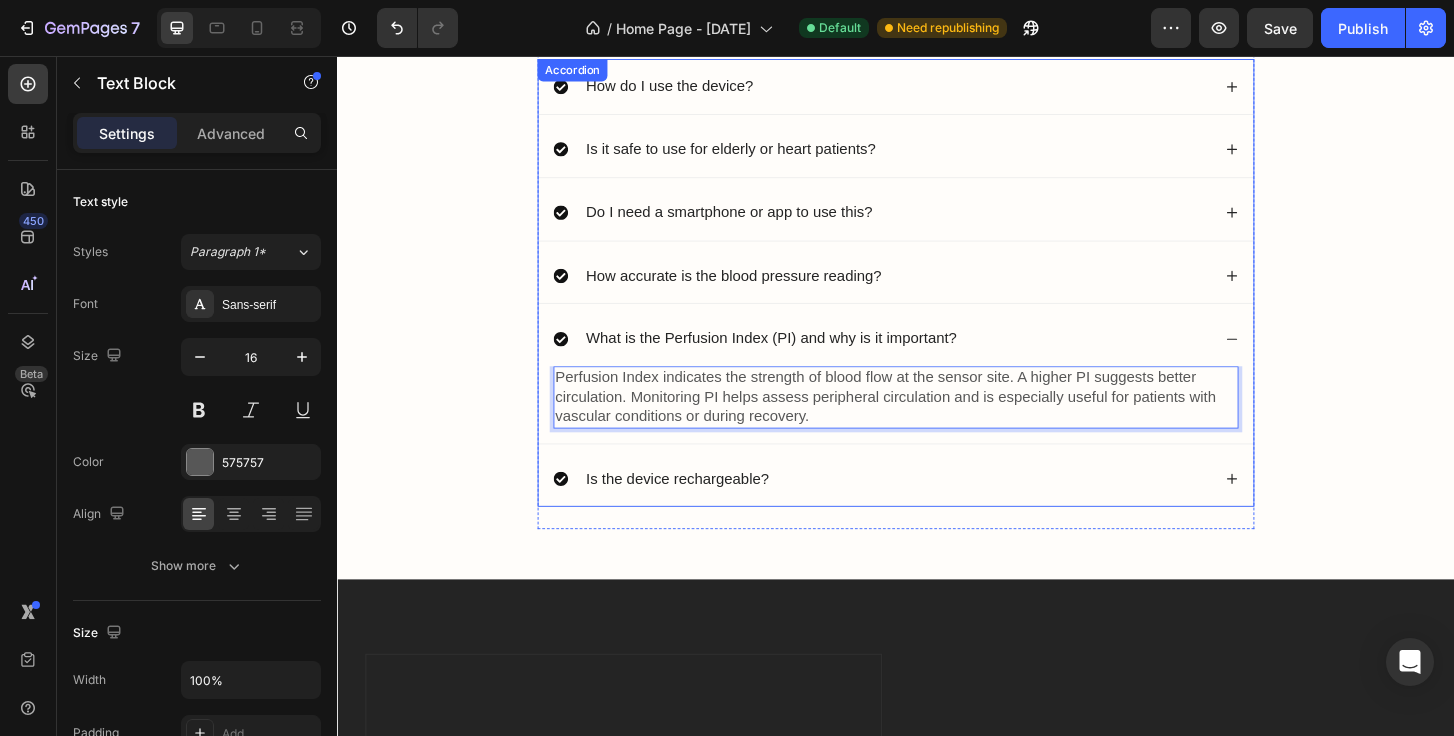 click 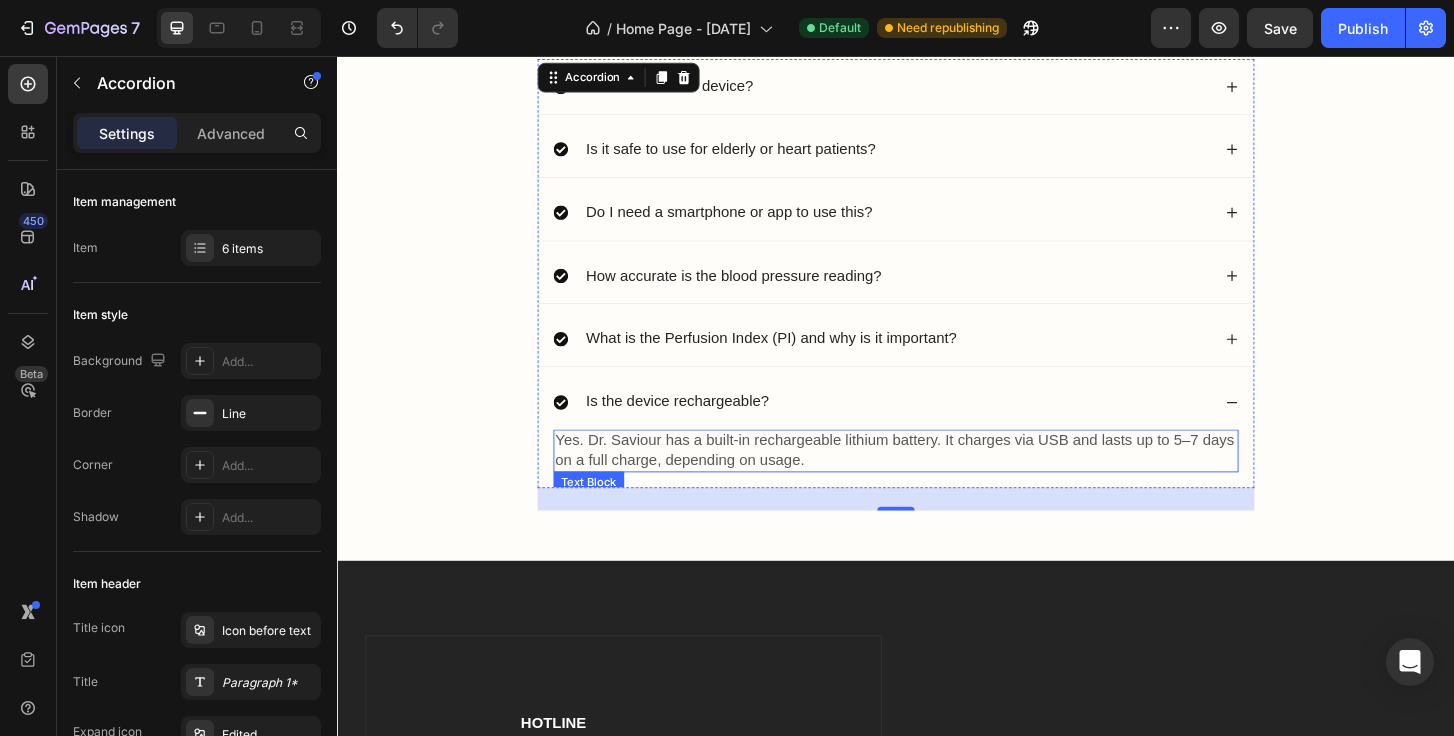 click on "Yes. Dr. Saviour has a built-in rechargeable lithium battery. It charges via USB and lasts up to 5–7 days on a full charge, depending on usage." at bounding box center [937, 480] 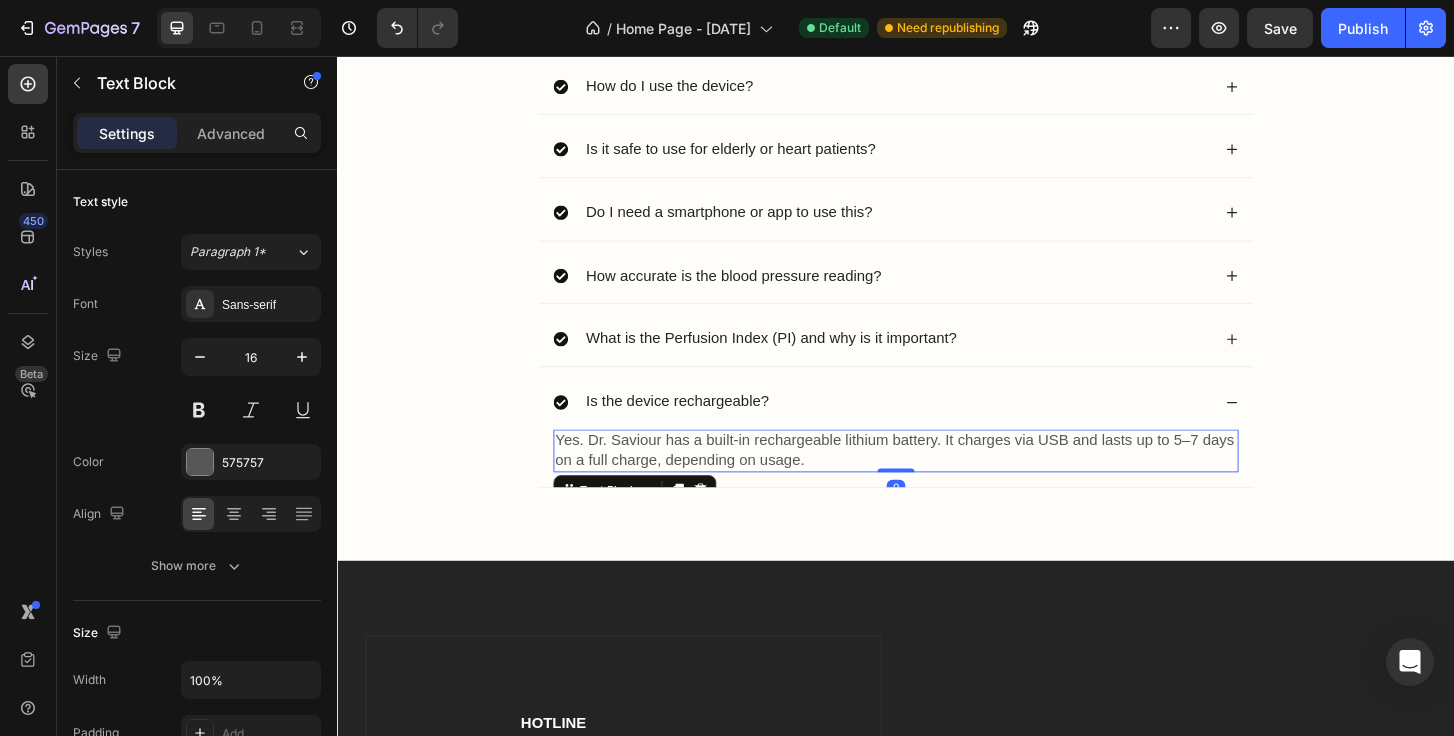 click on "Yes. Dr. Saviour has a built-in rechargeable lithium battery. It charges via USB and lasts up to 5–7 days on a full charge, depending on usage." at bounding box center [937, 480] 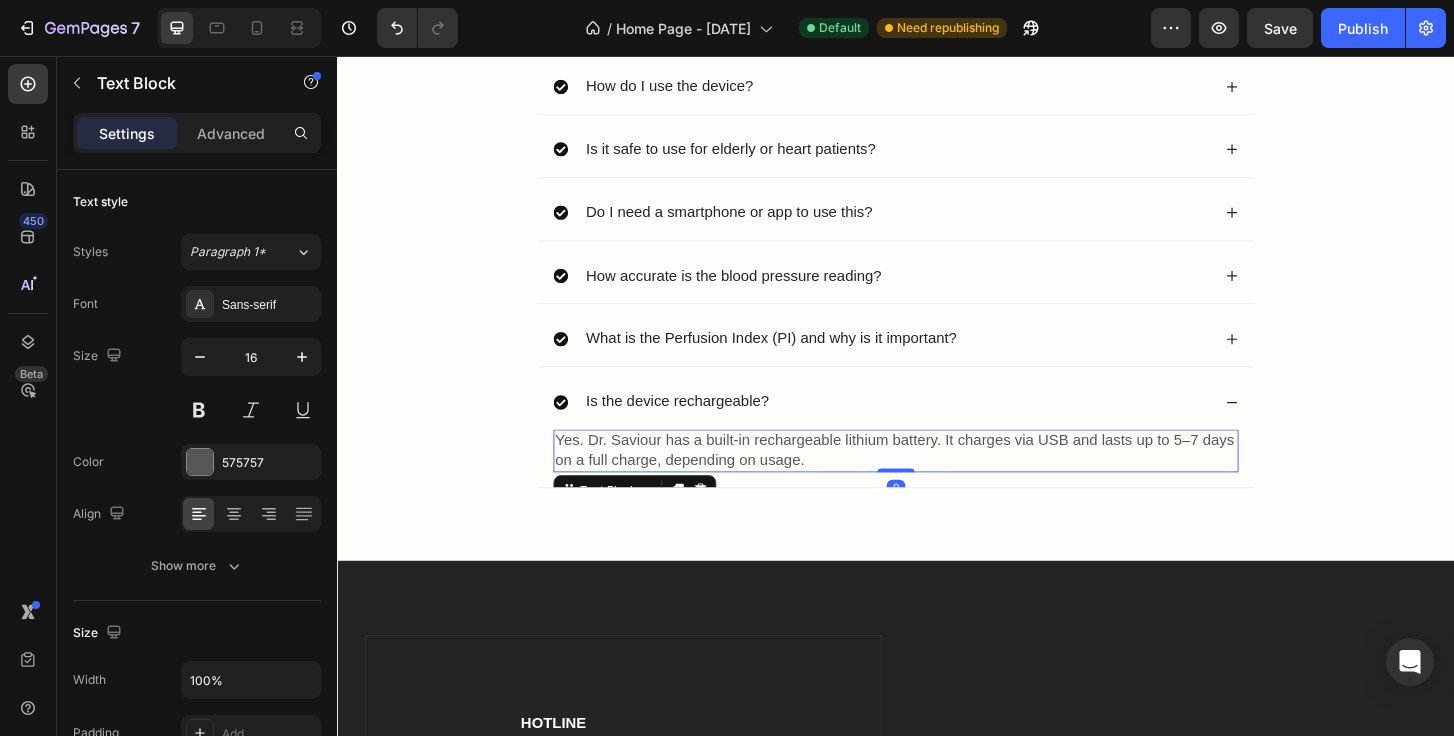 click on "Yes. Dr. Saviour has a built-in rechargeable lithium battery. It charges via USB and lasts up to 5–7 days on a full charge, depending on usage." at bounding box center [937, 480] 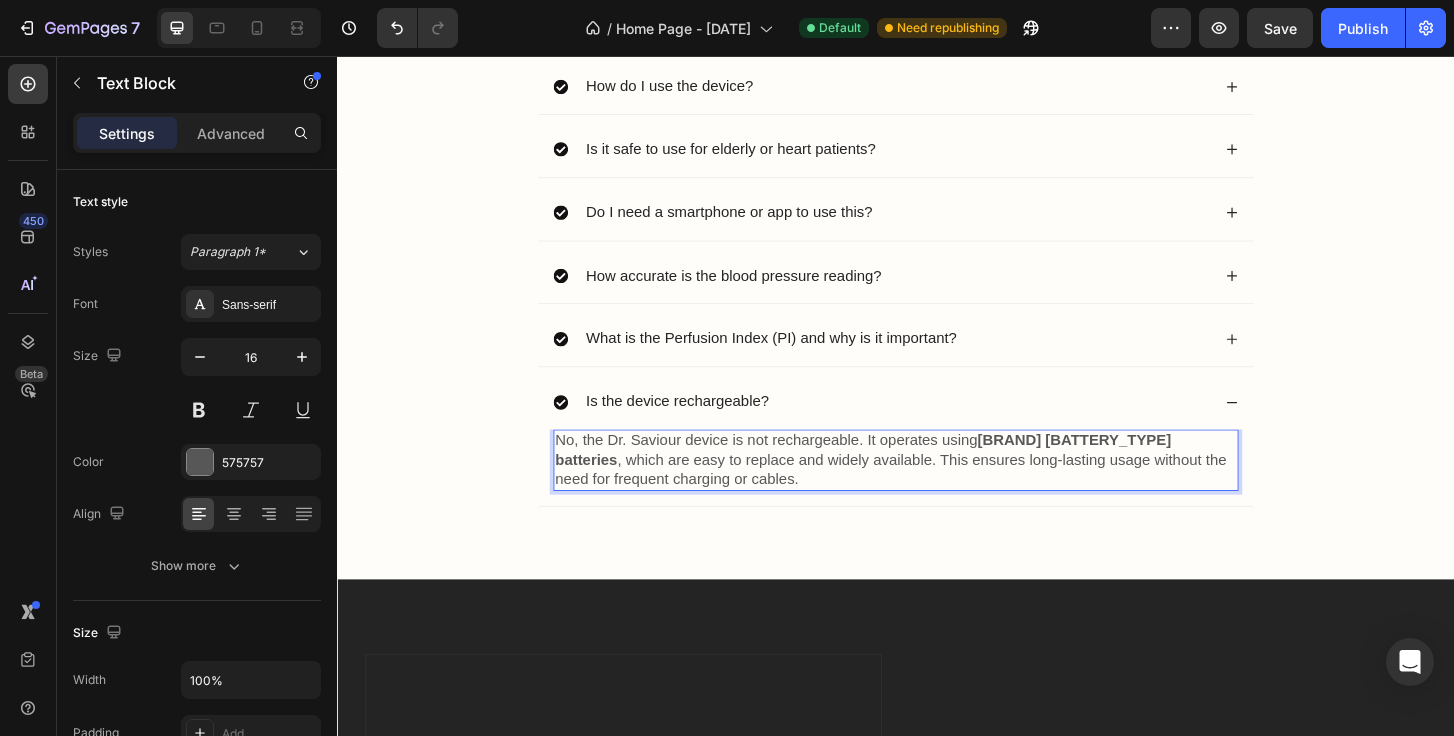 click on "Duracell AAA batteries" at bounding box center (902, 479) 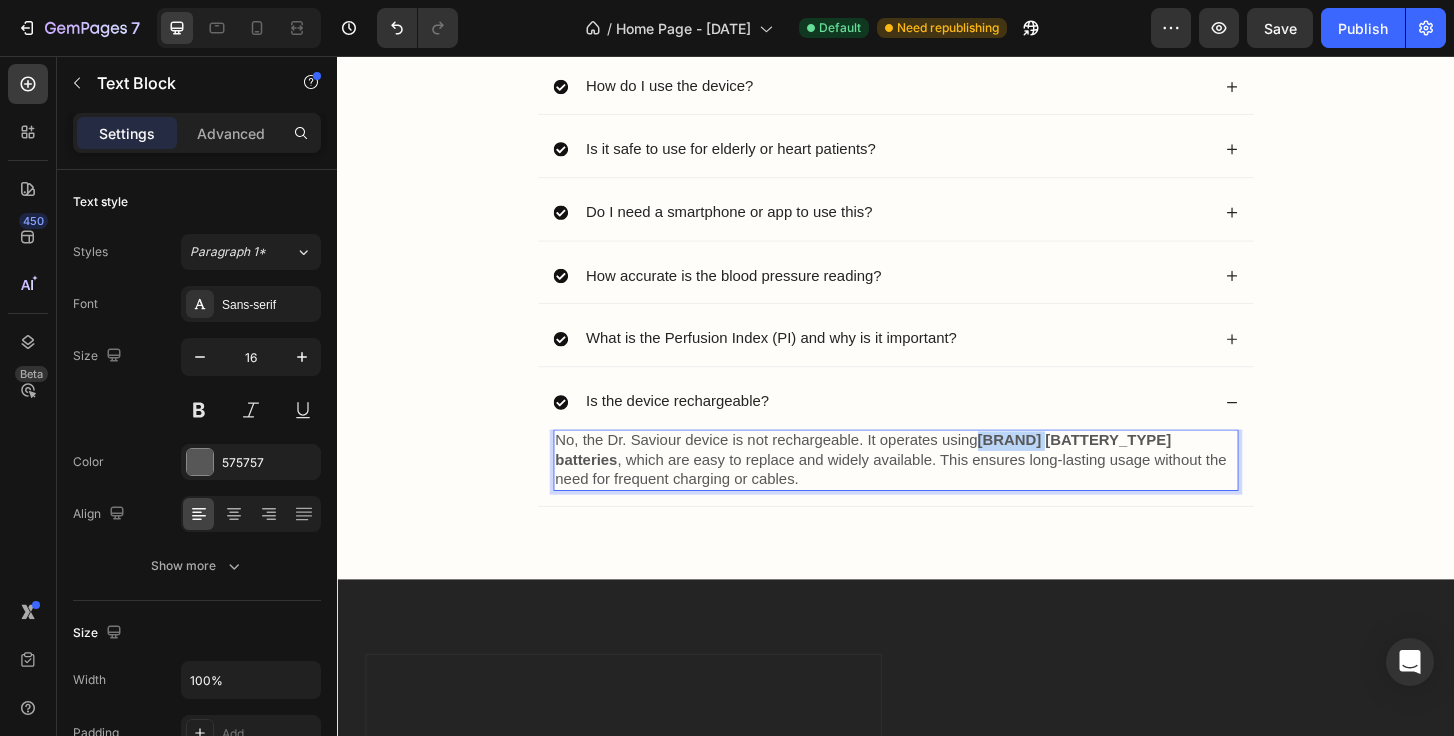 click on "Duracell AAA batteries" at bounding box center (902, 479) 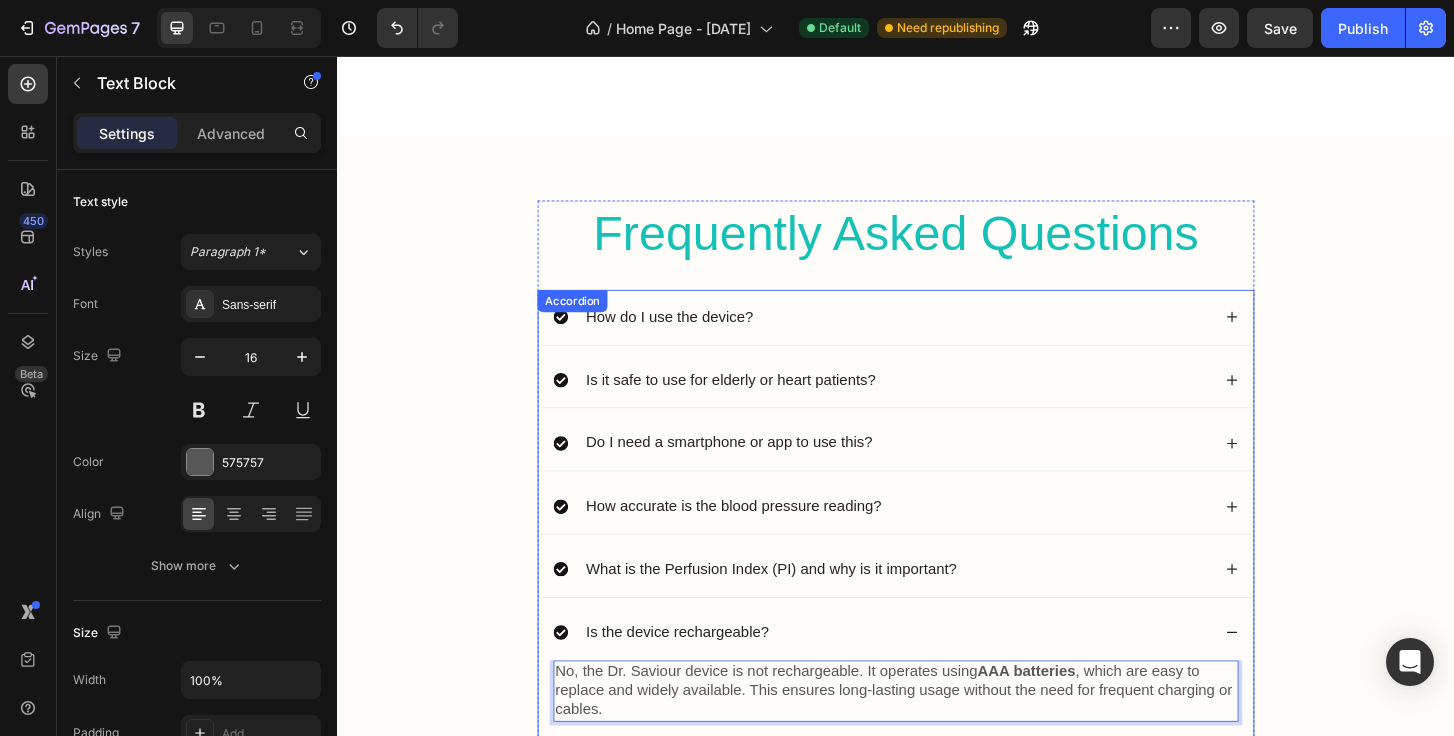 scroll, scrollTop: 6707, scrollLeft: 0, axis: vertical 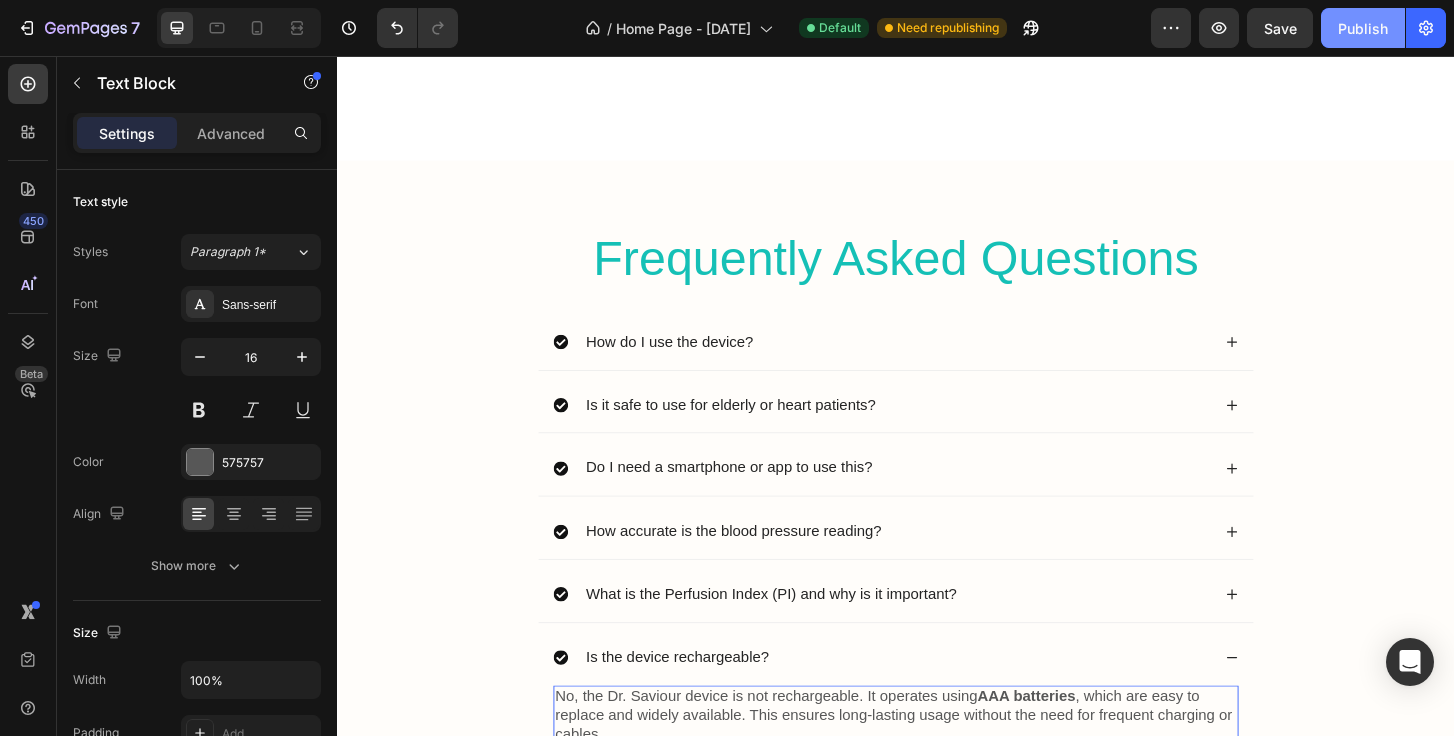 click on "Publish" at bounding box center (1363, 28) 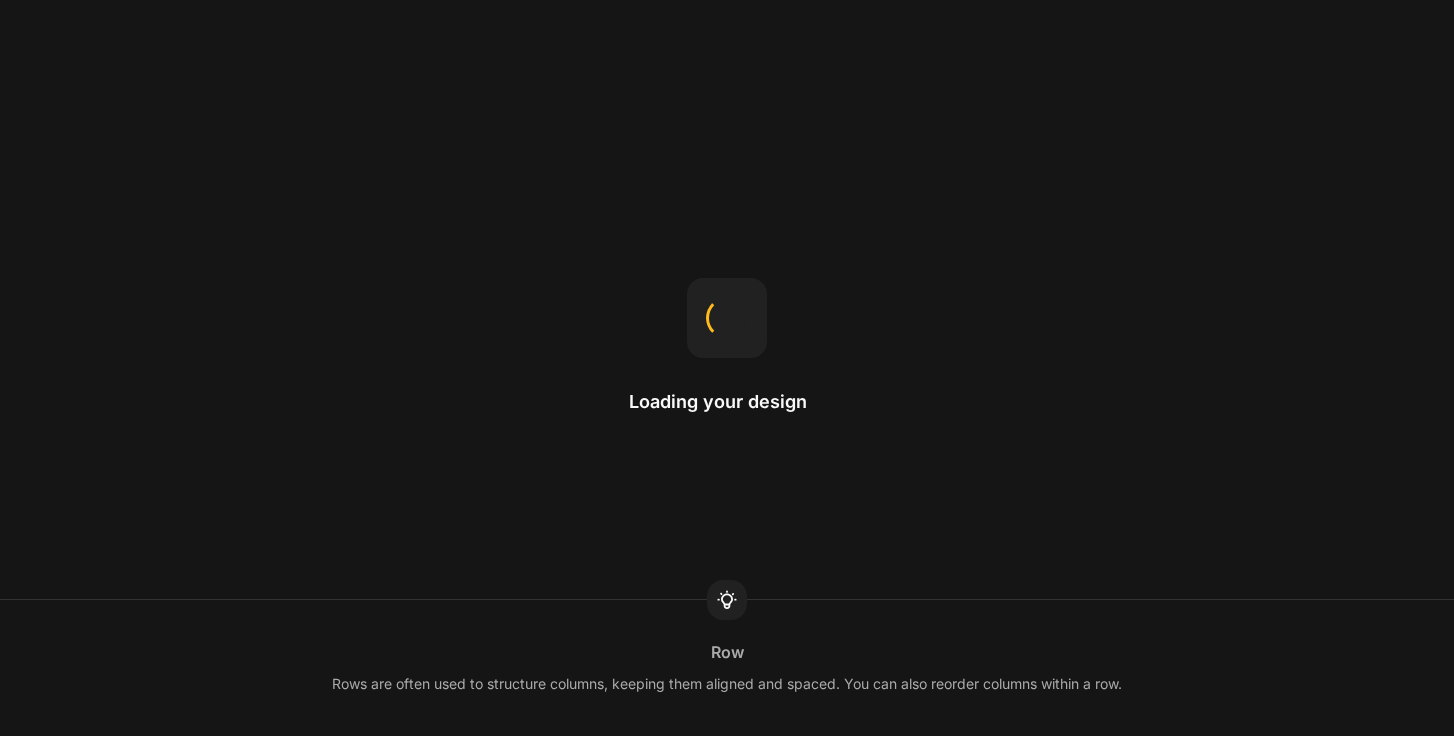 scroll, scrollTop: 0, scrollLeft: 0, axis: both 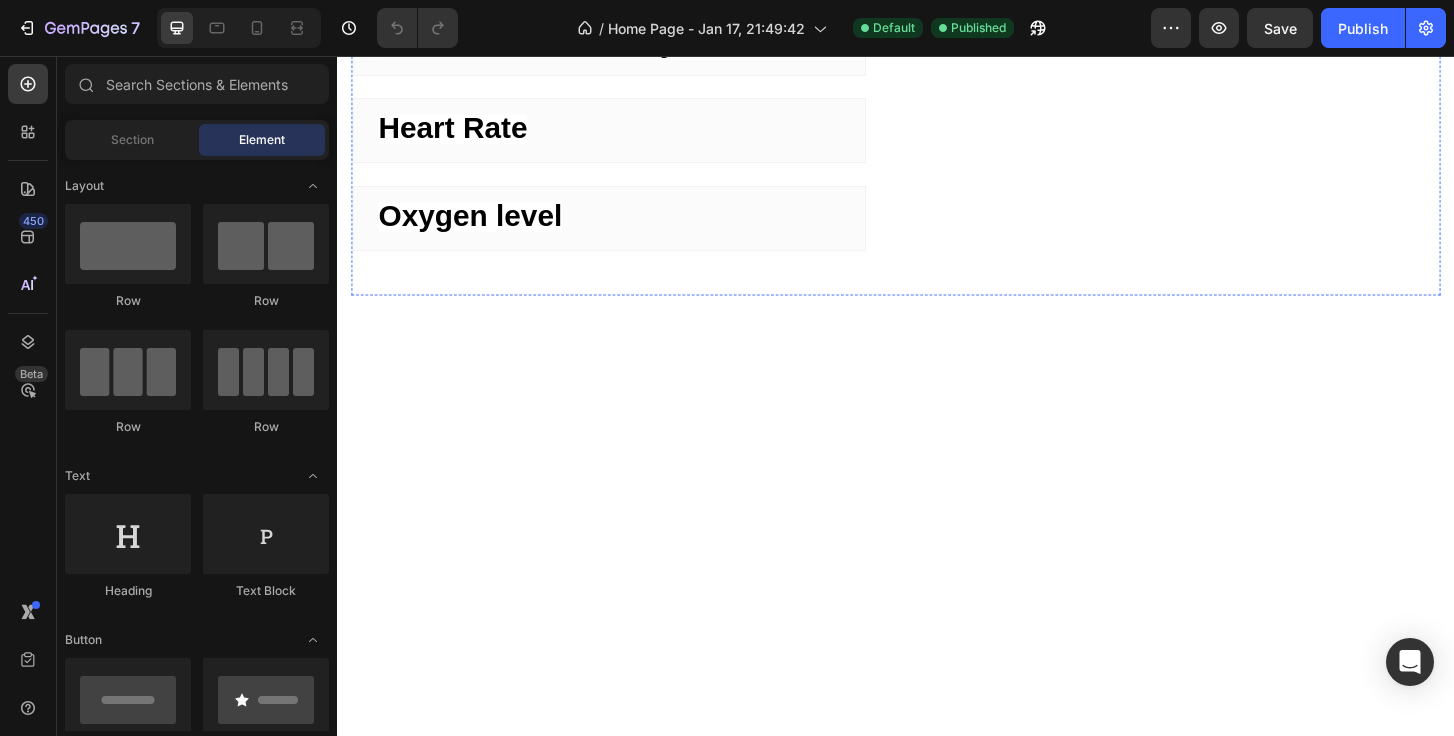 click on "Dr. Saviour" at bounding box center [504, -252] 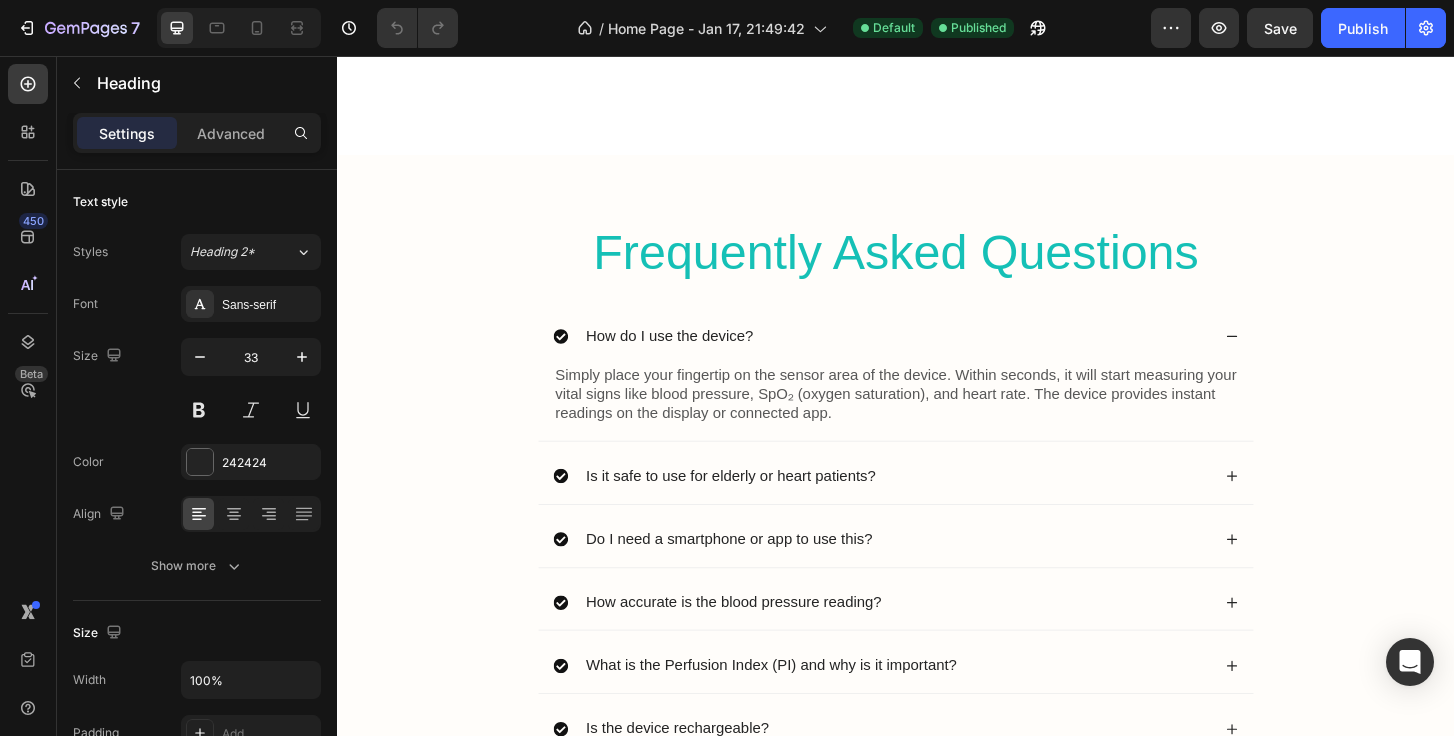 scroll, scrollTop: 7238, scrollLeft: 0, axis: vertical 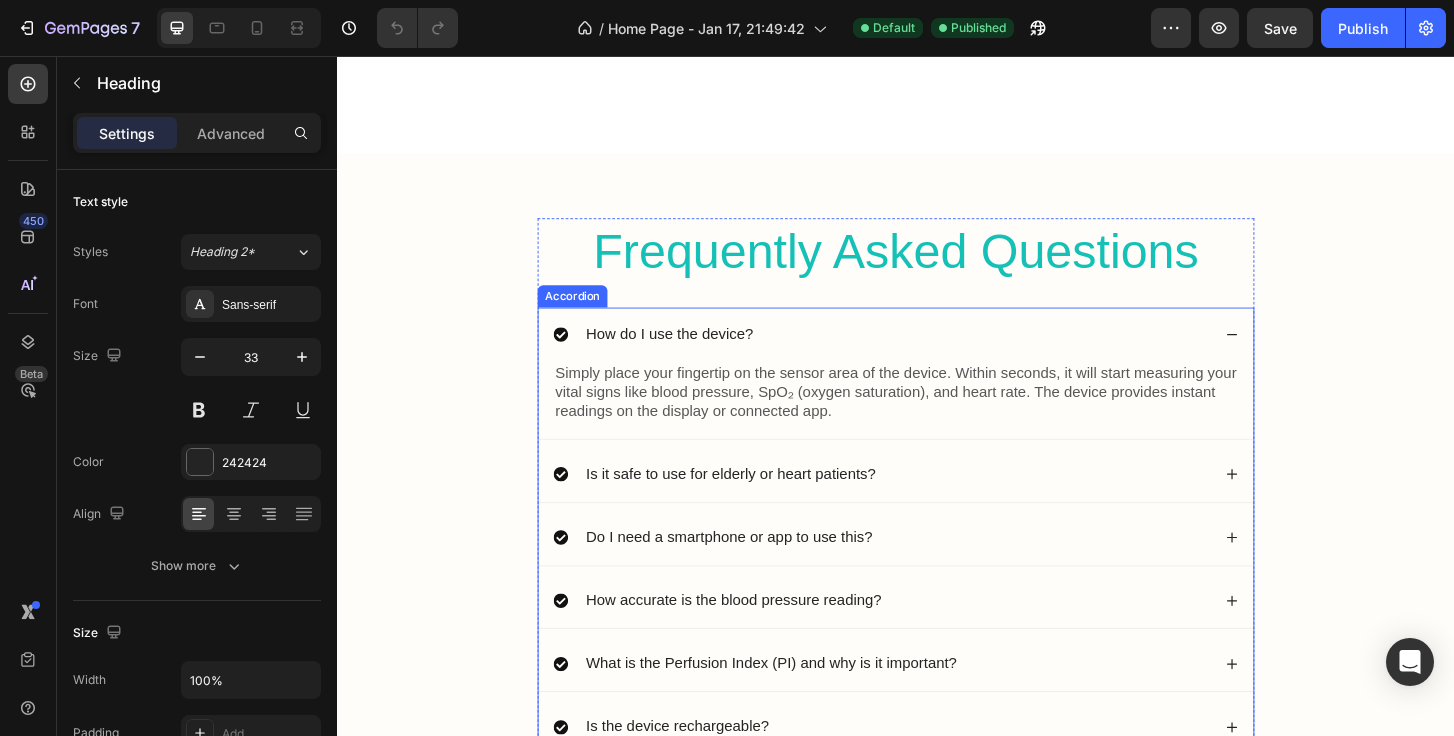 click on "How do I use the device?" at bounding box center [694, 355] 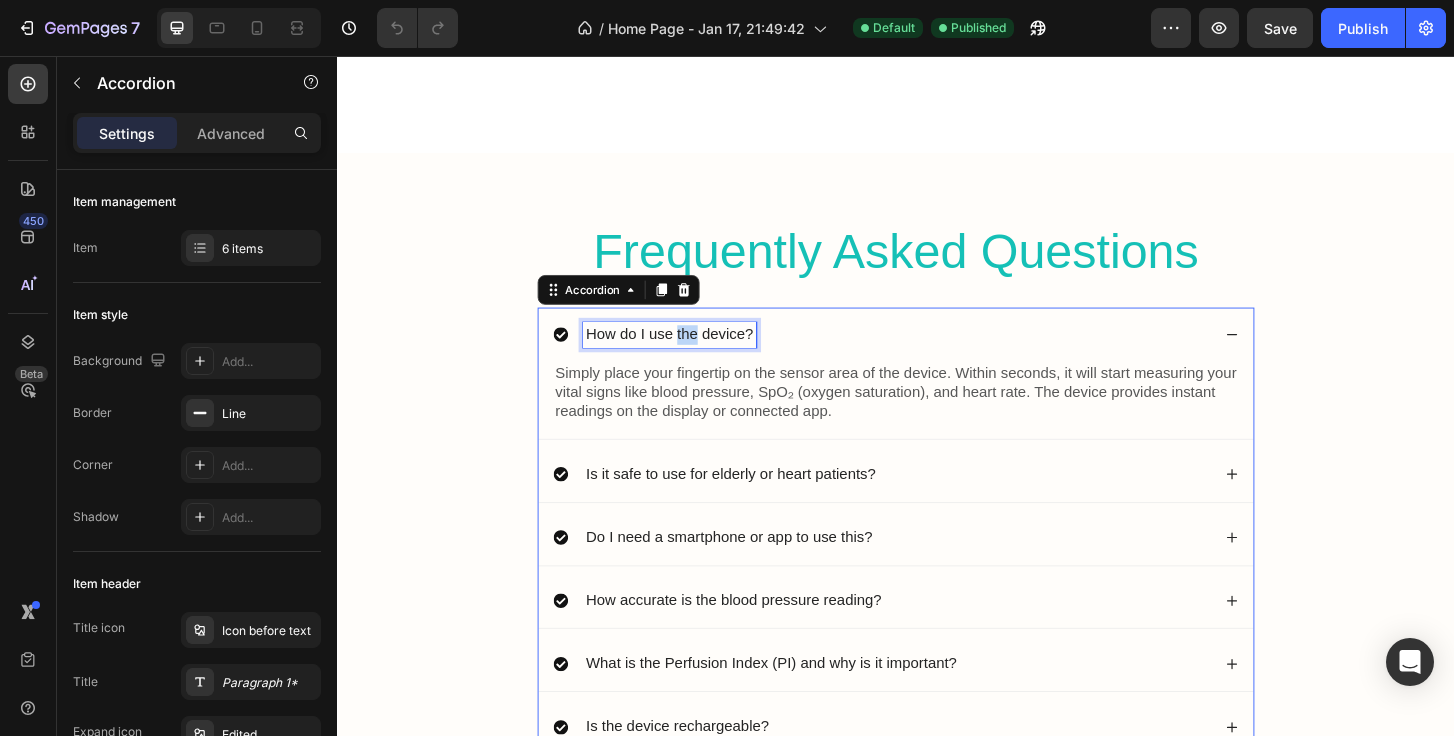 click on "How do I use the device?" at bounding box center [694, 355] 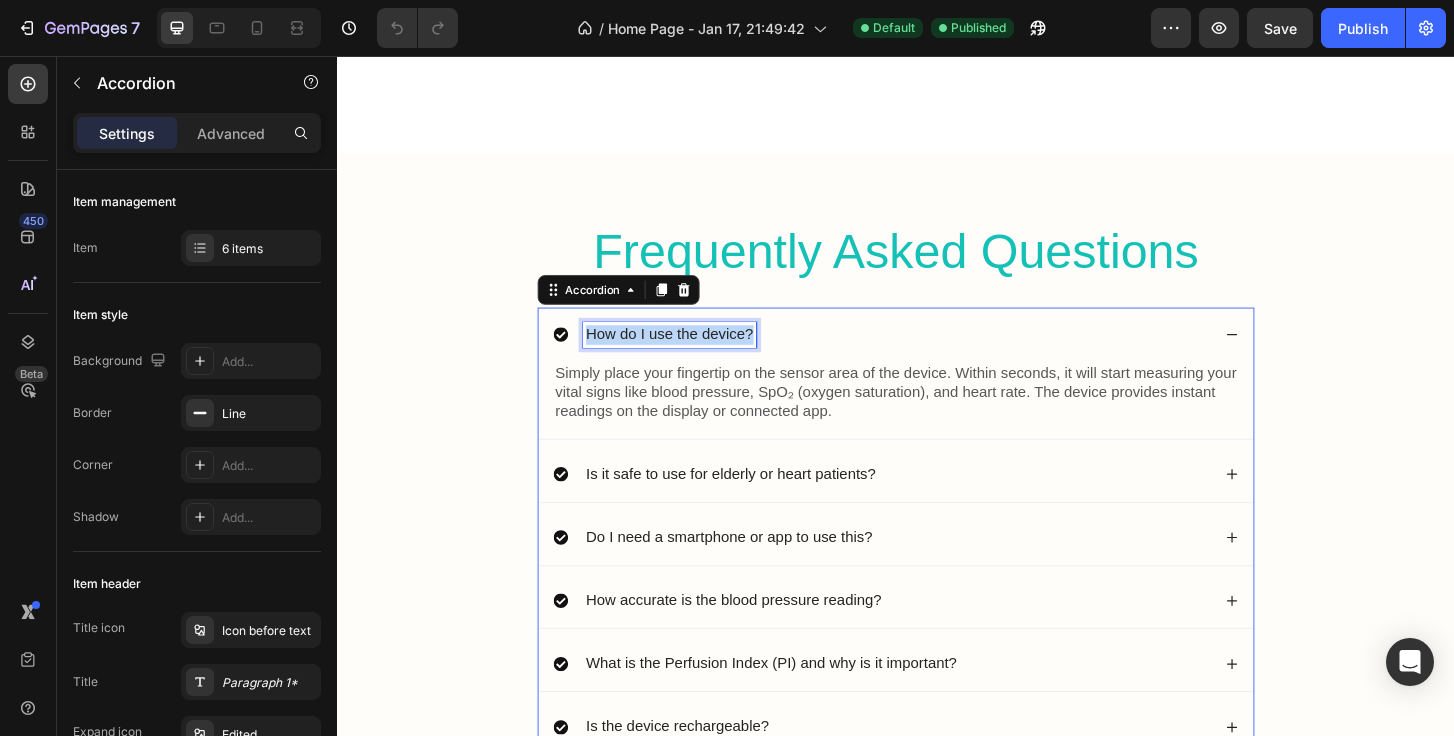 click on "How do I use the device?" at bounding box center (694, 355) 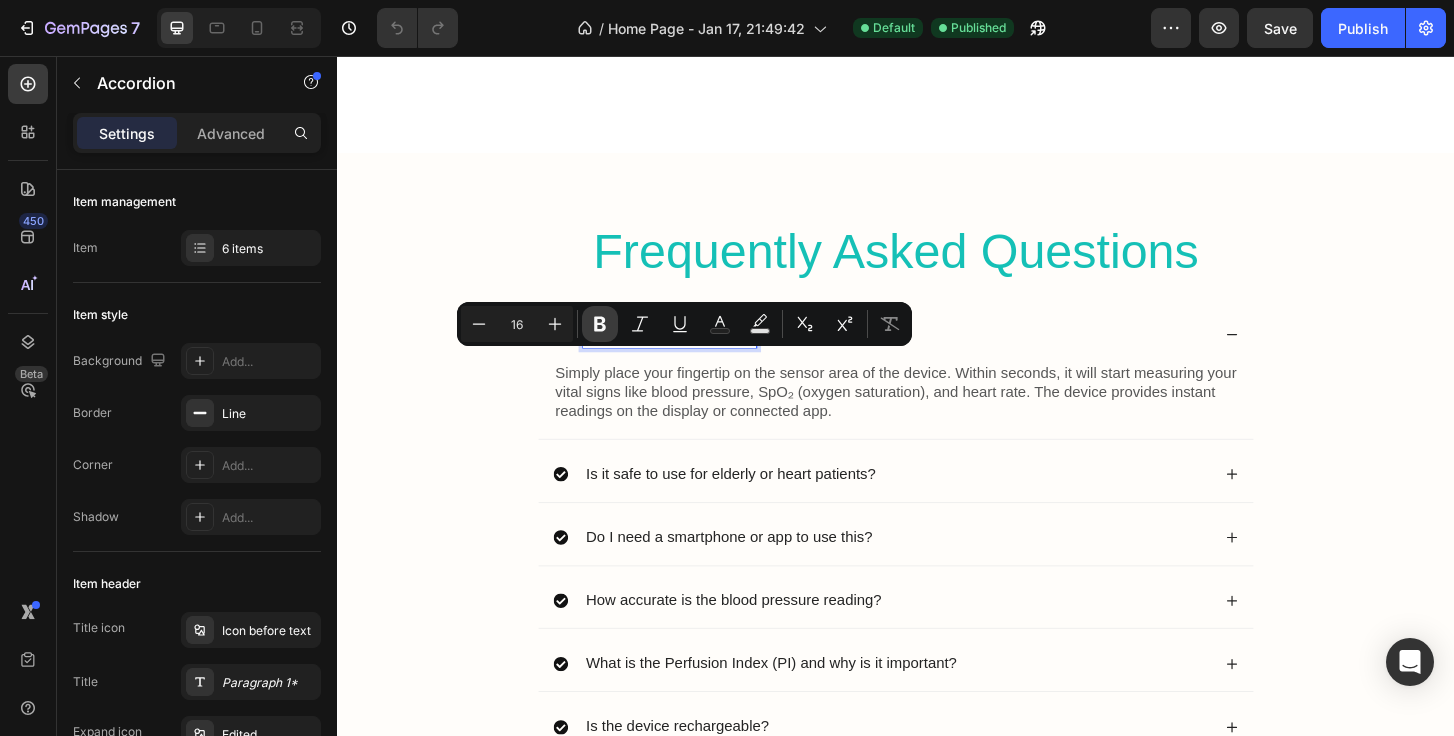 click 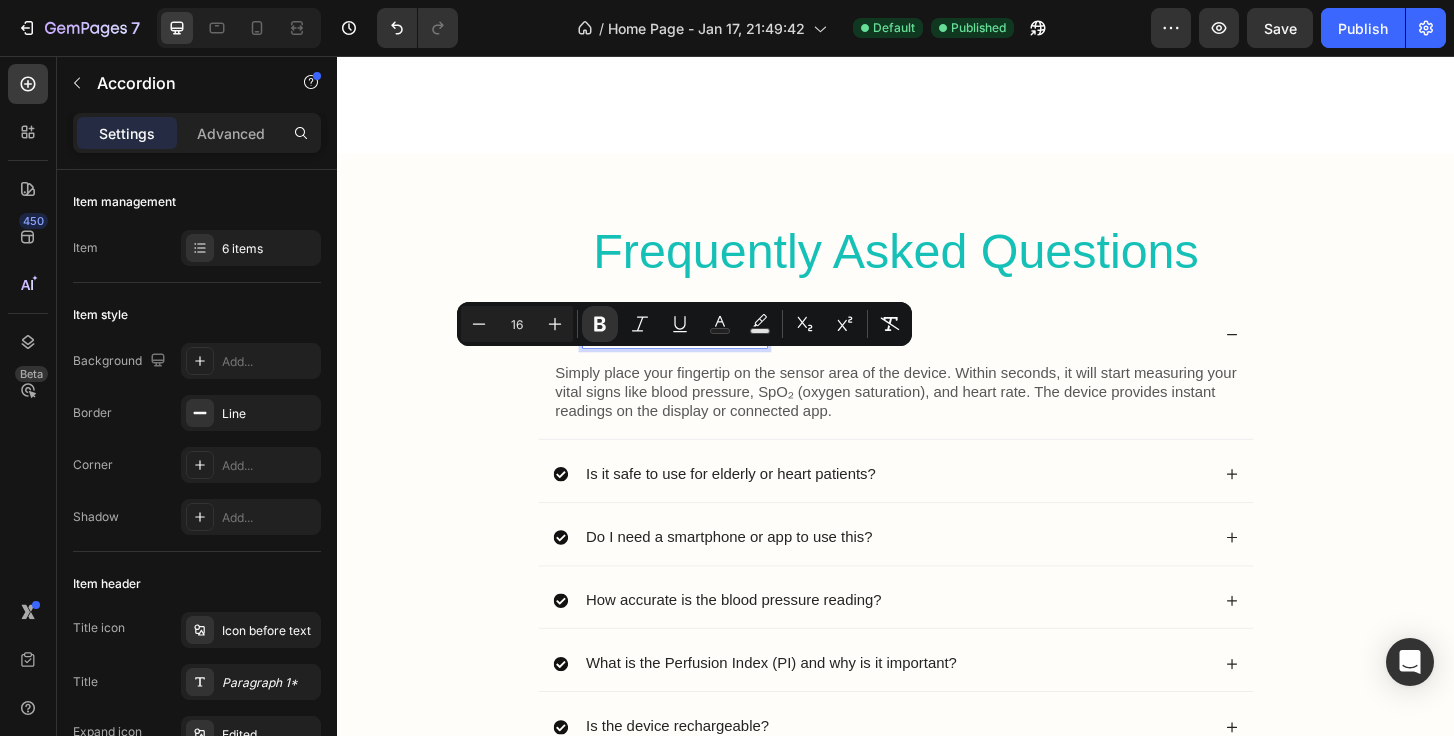 click on "Is it safe to use for elderly or heart patients?" at bounding box center [759, 505] 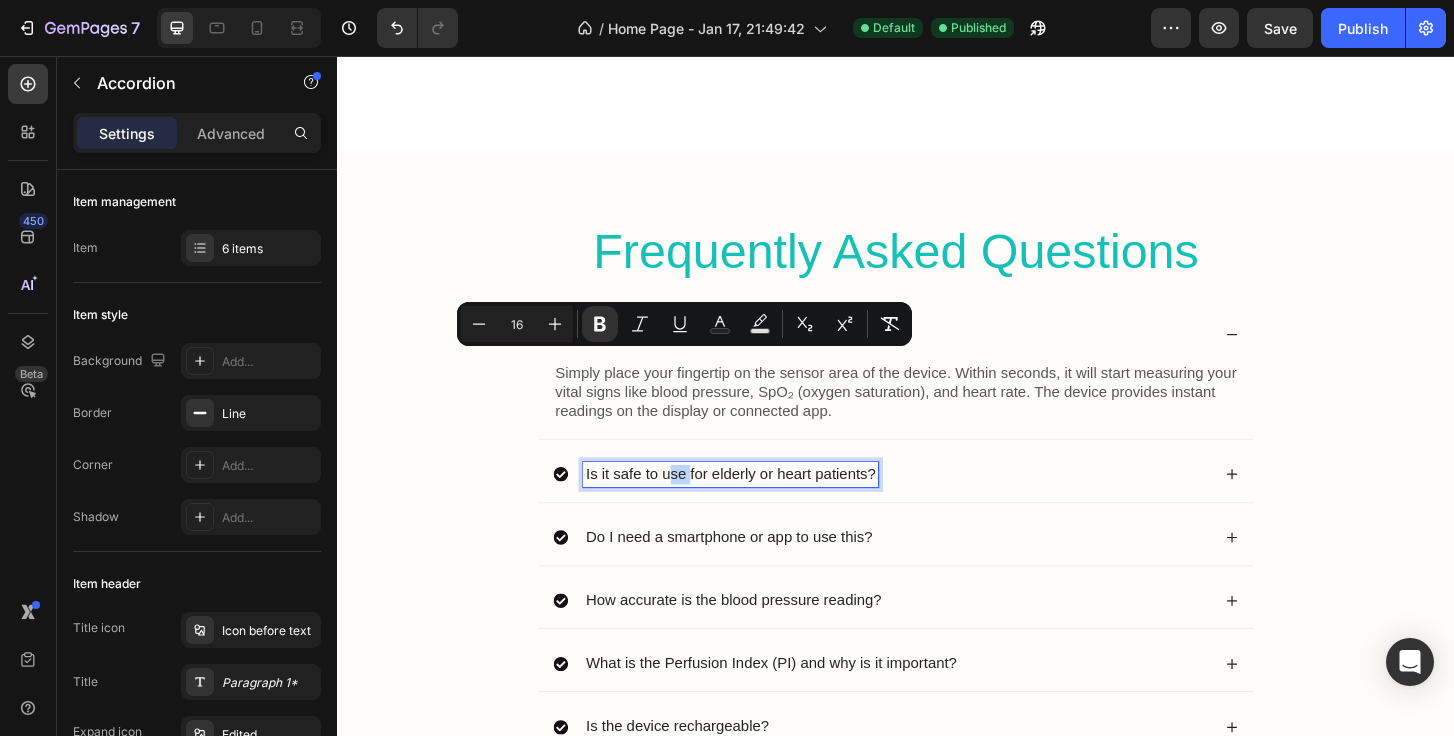 click on "Is it safe to use for elderly or heart patients?" at bounding box center (759, 505) 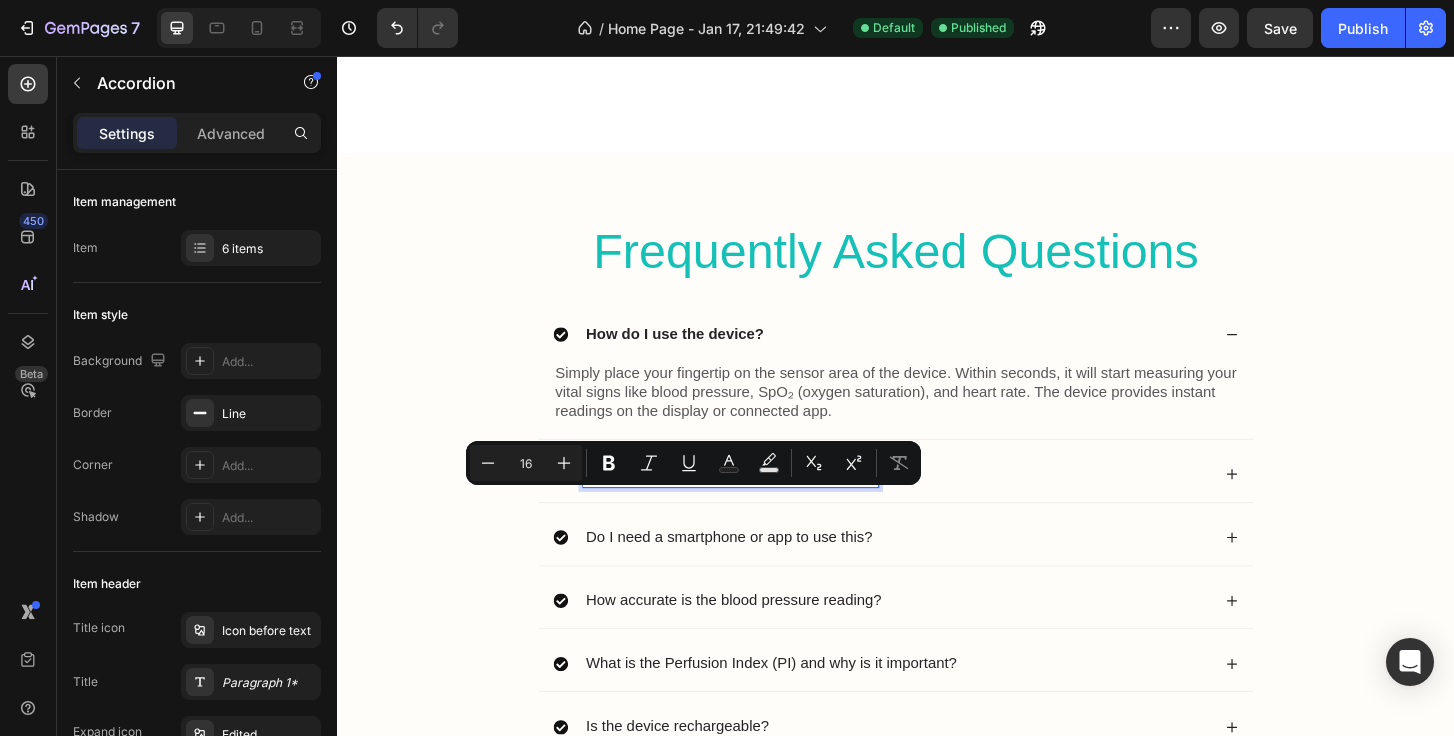 click on "Is it safe to use for elderly or heart patients?" at bounding box center (759, 505) 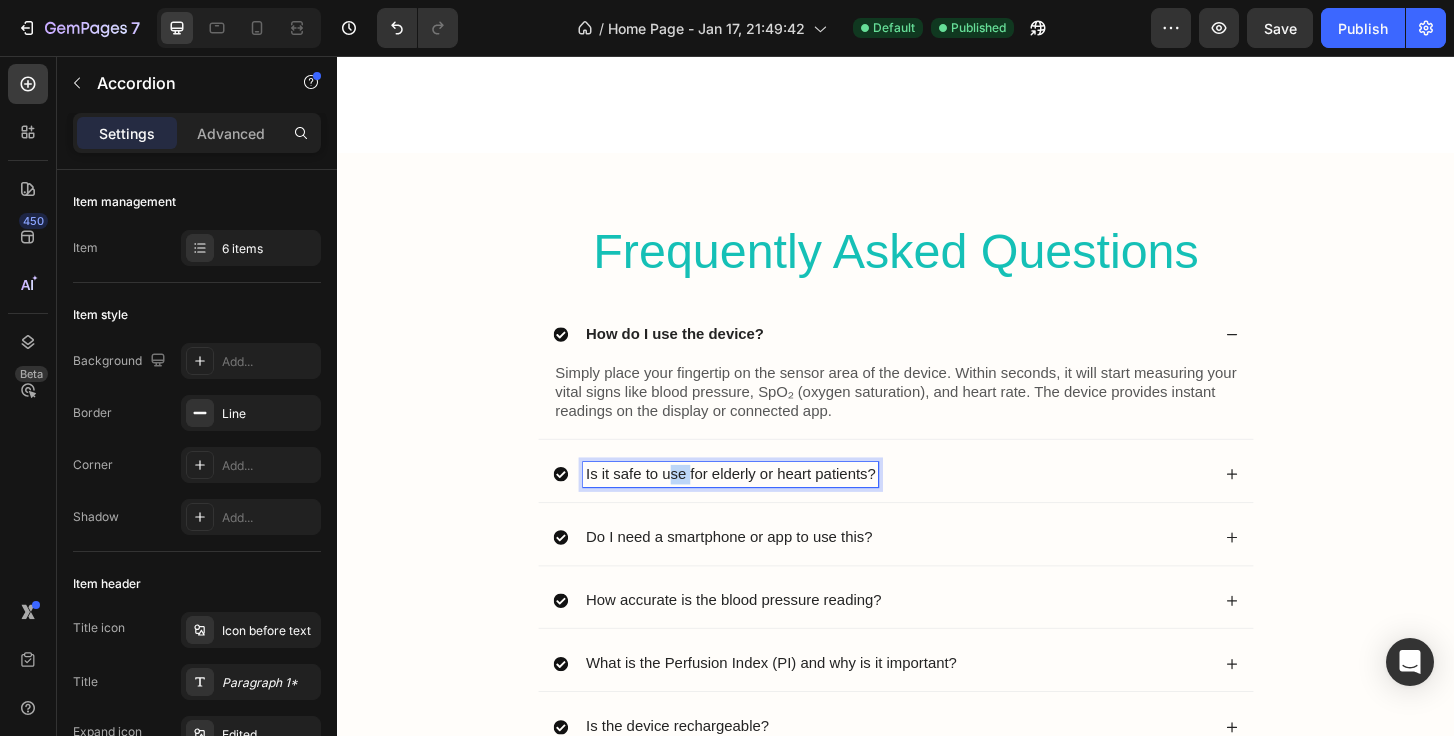 click on "Is it safe to use for elderly or heart patients?" at bounding box center [759, 505] 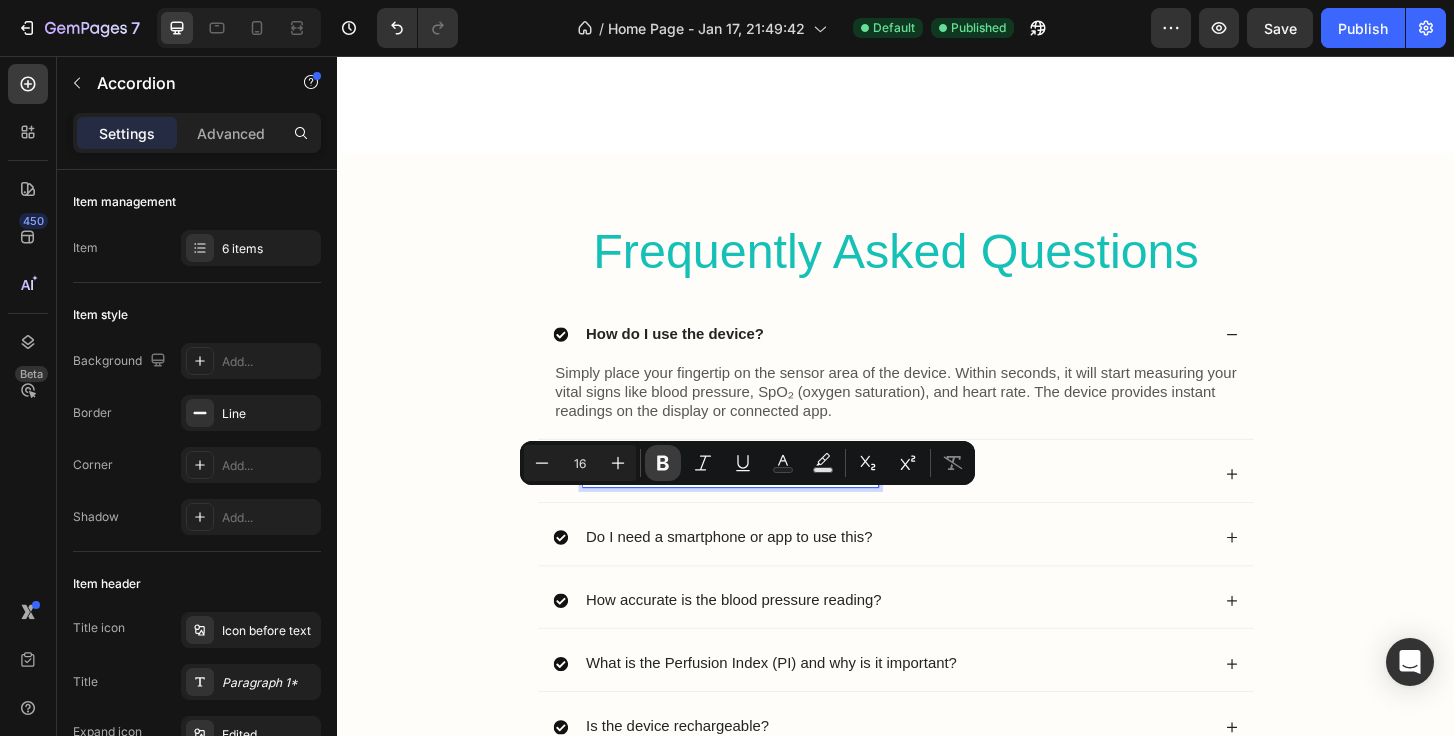 click 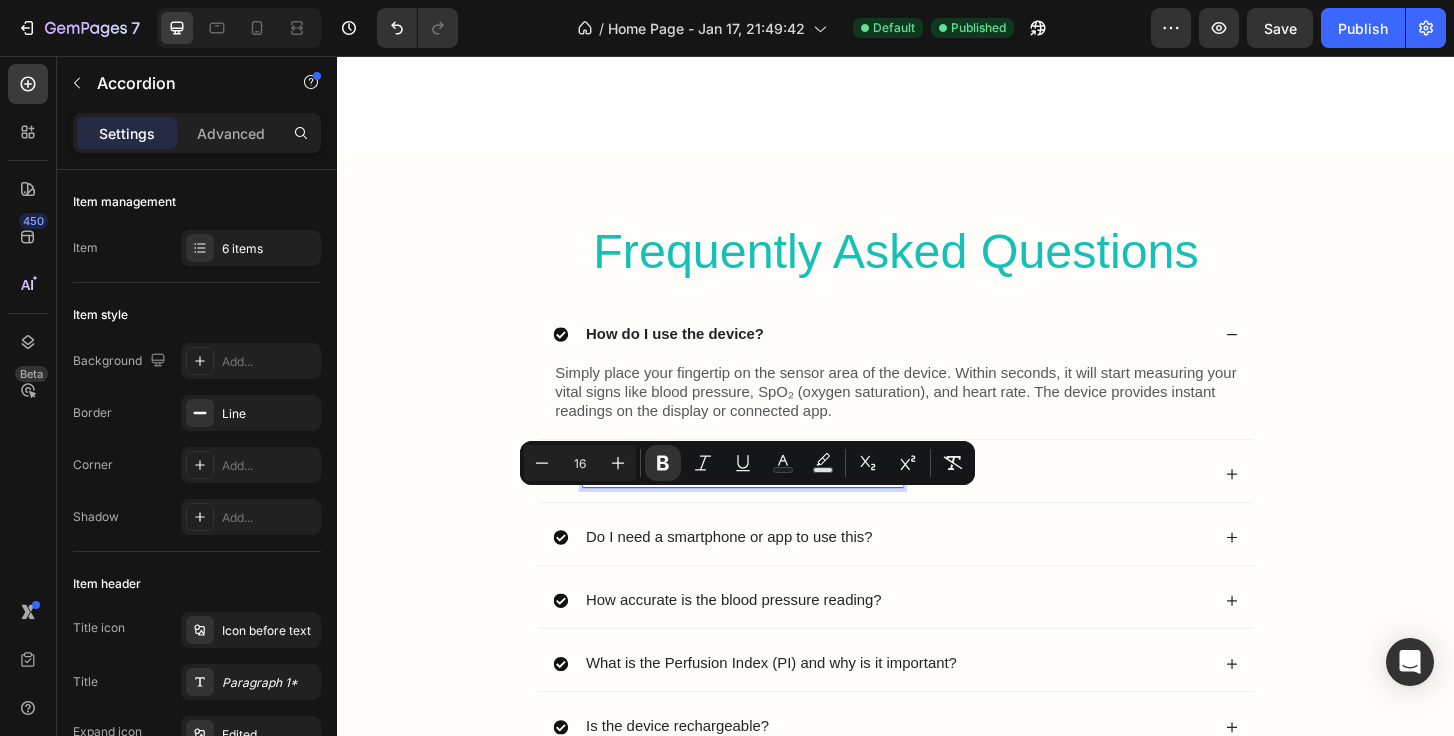 click on "Do I need a smartphone or app to use this?" at bounding box center (758, 573) 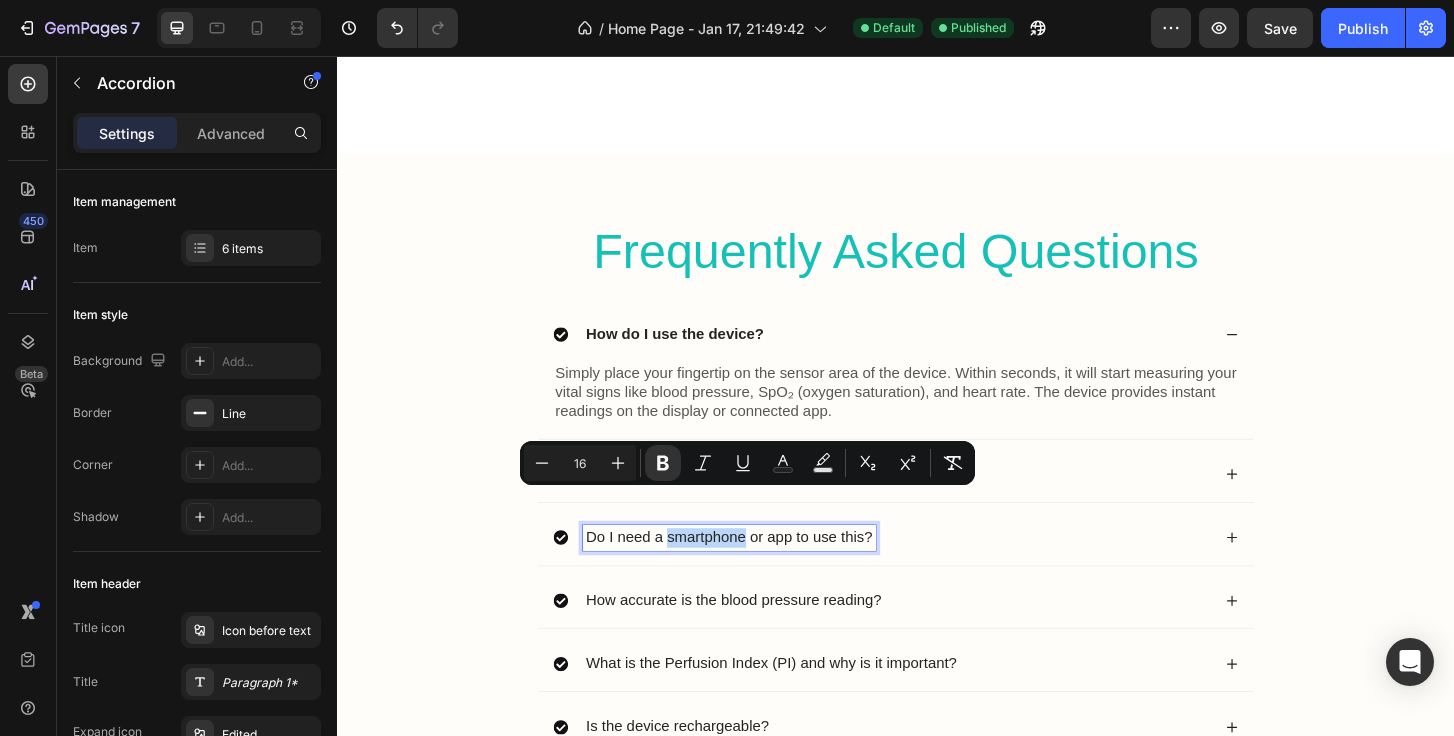 click on "Do I need a smartphone or app to use this?" at bounding box center (758, 573) 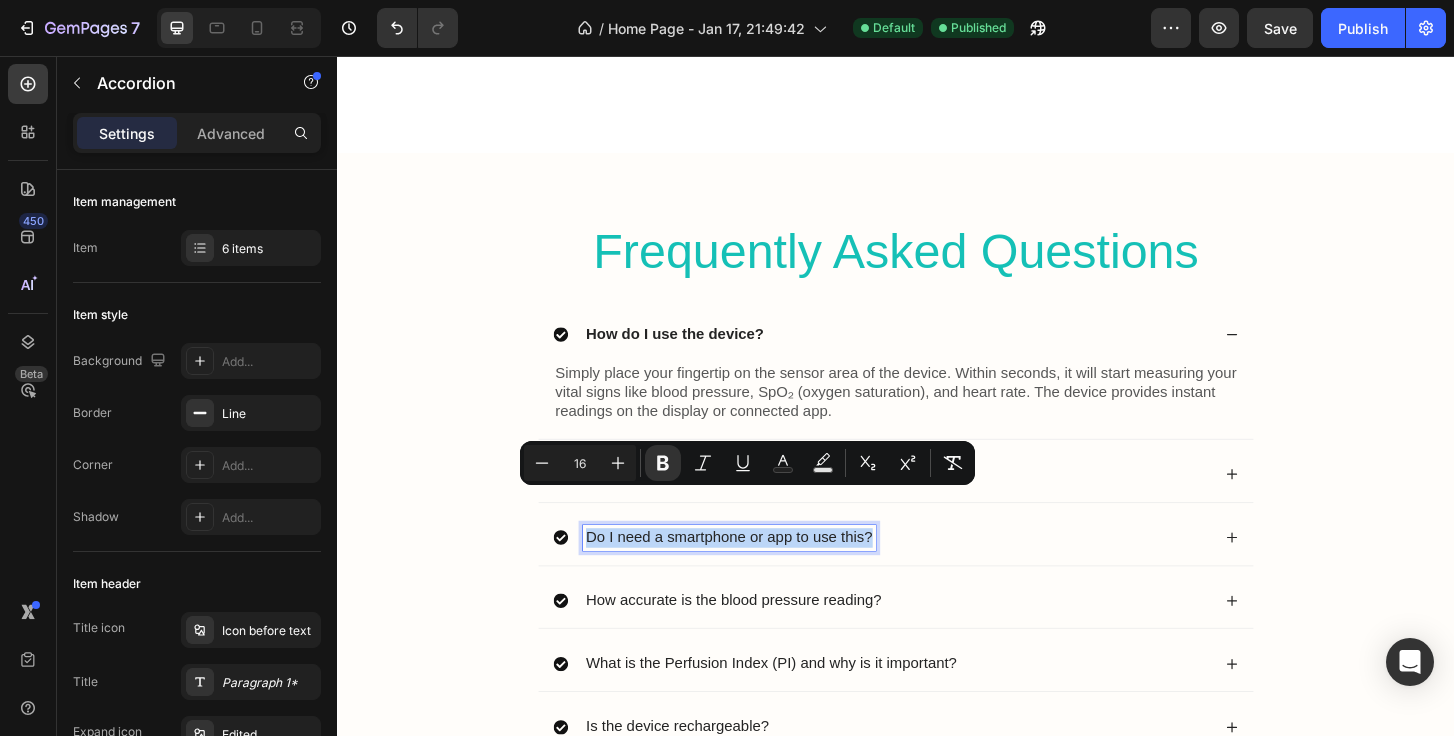 click on "Do I need a smartphone or app to use this?" at bounding box center (758, 573) 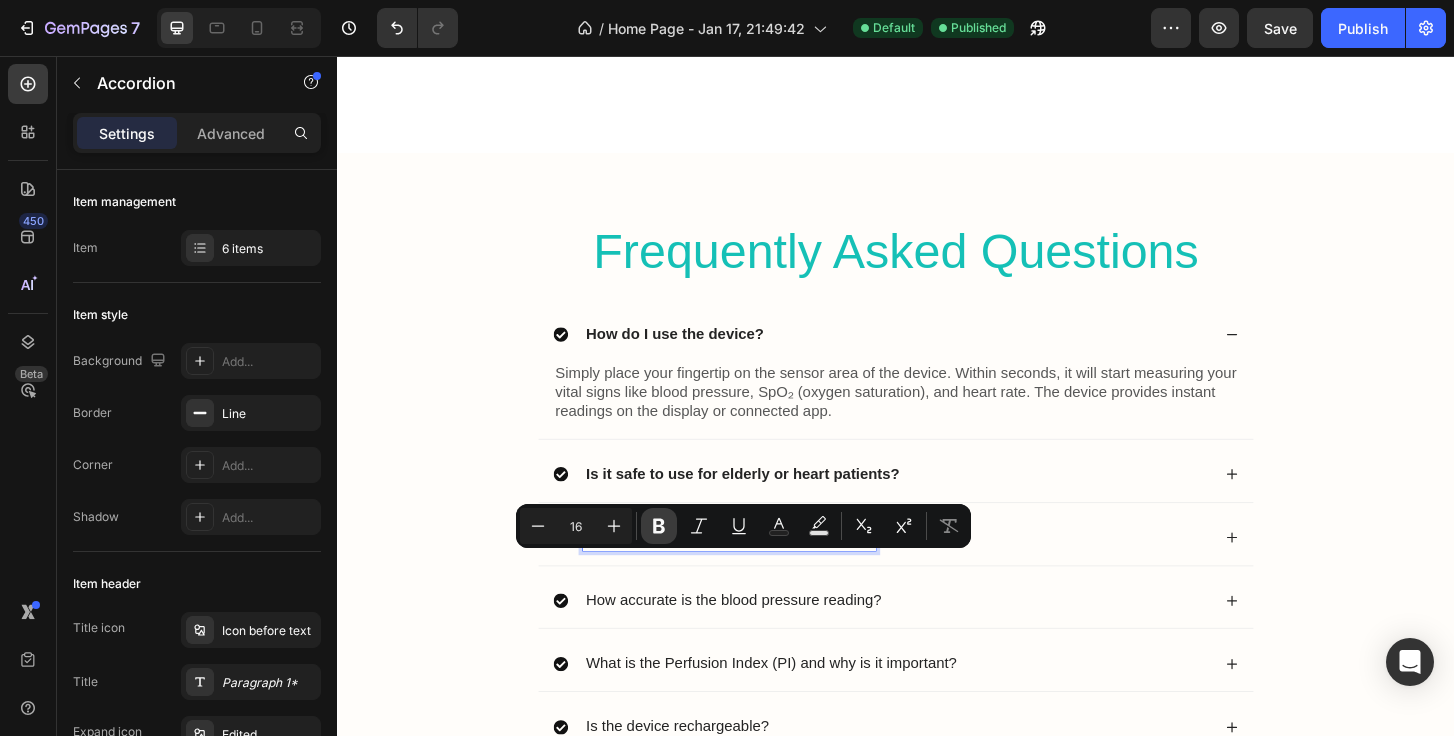 click 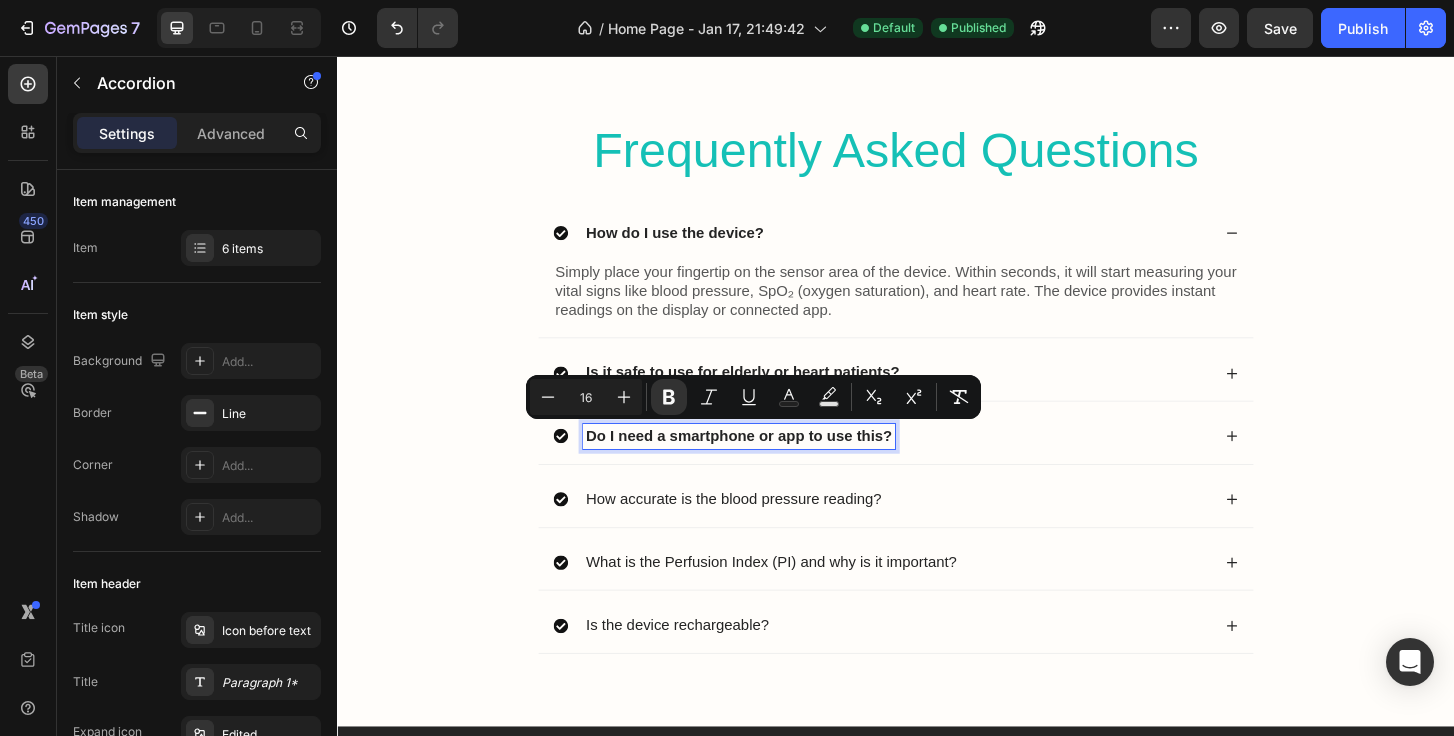 scroll, scrollTop: 7377, scrollLeft: 0, axis: vertical 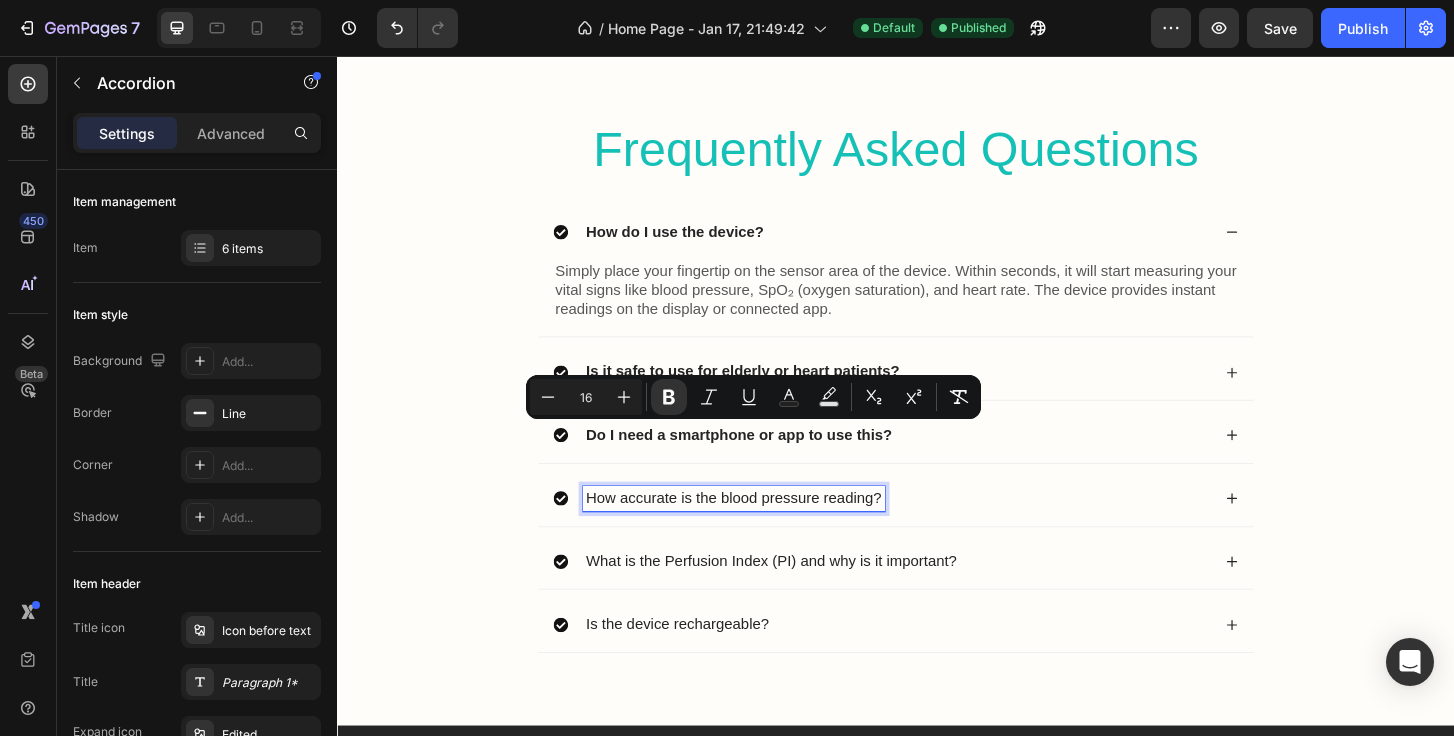 click on "How accurate is the blood pressure reading?" at bounding box center (763, 531) 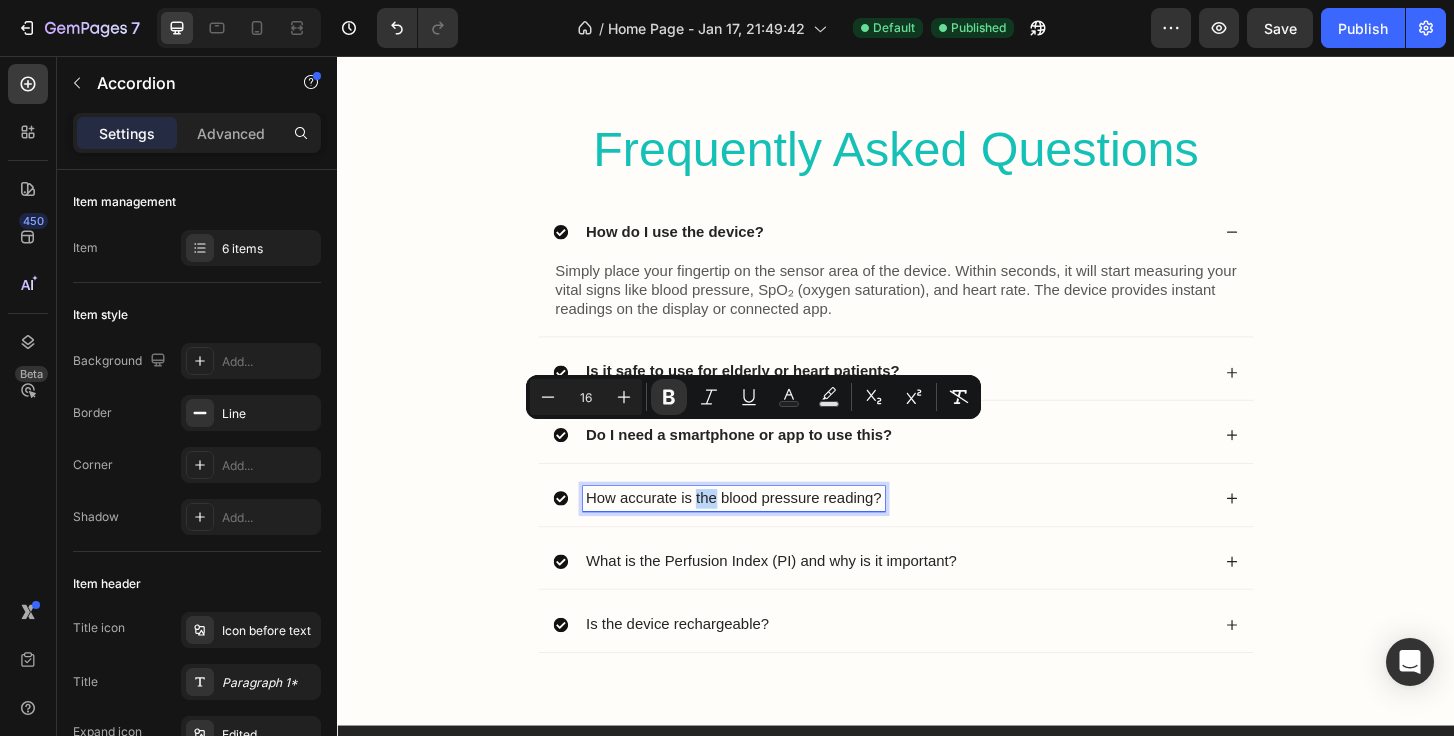 click on "How accurate is the blood pressure reading?" at bounding box center [763, 531] 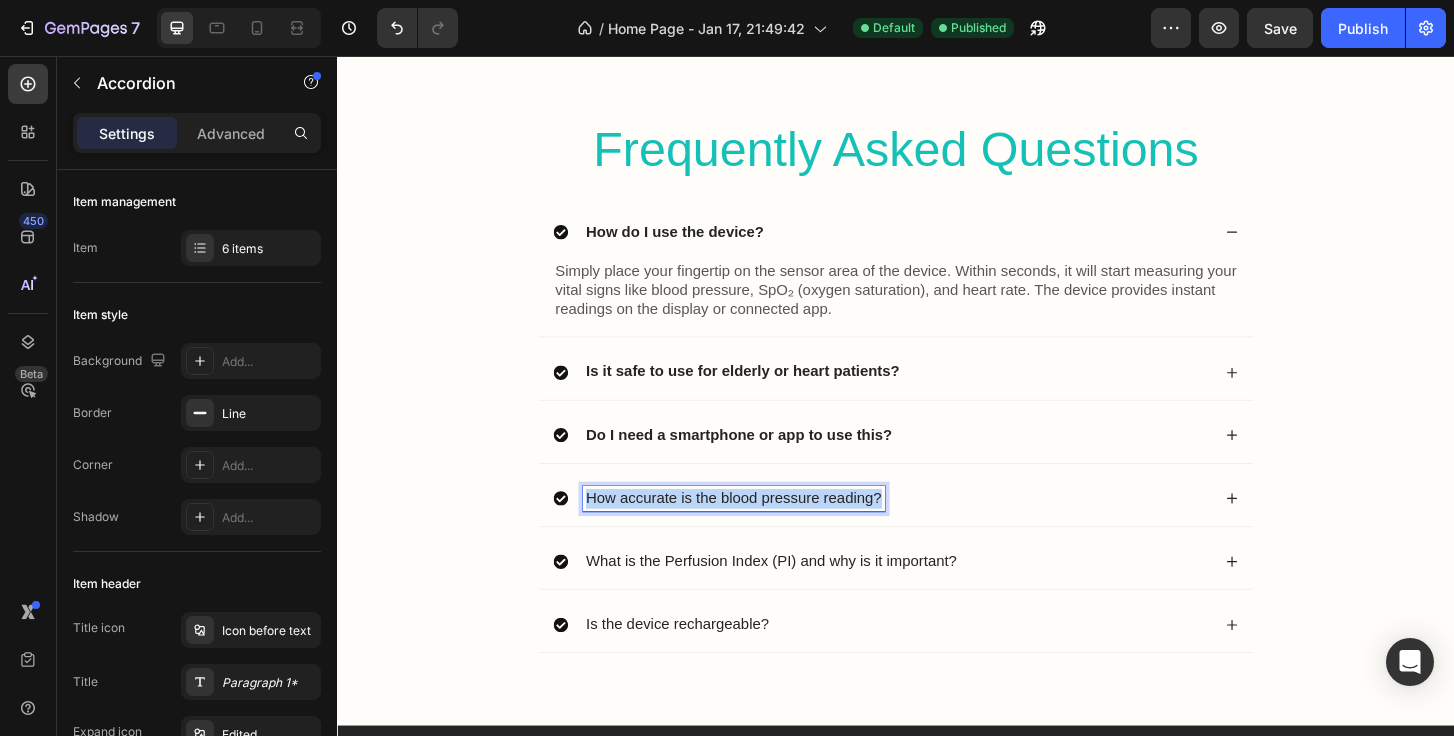click on "How accurate is the blood pressure reading?" at bounding box center (763, 531) 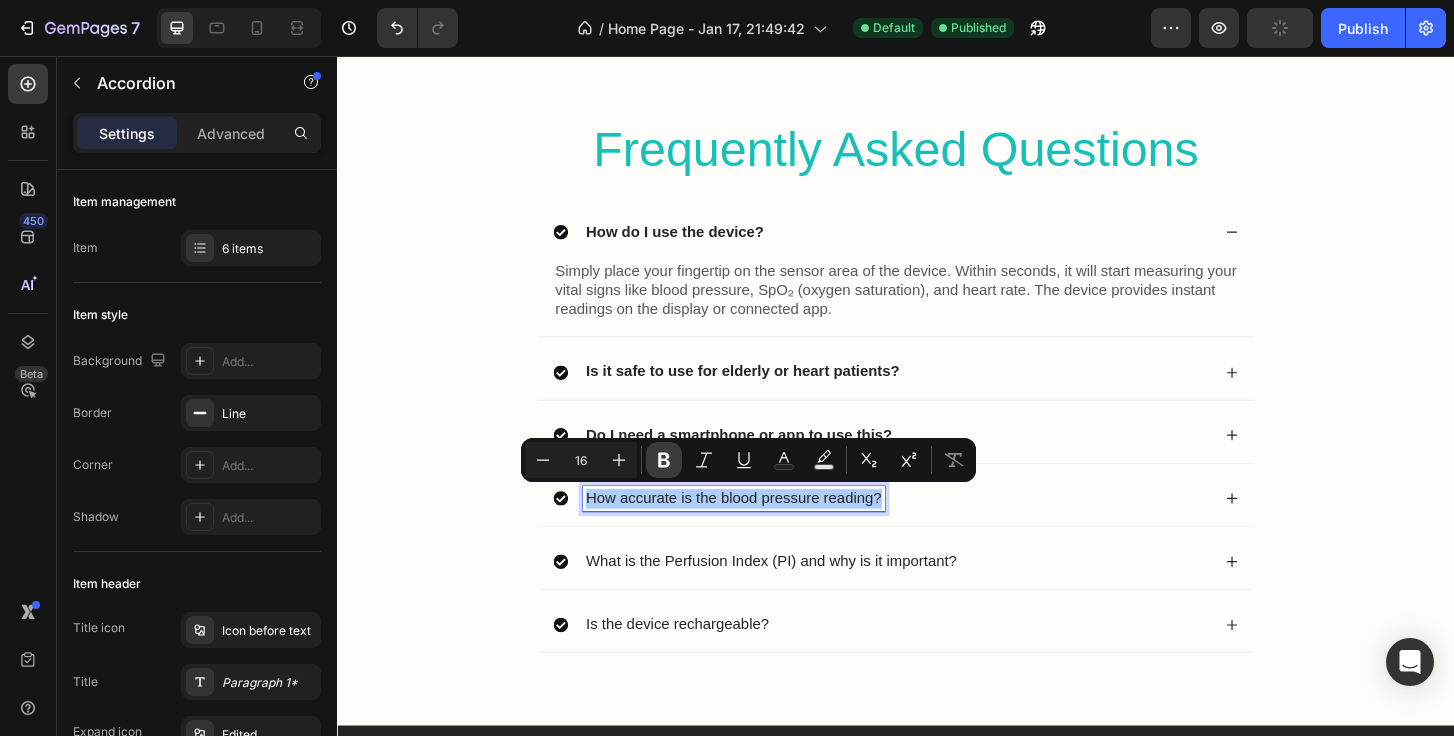 click 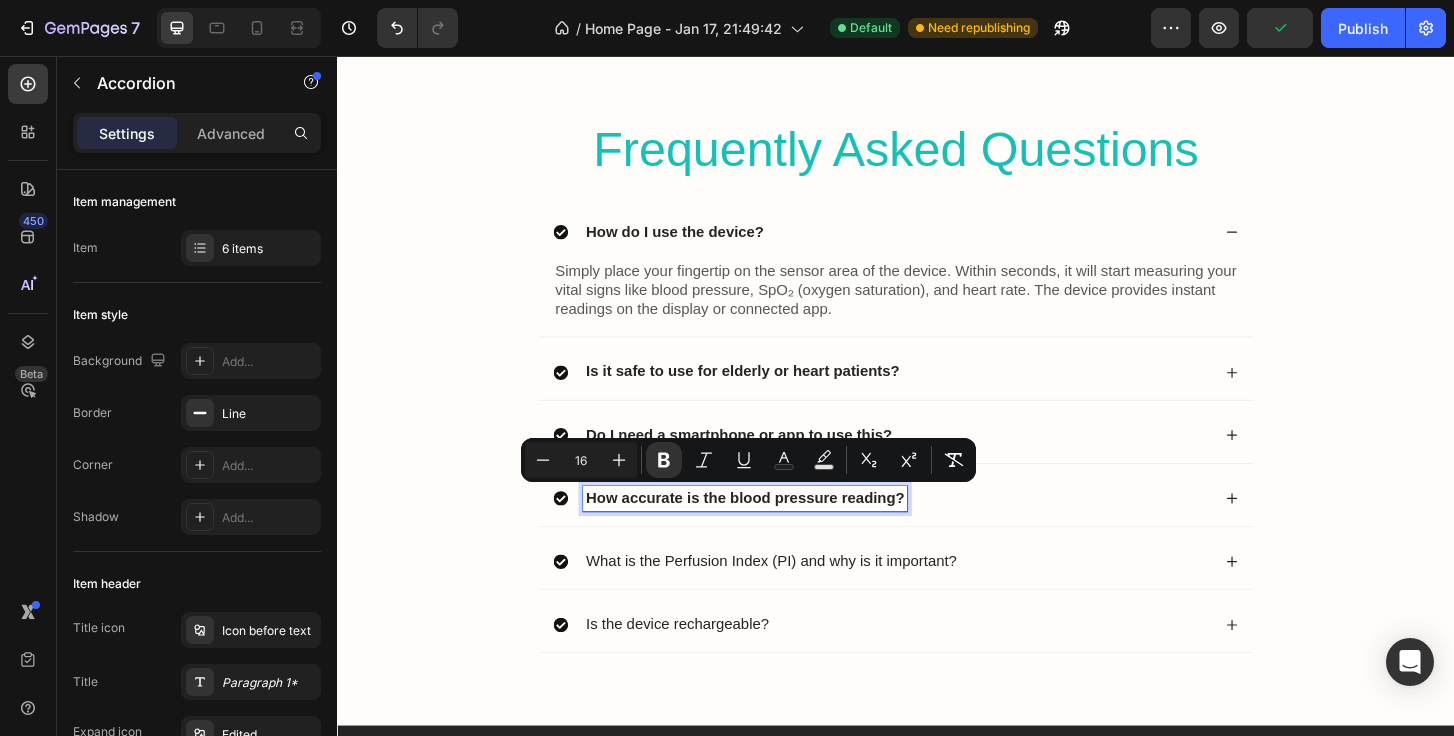 click on "What is the Perfusion Index (PI) and why is it important?" at bounding box center [803, 599] 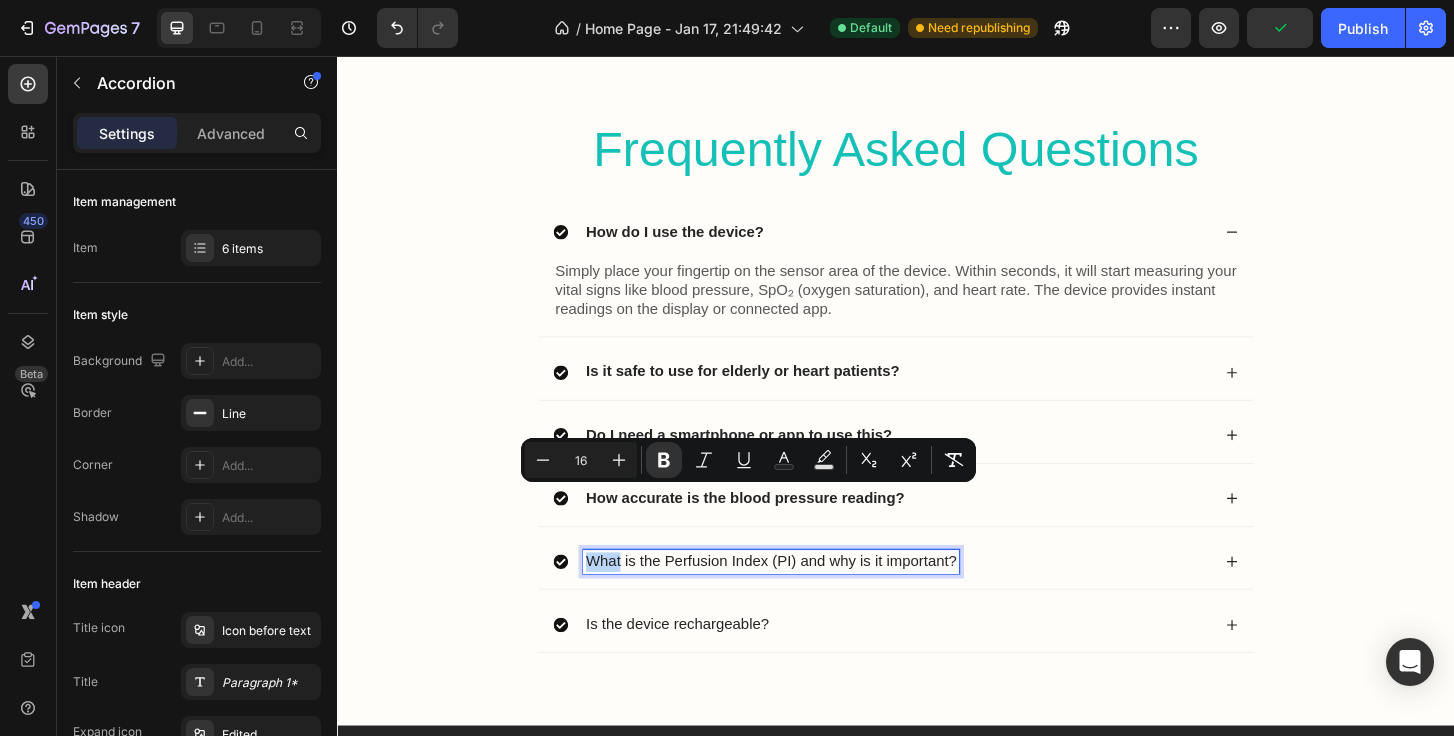 click on "What is the Perfusion Index (PI) and why is it important?" at bounding box center [803, 599] 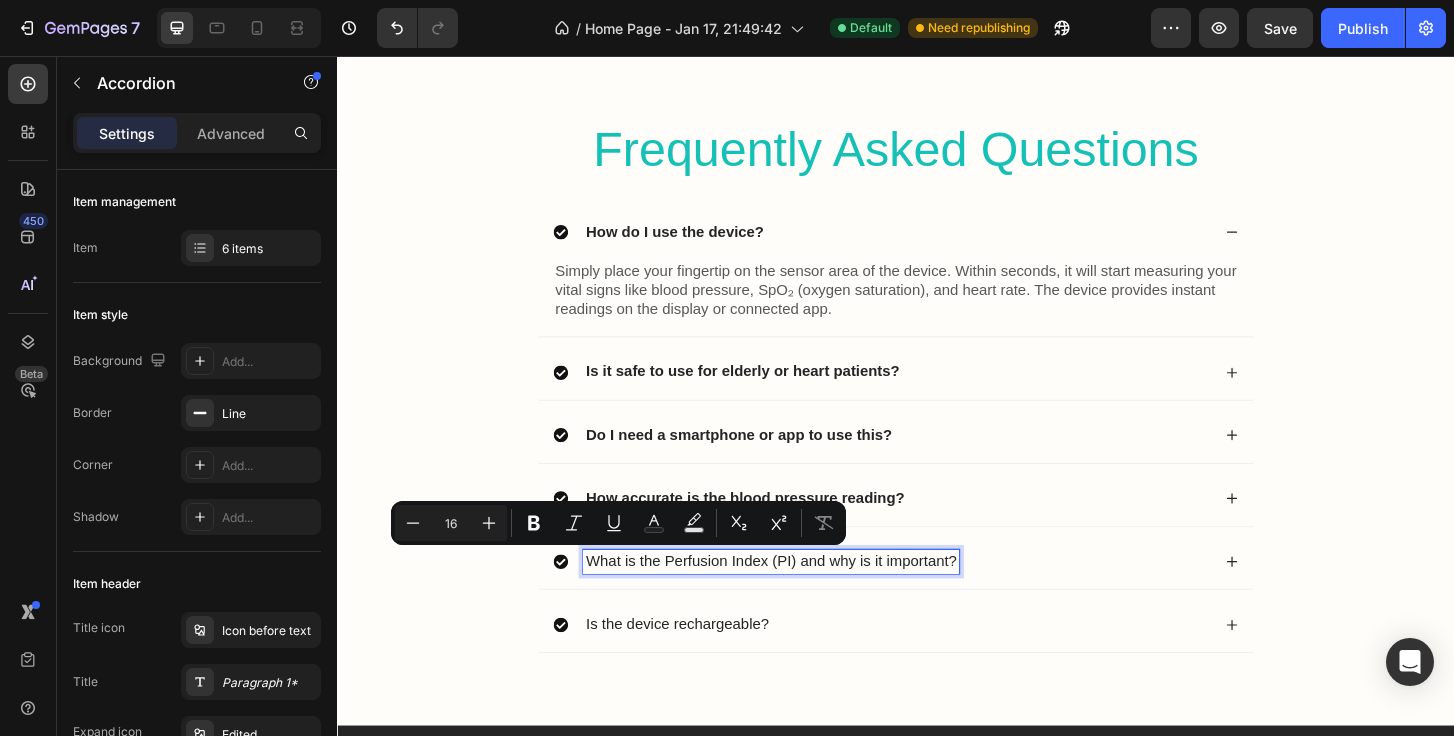 click on "What is the Perfusion Index (PI) and why is it important?" at bounding box center (803, 599) 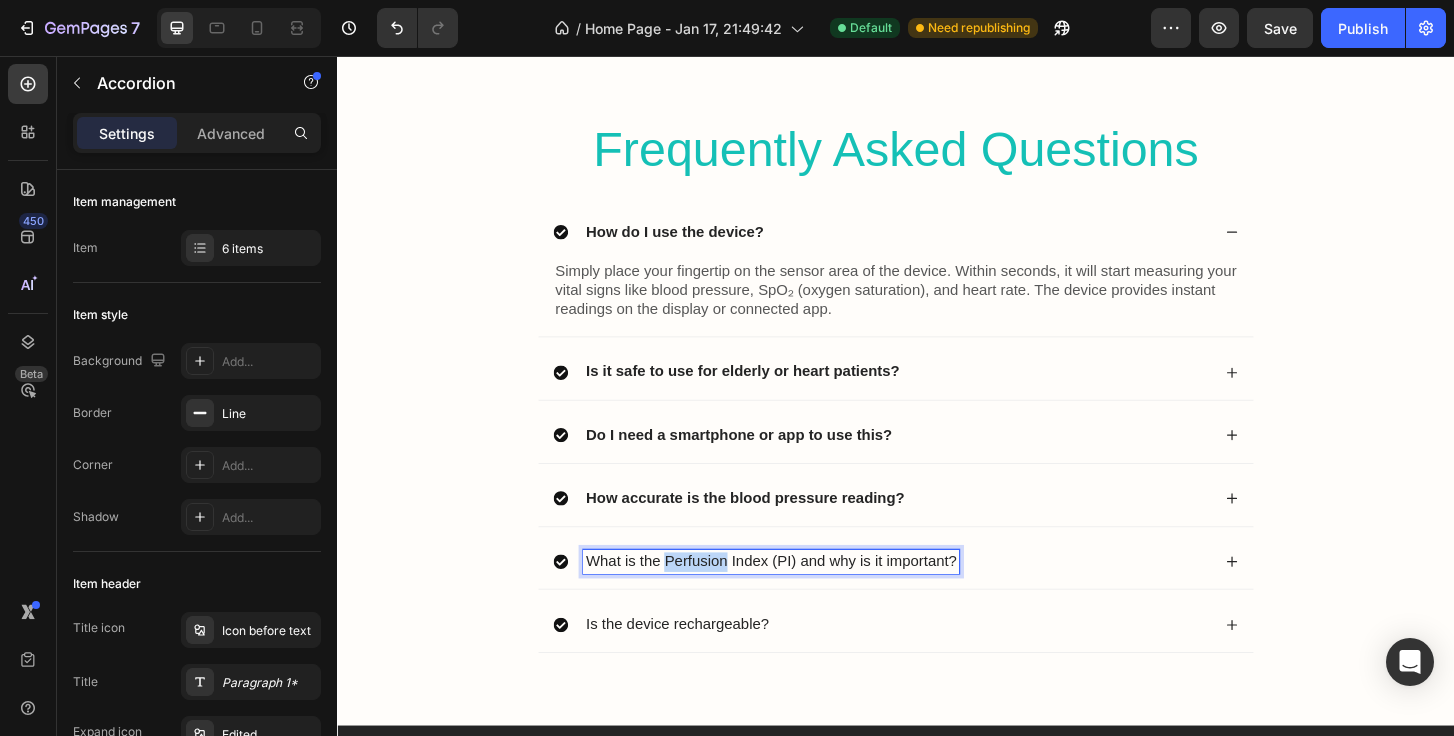 click on "What is the Perfusion Index (PI) and why is it important?" at bounding box center (803, 599) 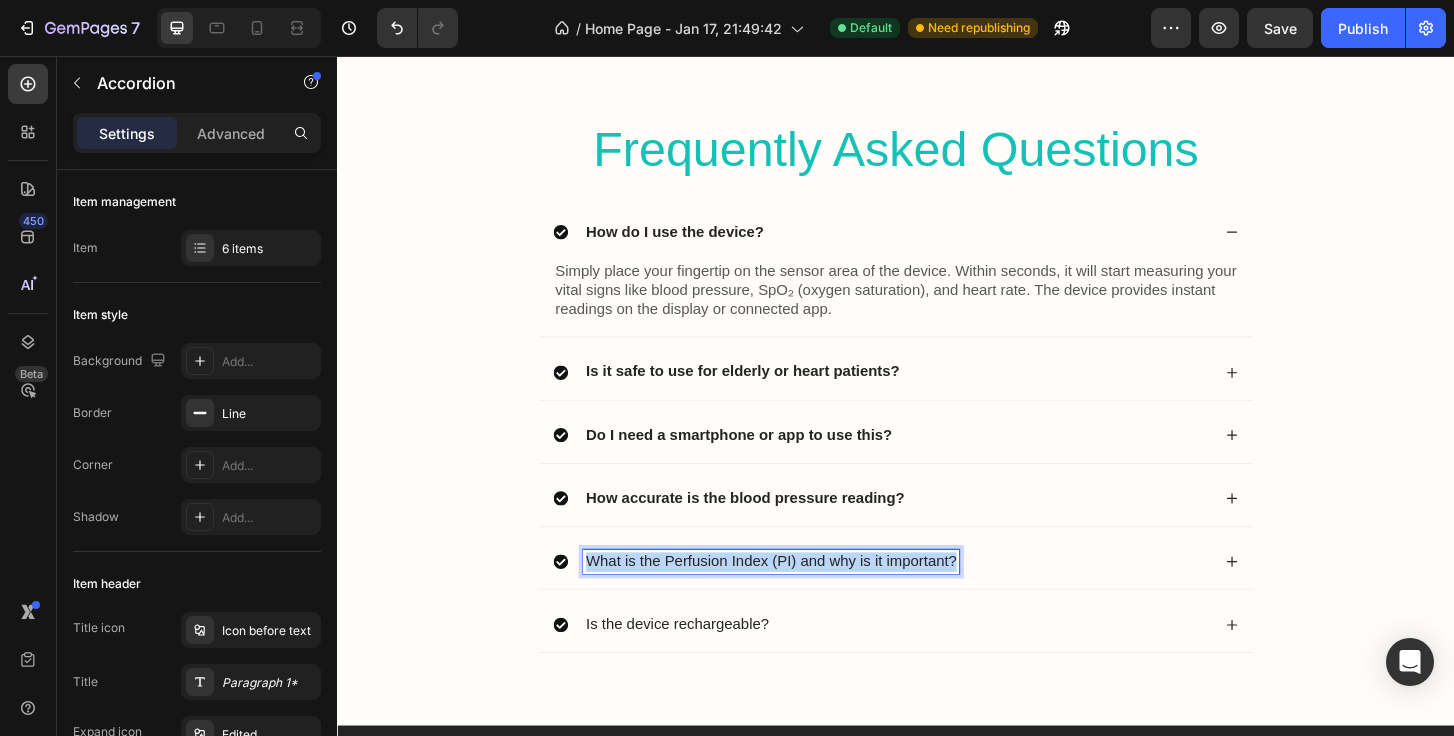 click on "What is the Perfusion Index (PI) and why is it important?" at bounding box center [803, 599] 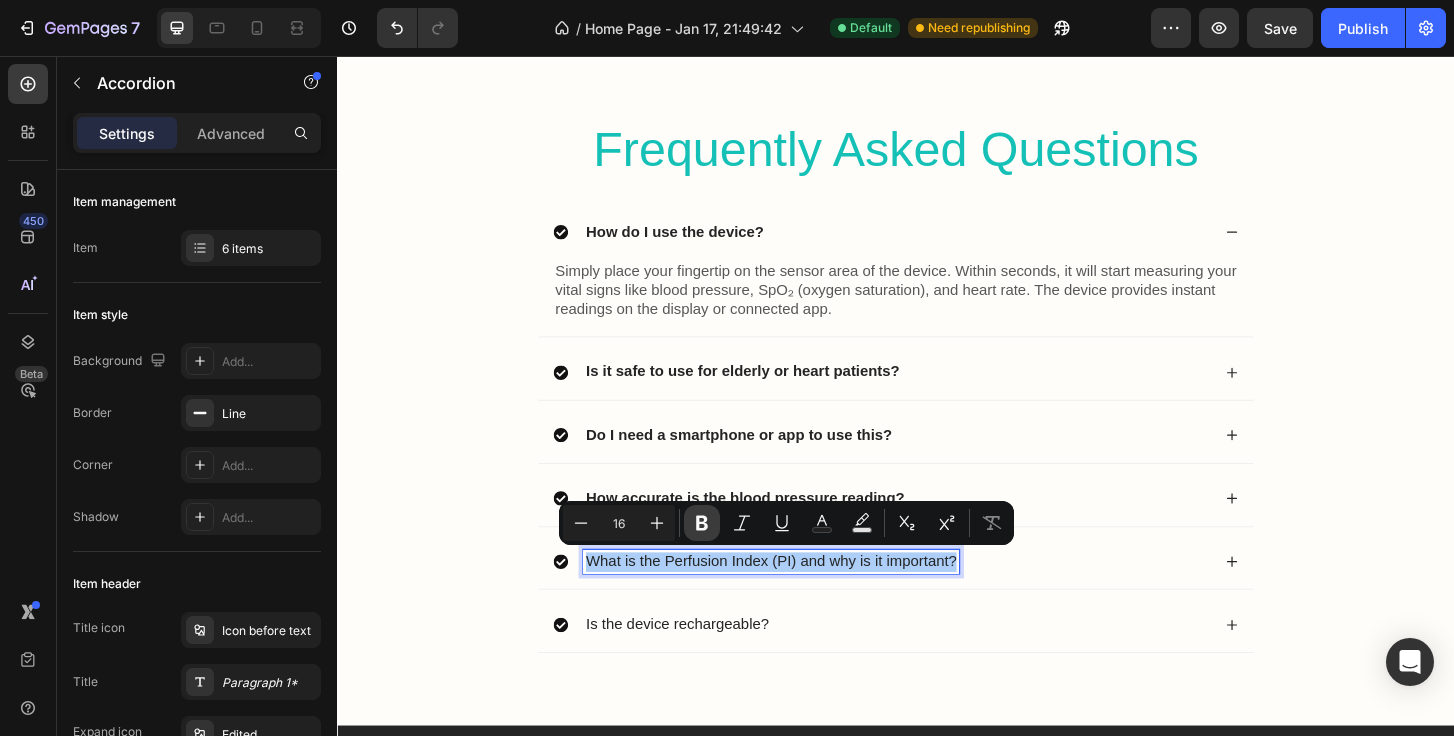 click 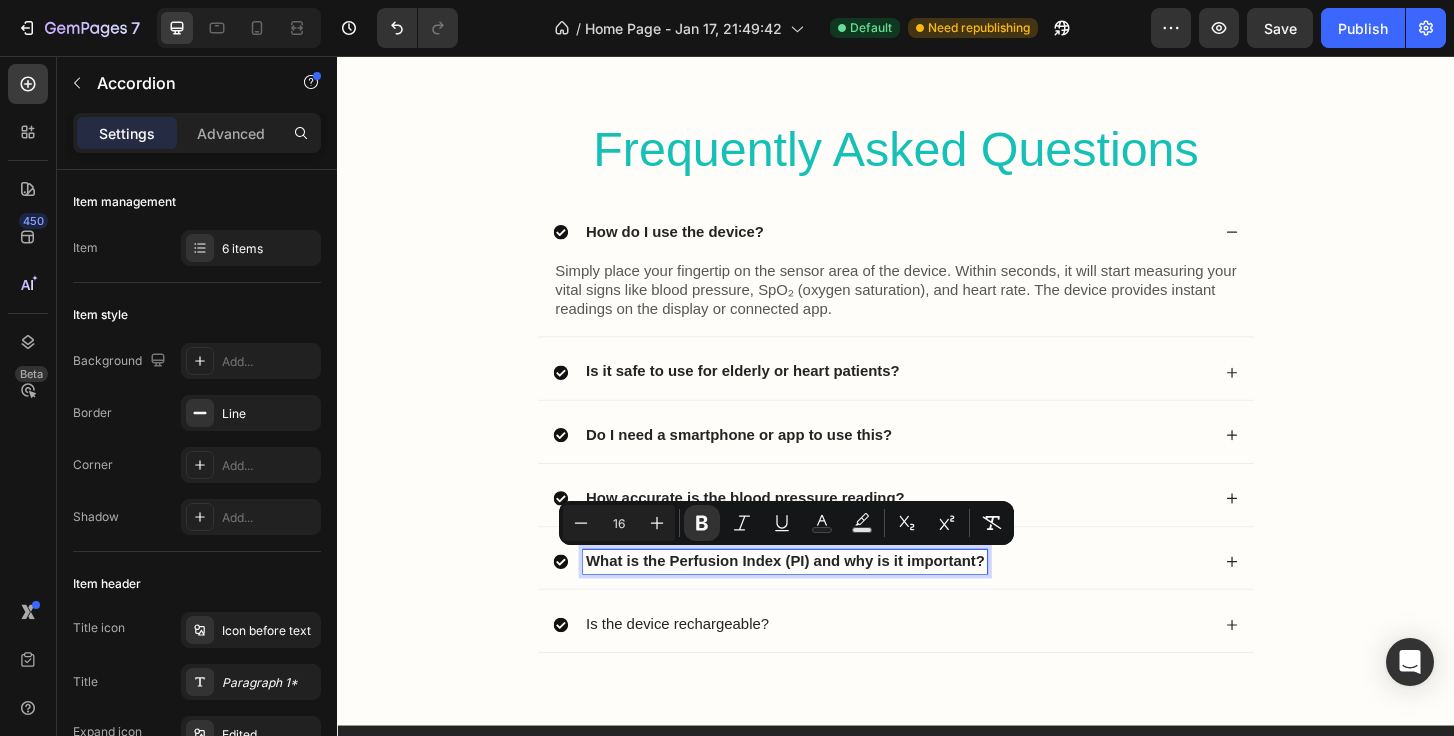 click on "Is the device rechargeable?" at bounding box center (702, 666) 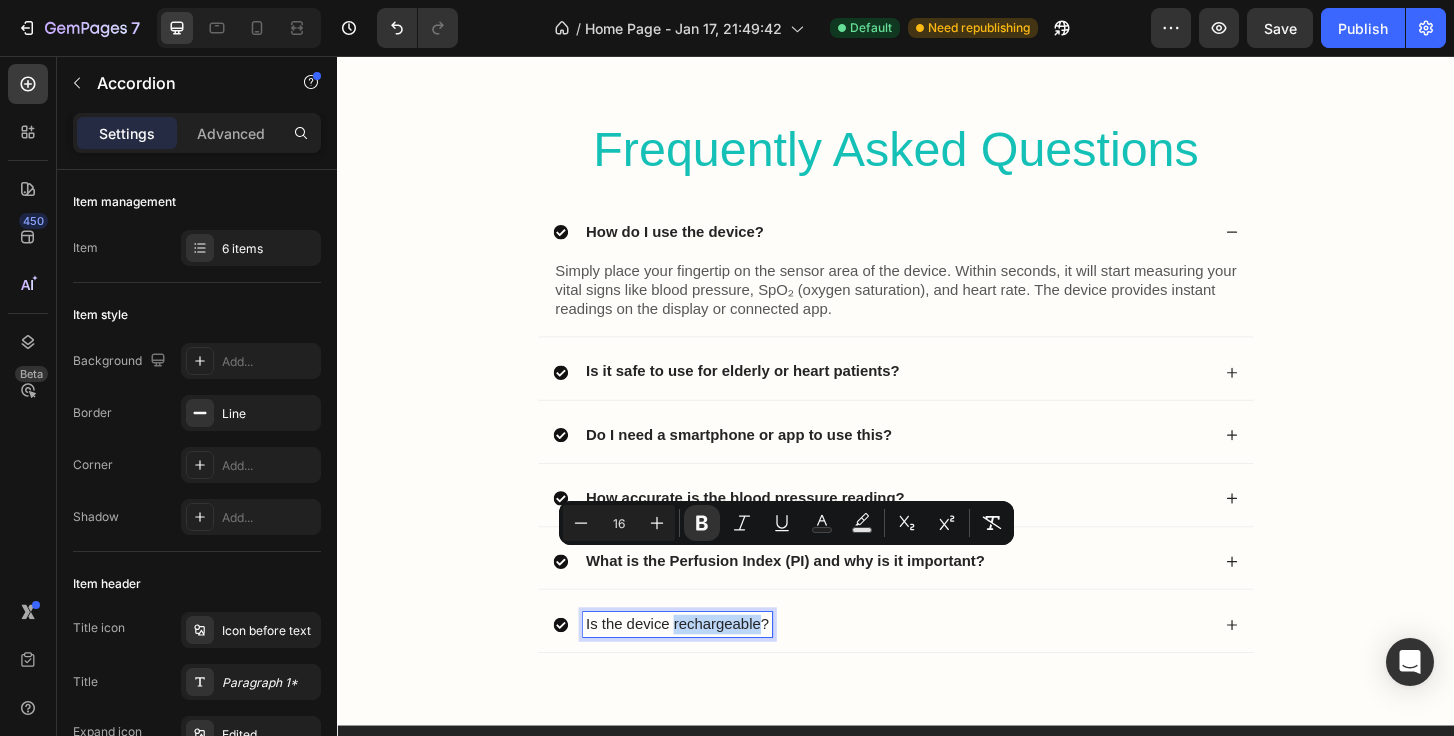 click on "Is the device rechargeable?" at bounding box center [702, 666] 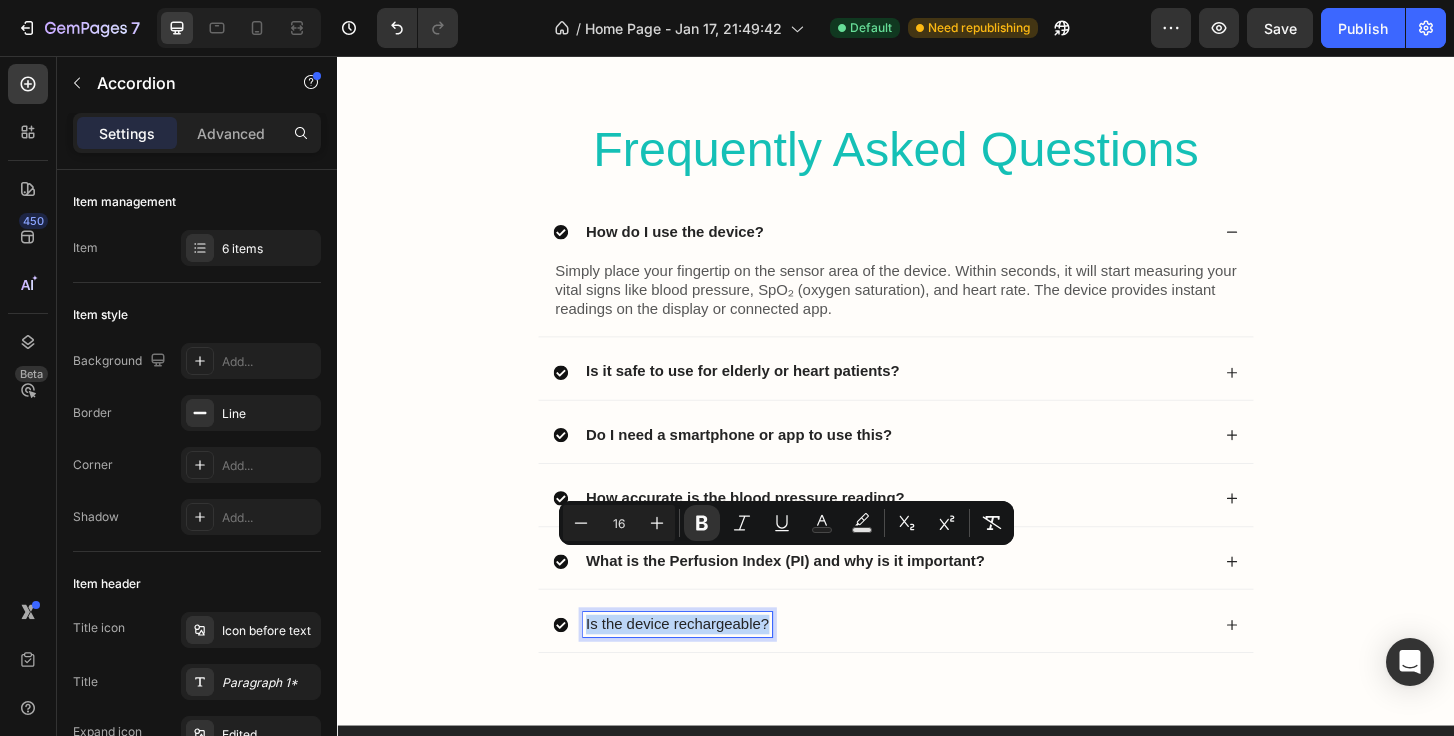 click on "Is the device rechargeable?" at bounding box center (702, 666) 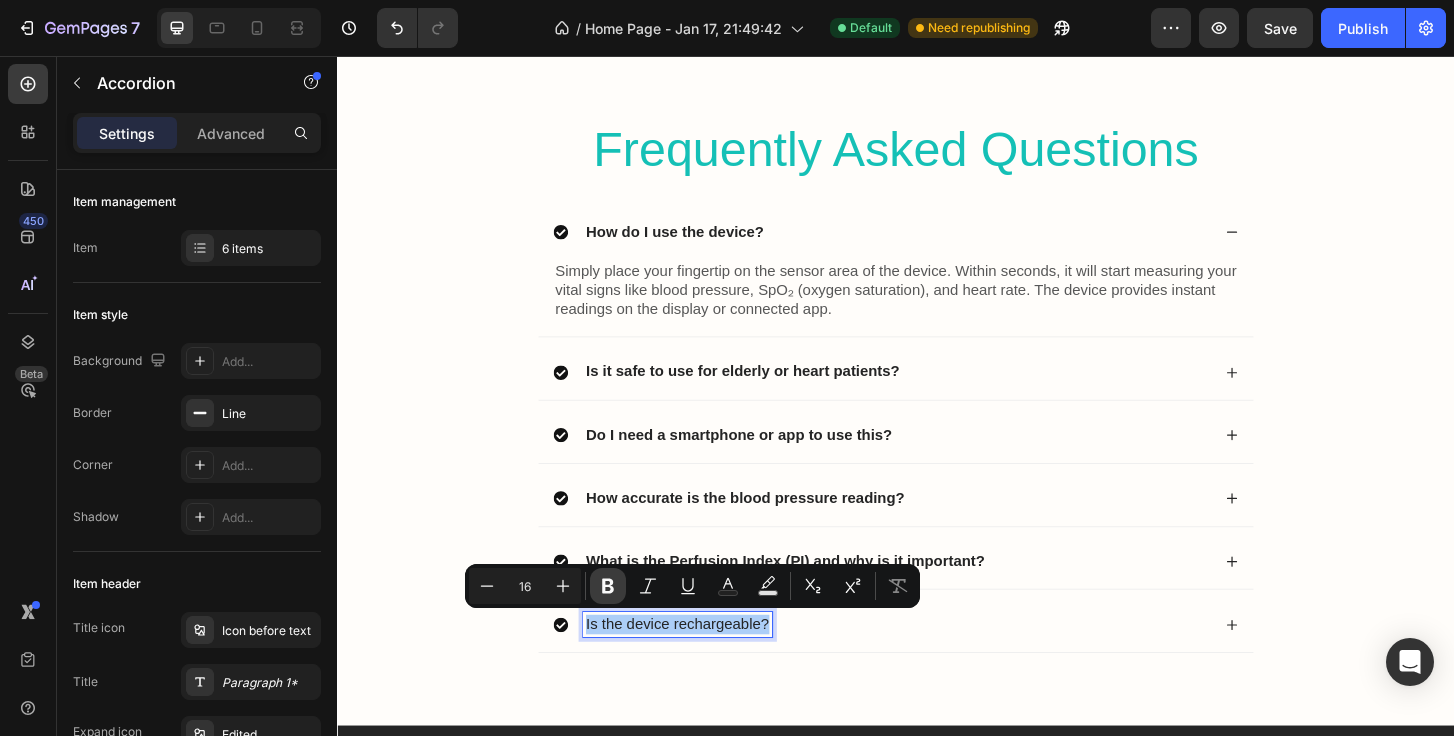 click 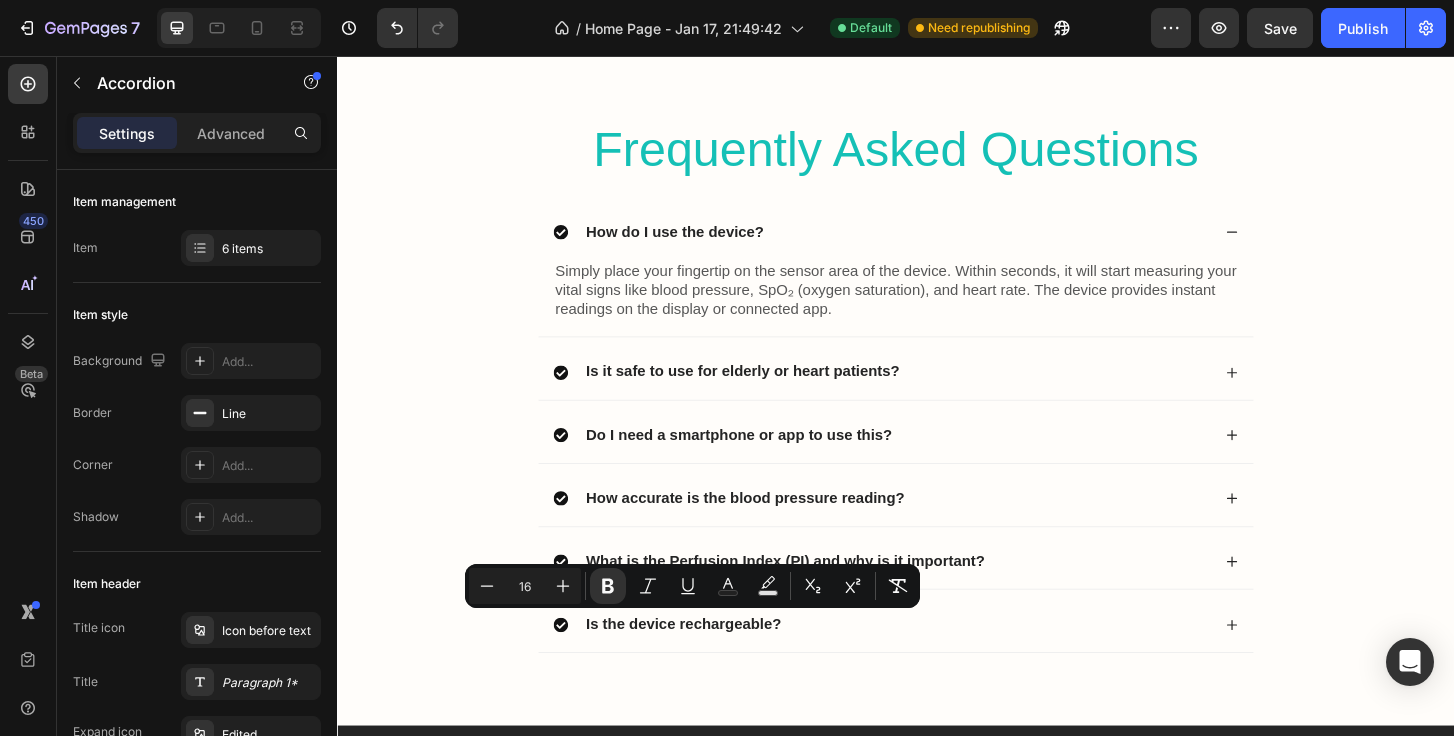 click 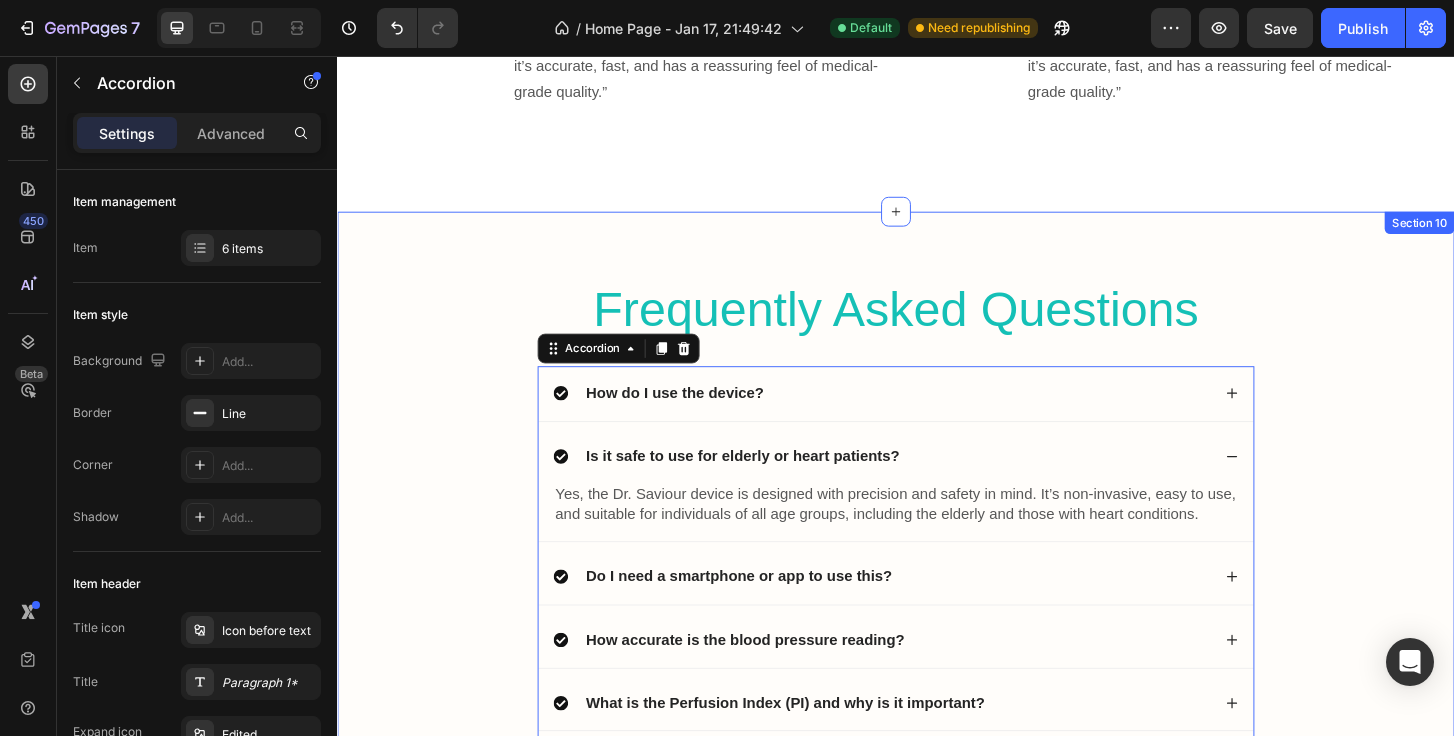 scroll, scrollTop: 7171, scrollLeft: 0, axis: vertical 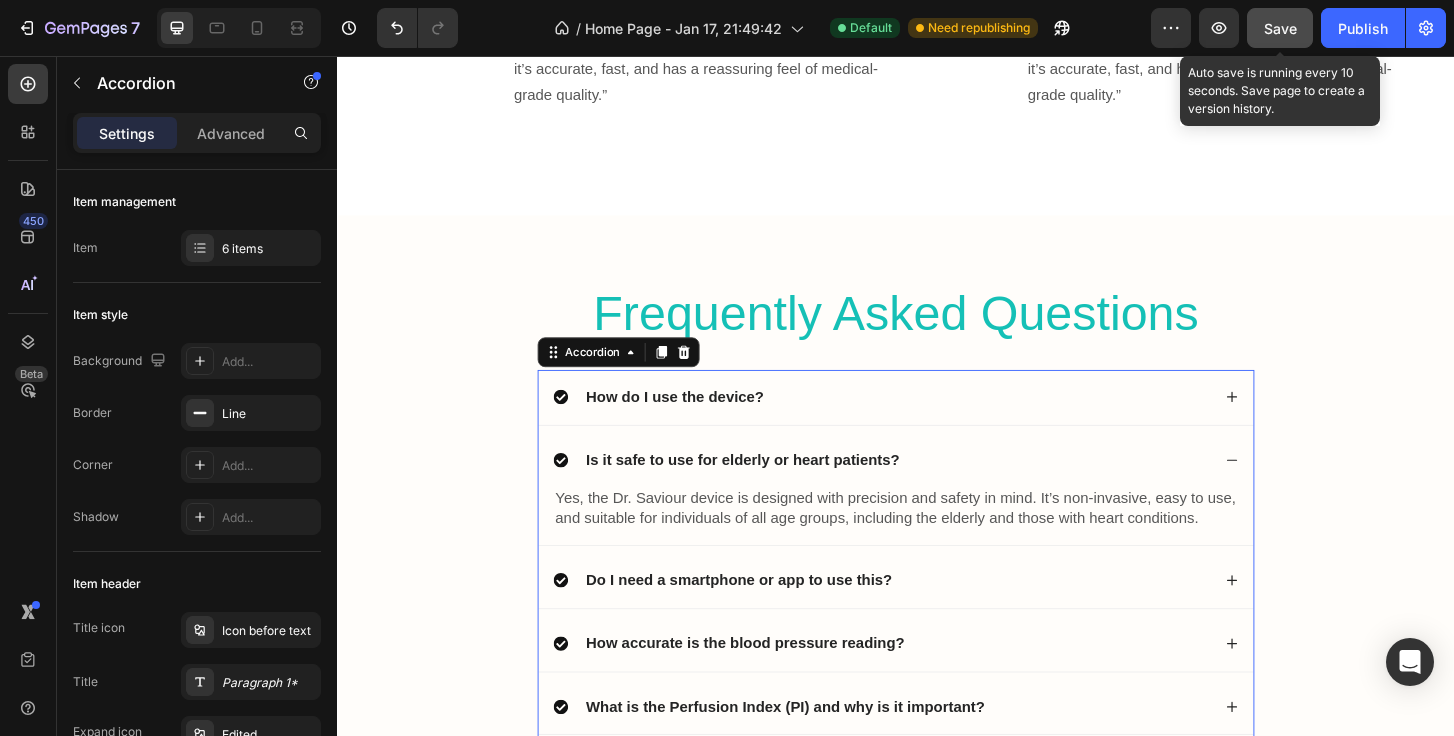 click on "Save" at bounding box center (1280, 28) 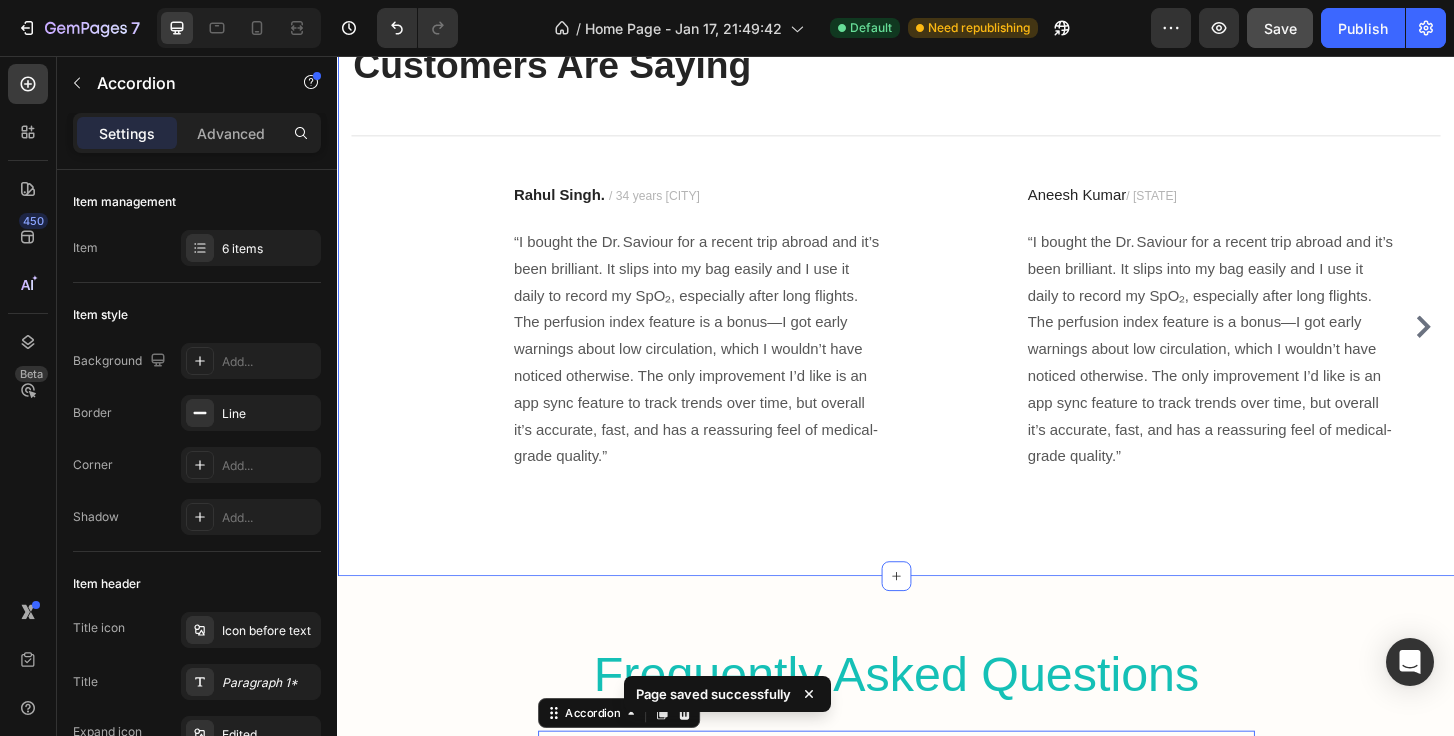 scroll, scrollTop: 6782, scrollLeft: 0, axis: vertical 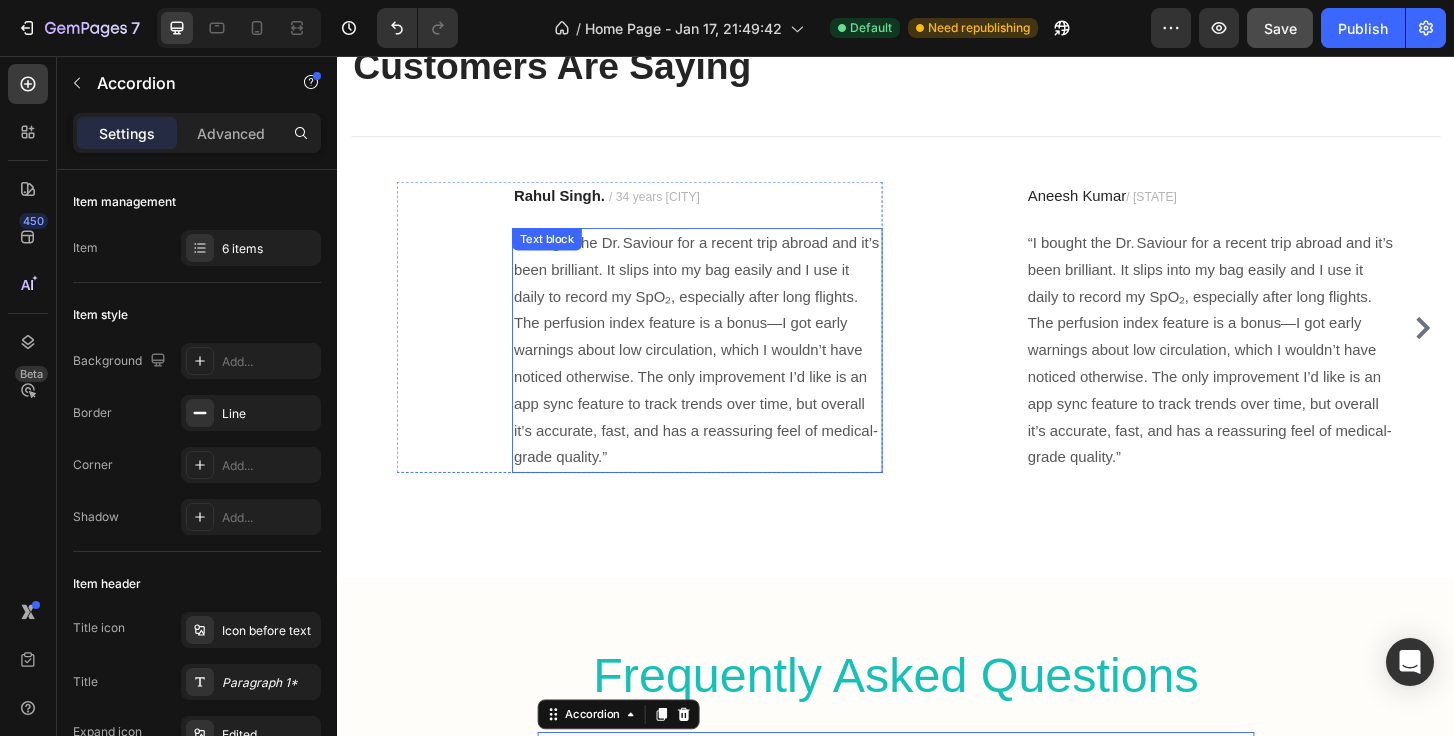 click on "“I bought the Dr. Saviour for a recent trip abroad and it’s been brilliant. It slips into my bag easily and I use it daily to record my SpO₂, especially after long flights. The perfusion index feature is a bonus—I got early warnings about low circulation, which I wouldn’t have noticed otherwise. The only improvement I’d like is an app sync feature to track trends over time, but overall it’s accurate, fast, and has a reassuring feel of medical-grade quality.”" at bounding box center (723, 372) 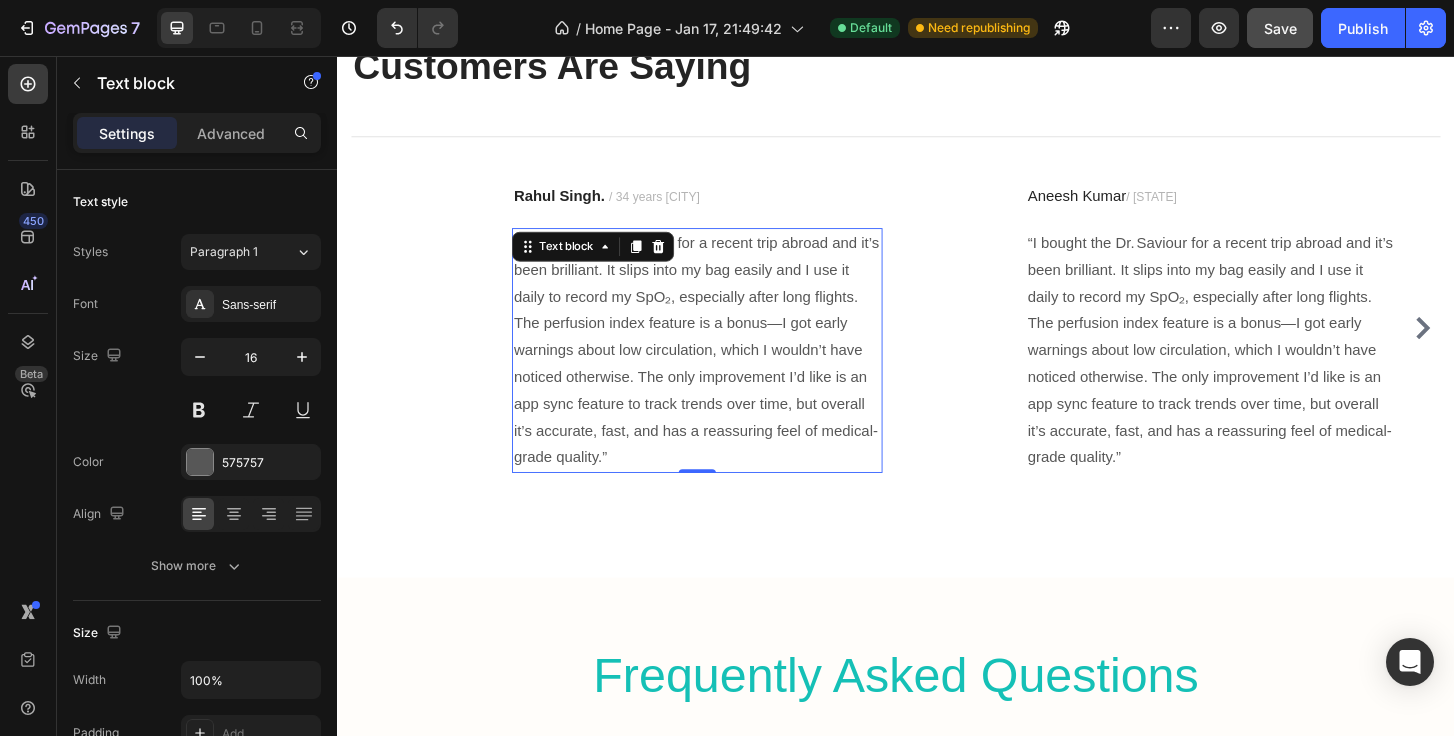 click on "“I bought the Dr. Saviour for a recent trip abroad and it’s been brilliant. It slips into my bag easily and I use it daily to record my SpO₂, especially after long flights. The perfusion index feature is a bonus—I got early warnings about low circulation, which I wouldn’t have noticed otherwise. The only improvement I’d like is an app sync feature to track trends over time, but overall it’s accurate, fast, and has a reassuring feel of medical-grade quality.”" at bounding box center [723, 372] 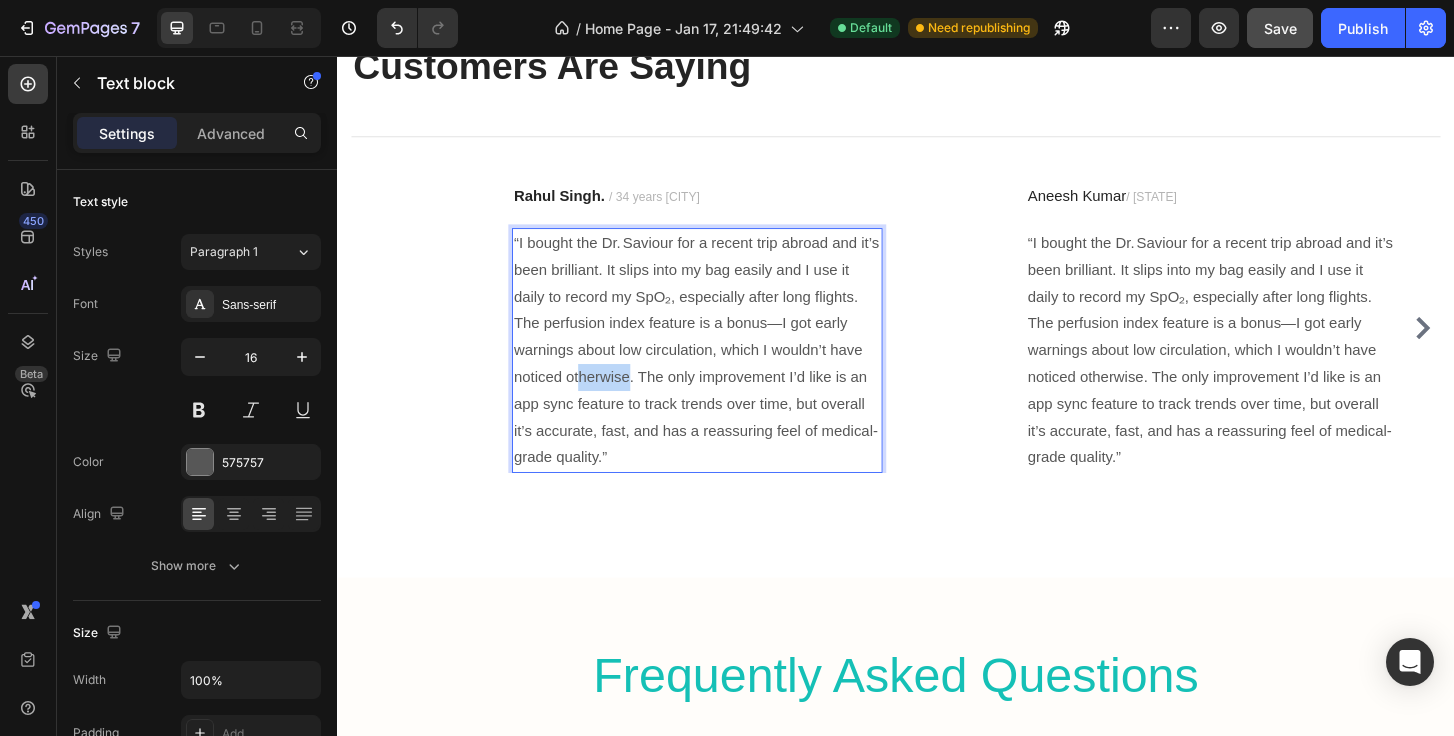 click on "“I bought the Dr. Saviour for a recent trip abroad and it’s been brilliant. It slips into my bag easily and I use it daily to record my SpO₂, especially after long flights. The perfusion index feature is a bonus—I got early warnings about low circulation, which I wouldn’t have noticed otherwise. The only improvement I’d like is an app sync feature to track trends over time, but overall it’s accurate, fast, and has a reassuring feel of medical-grade quality.”" at bounding box center (723, 372) 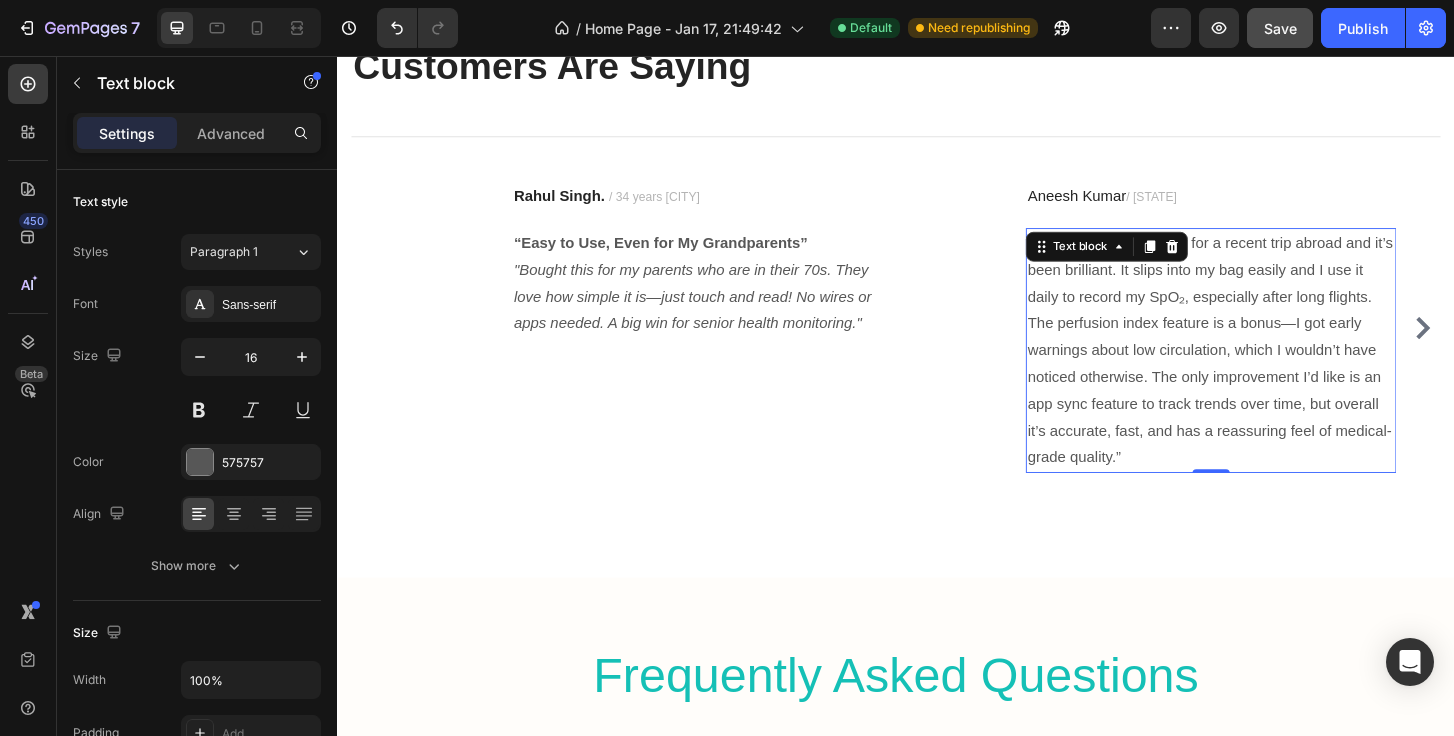 click on "“I bought the Dr. Saviour for a recent trip abroad and it’s been brilliant. It slips into my bag easily and I use it daily to record my SpO₂, especially after long flights. The perfusion index feature is a bonus—I got early warnings about low circulation, which I wouldn’t have noticed otherwise. The only improvement I’d like is an app sync feature to track trends over time, but overall it’s accurate, fast, and has a reassuring feel of medical-grade quality.”" at bounding box center (1275, 372) 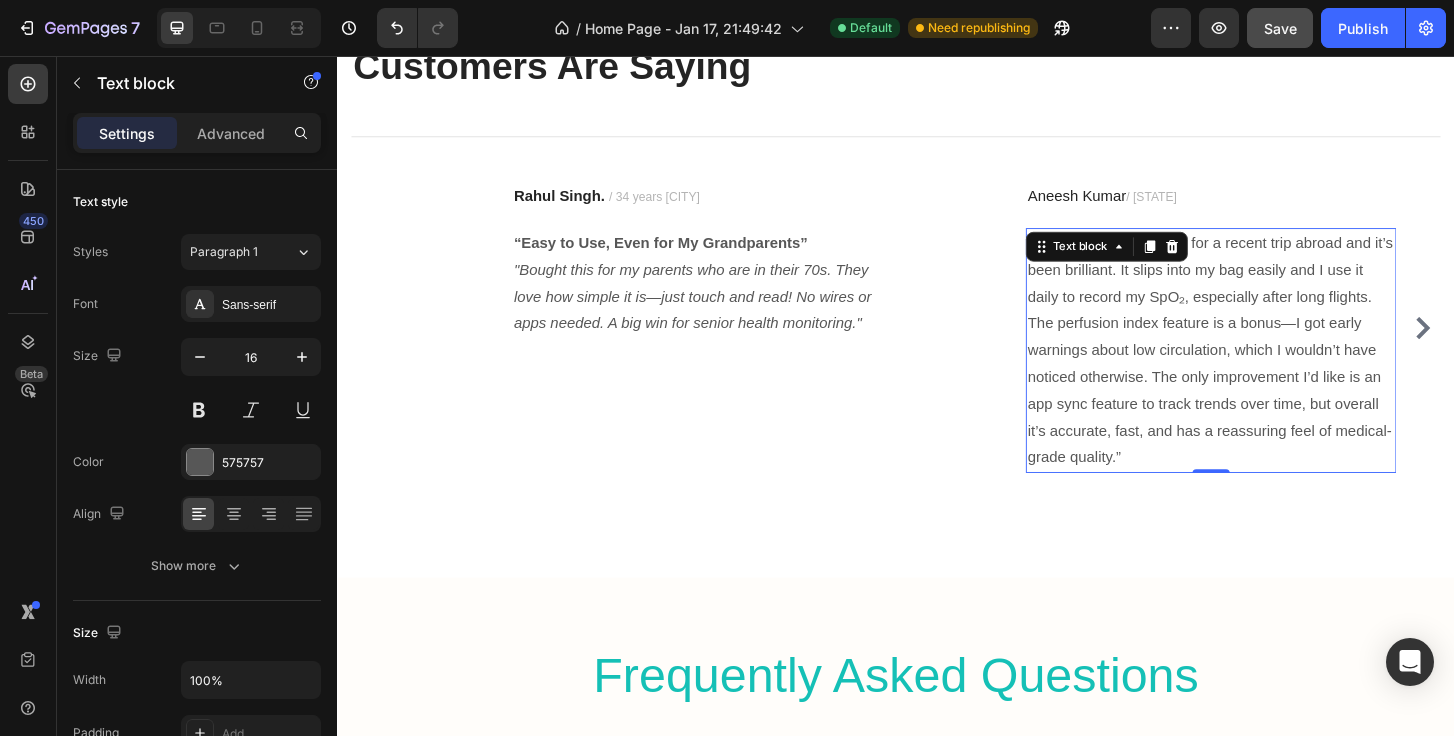 click on "“I bought the Dr. Saviour for a recent trip abroad and it’s been brilliant. It slips into my bag easily and I use it daily to record my SpO₂, especially after long flights. The perfusion index feature is a bonus—I got early warnings about low circulation, which I wouldn’t have noticed otherwise. The only improvement I’d like is an app sync feature to track trends over time, but overall it’s accurate, fast, and has a reassuring feel of medical-grade quality.”" at bounding box center (1275, 372) 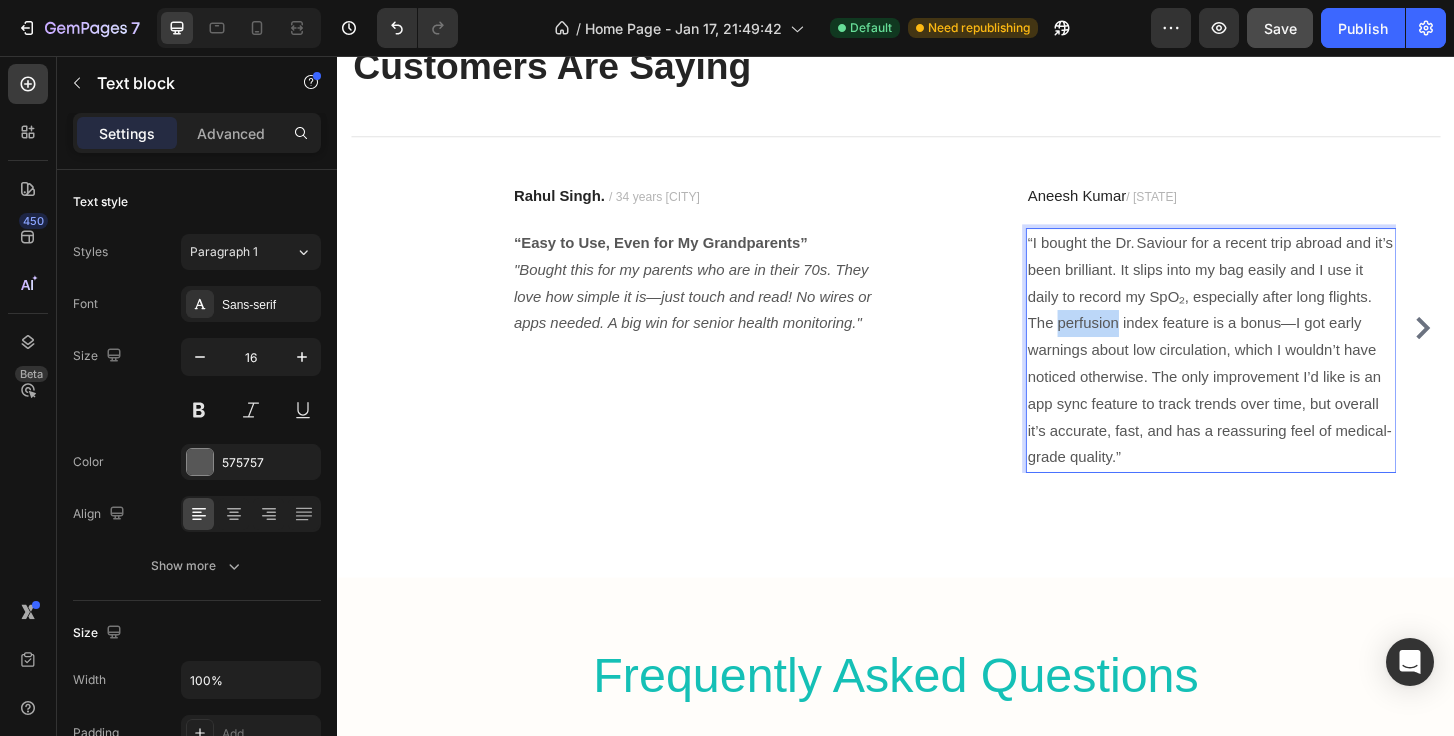 click on "“I bought the Dr. Saviour for a recent trip abroad and it’s been brilliant. It slips into my bag easily and I use it daily to record my SpO₂, especially after long flights. The perfusion index feature is a bonus—I got early warnings about low circulation, which I wouldn’t have noticed otherwise. The only improvement I’d like is an app sync feature to track trends over time, but overall it’s accurate, fast, and has a reassuring feel of medical-grade quality.”" at bounding box center [1275, 372] 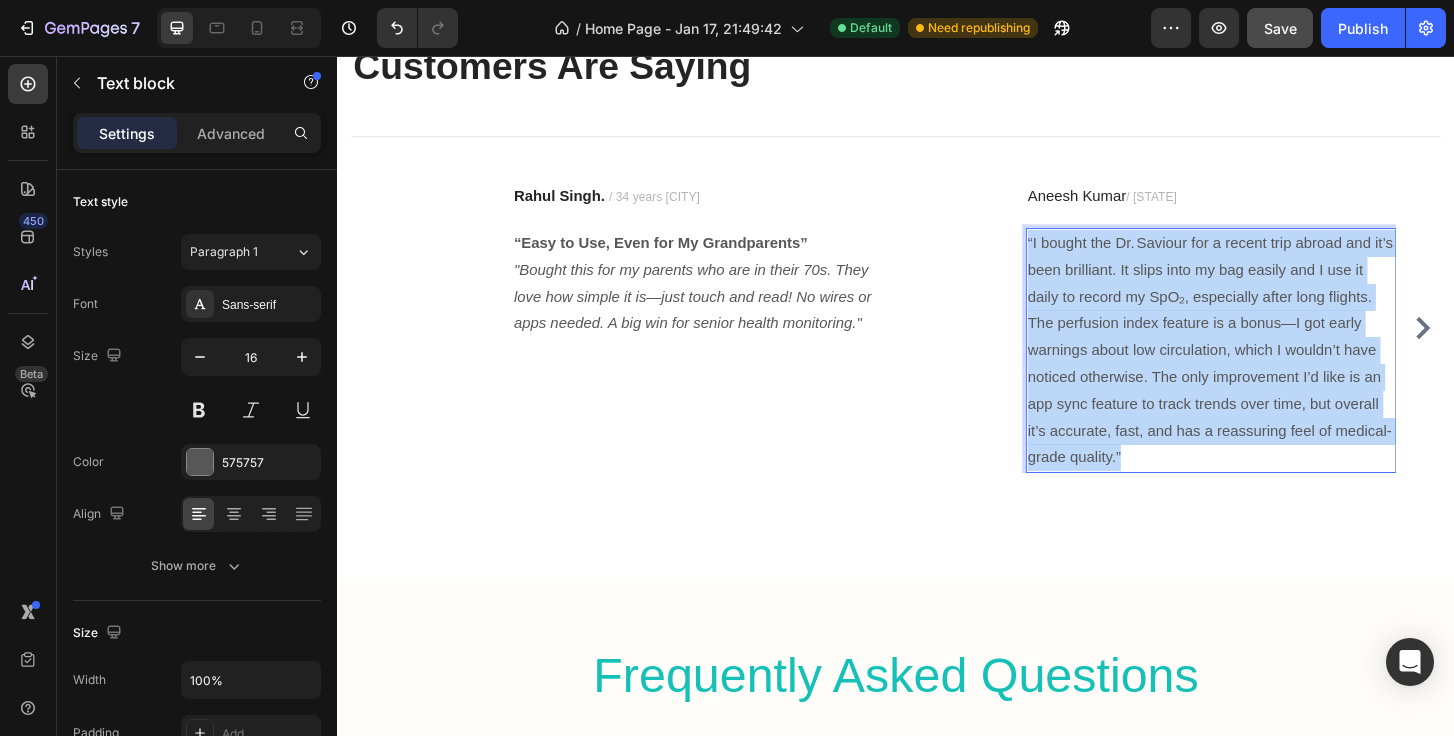 click on "“I bought the Dr. Saviour for a recent trip abroad and it’s been brilliant. It slips into my bag easily and I use it daily to record my SpO₂, especially after long flights. The perfusion index feature is a bonus—I got early warnings about low circulation, which I wouldn’t have noticed otherwise. The only improvement I’d like is an app sync feature to track trends over time, but overall it’s accurate, fast, and has a reassuring feel of medical-grade quality.”" at bounding box center (1275, 372) 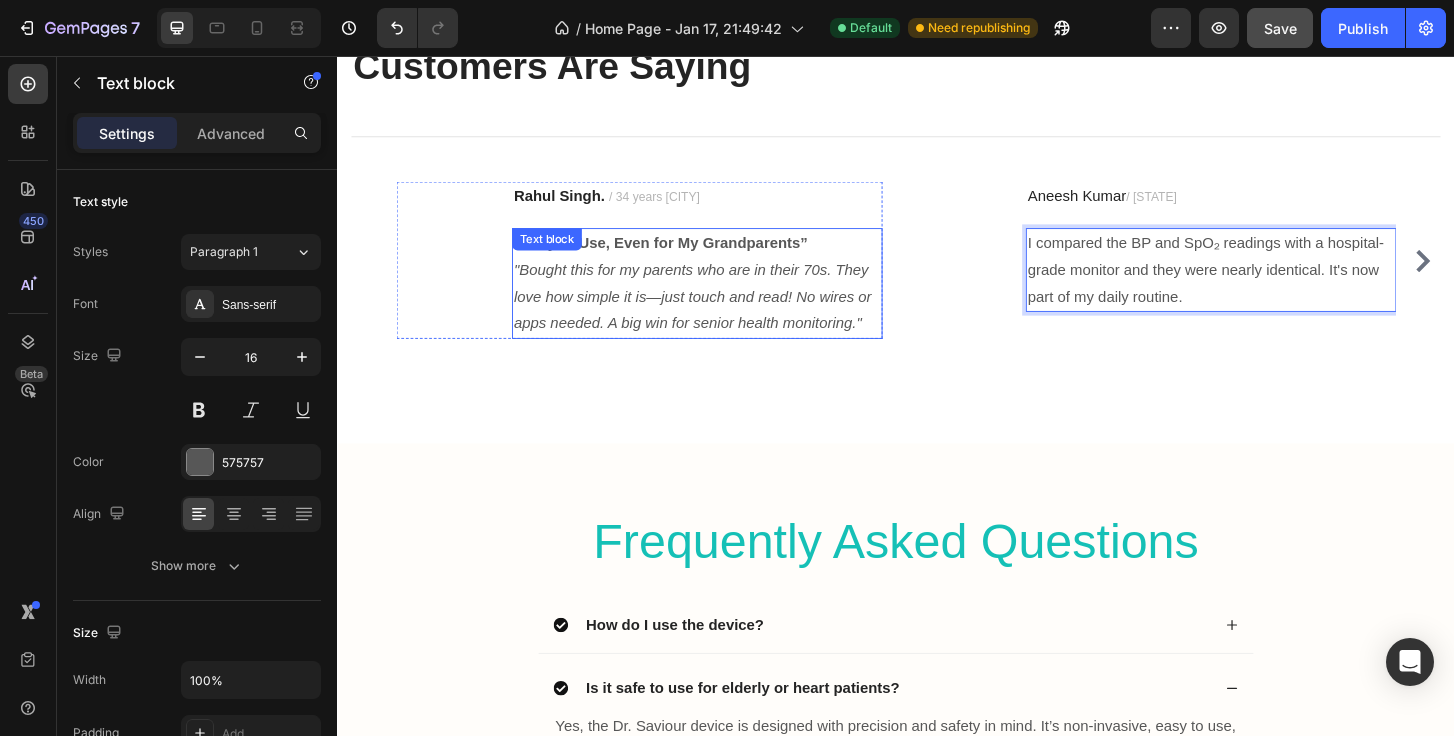 click on ""Bought this for my parents who are in their 70s. They love how simple it is—just touch and read! No wires or apps needed. A big win for senior health monitoring."" at bounding box center [718, 314] 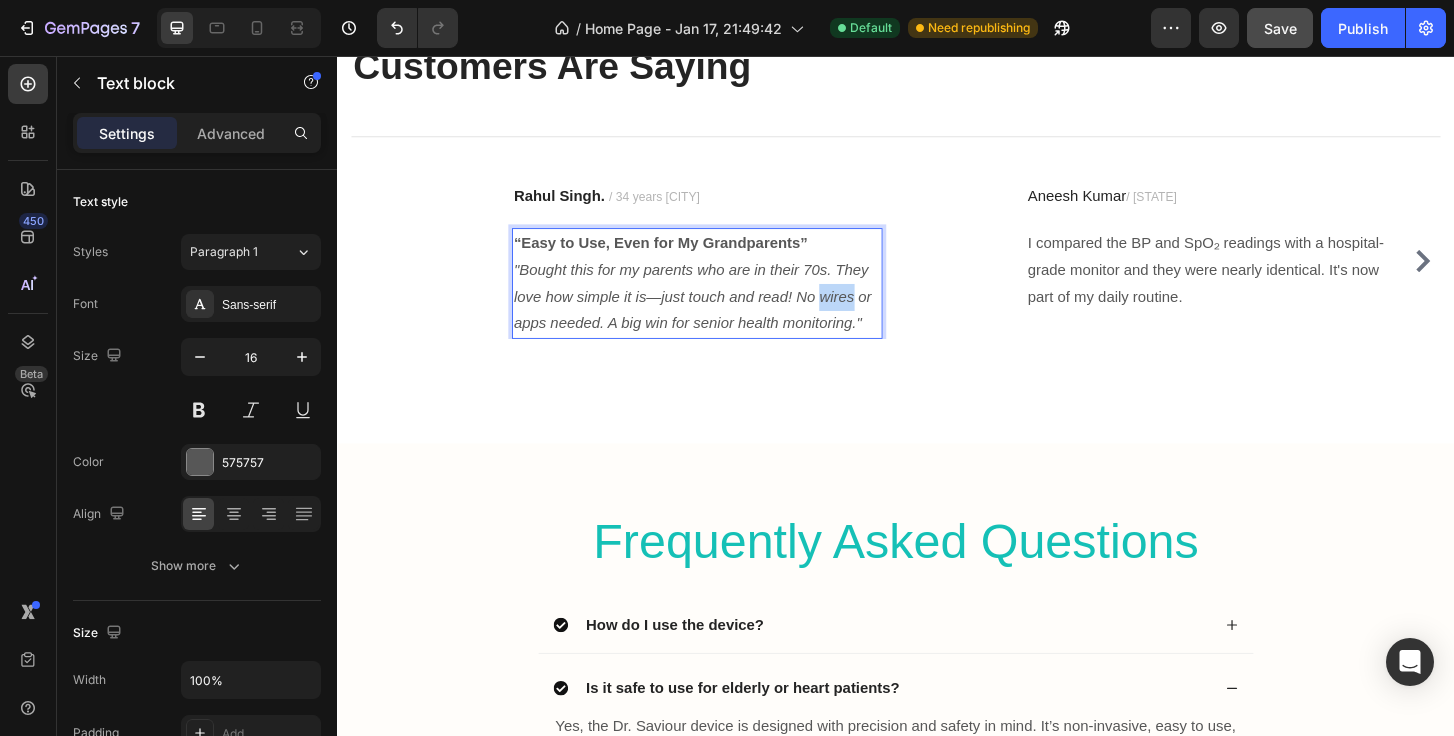 click on ""Bought this for my parents who are in their 70s. They love how simple it is—just touch and read! No wires or apps needed. A big win for senior health monitoring."" at bounding box center (718, 314) 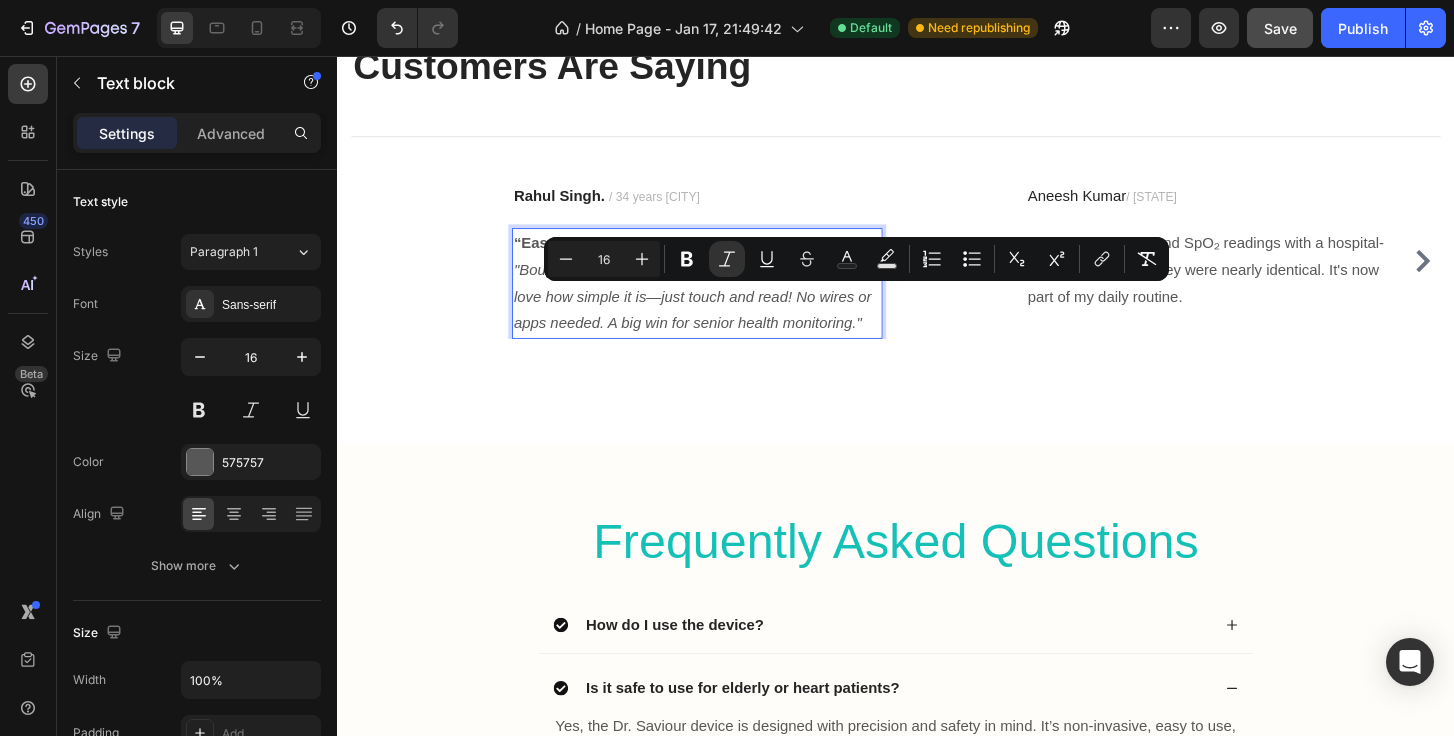 click on "“Easy to Use, Even for My Grandparents” "Bought this for my parents who are in their 70s. They love how simple it is—just touch and read! No wires or apps needed. A big win for senior health monitoring."" at bounding box center (723, 300) 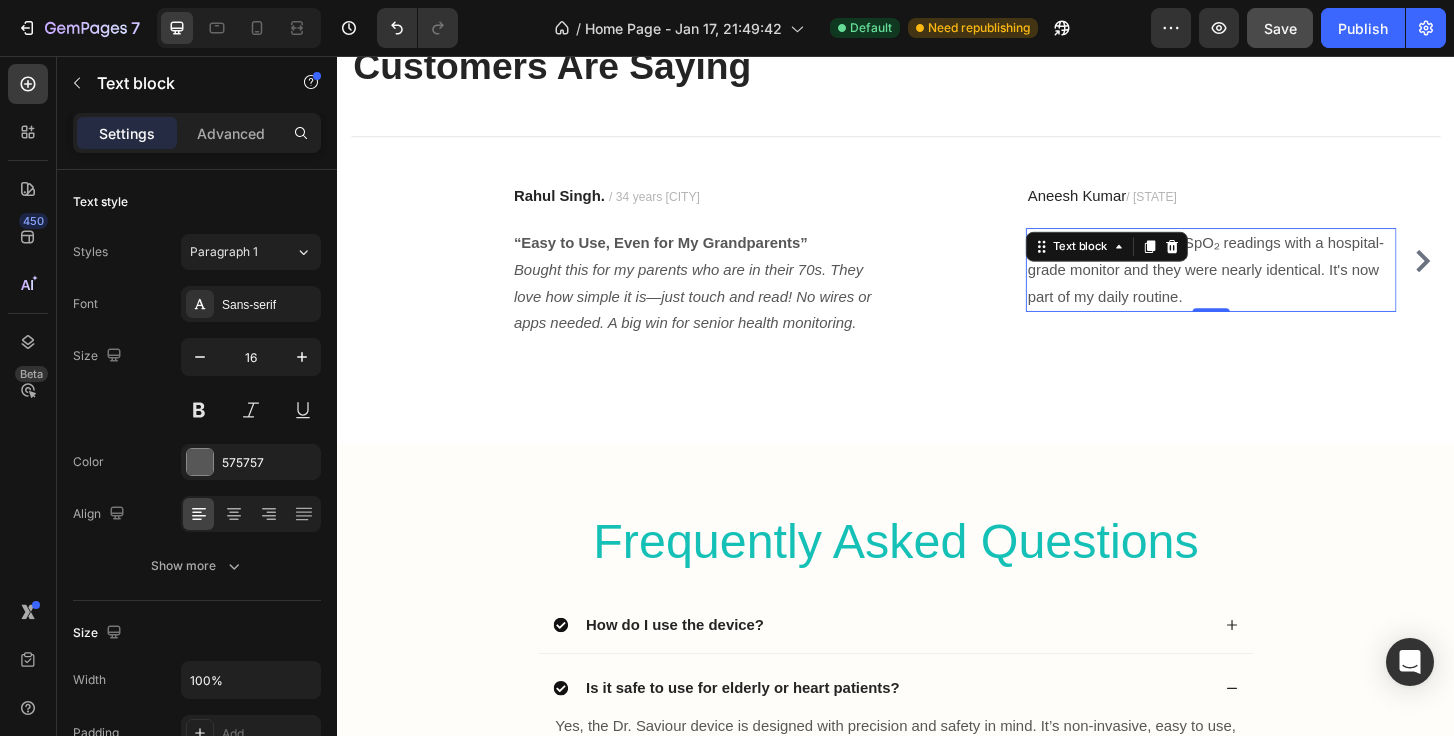 click on "I compared the BP and SpO₂ readings with a hospital-grade monitor and they were nearly identical. It's now part of my daily routine. Text block 0" at bounding box center (1275, 286) 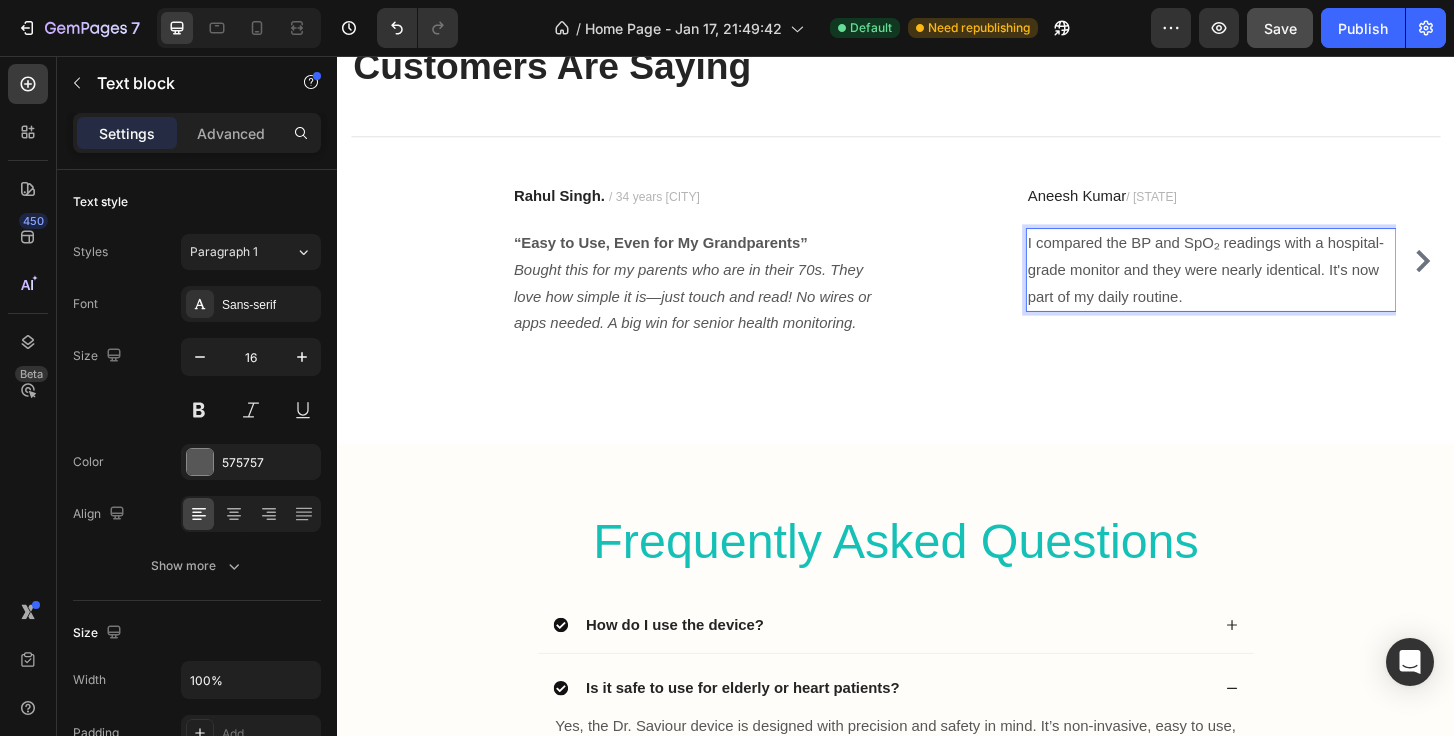 click on "I compared the BP and SpO₂ readings with a hospital-grade monitor and they were nearly identical. It's now part of my daily routine." at bounding box center (1275, 286) 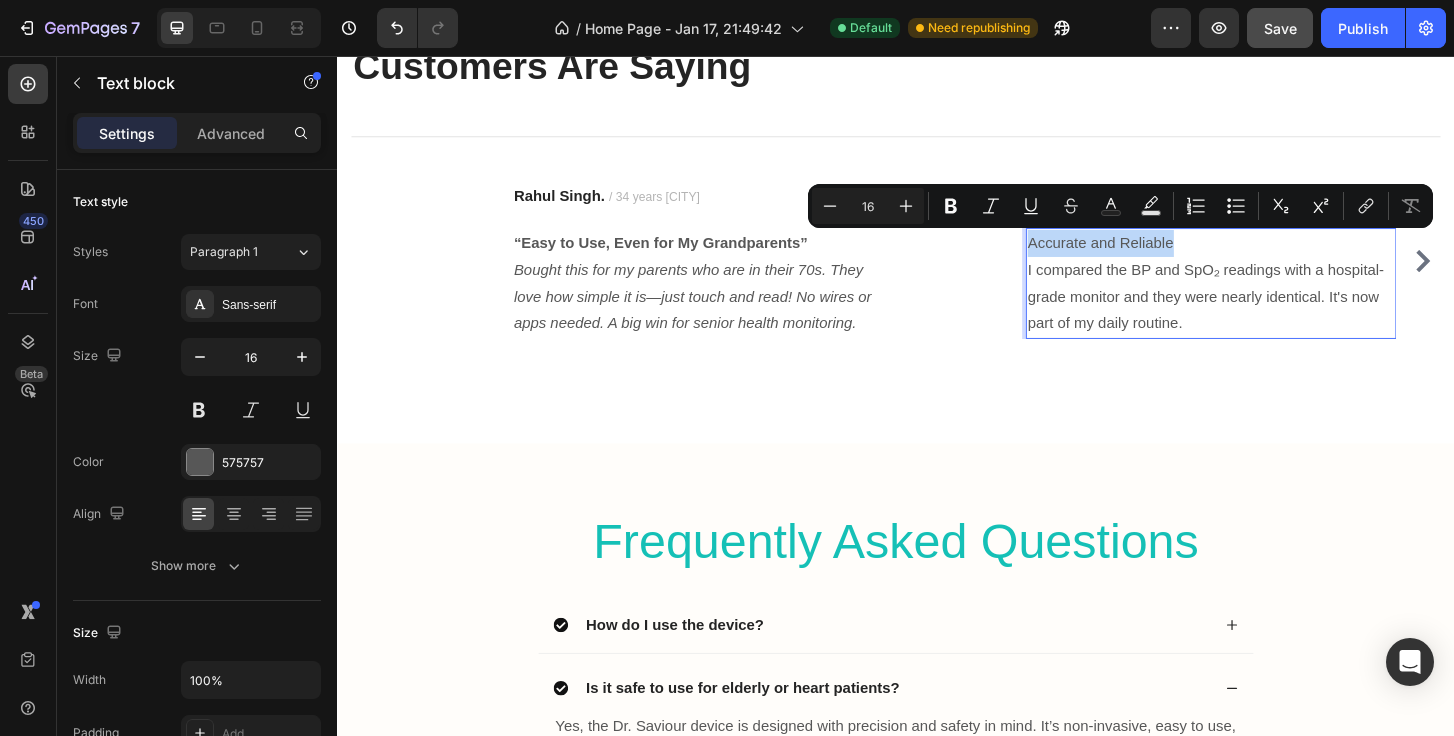 drag, startPoint x: 1236, startPoint y: 259, endPoint x: 1080, endPoint y: 259, distance: 156 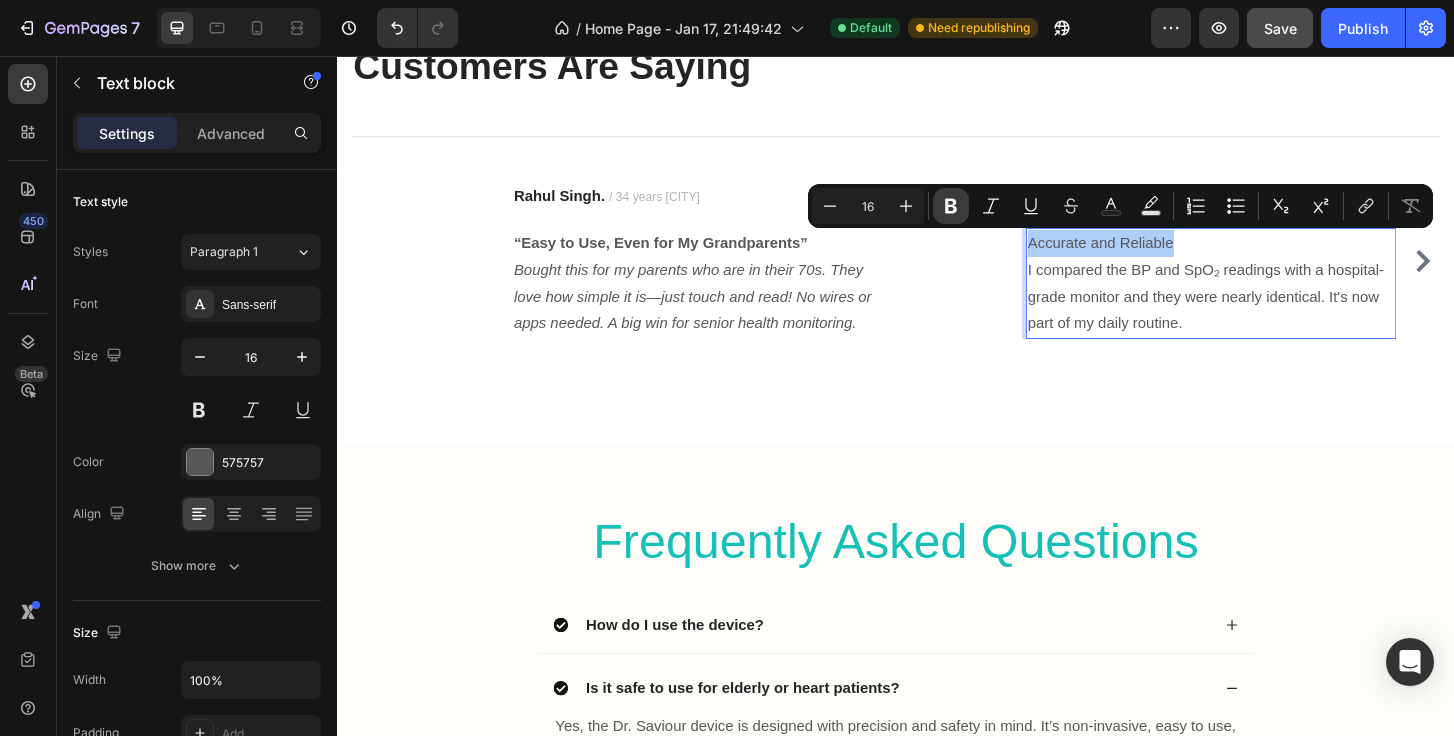 click 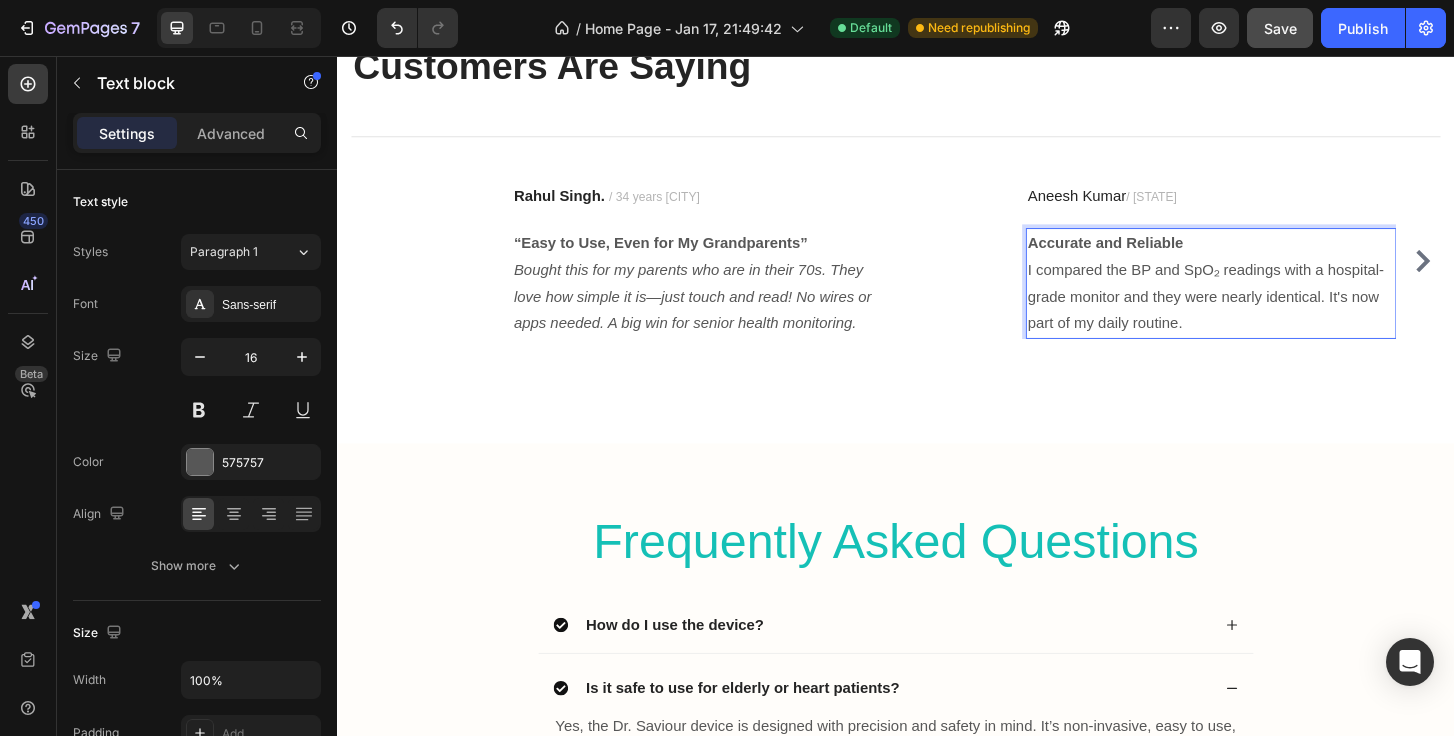 click on "Accurate and Reliable I compared the BP and SpO₂ readings with a hospital-grade monitor and they were nearly identical. It's now part of my daily routine." at bounding box center (1275, 300) 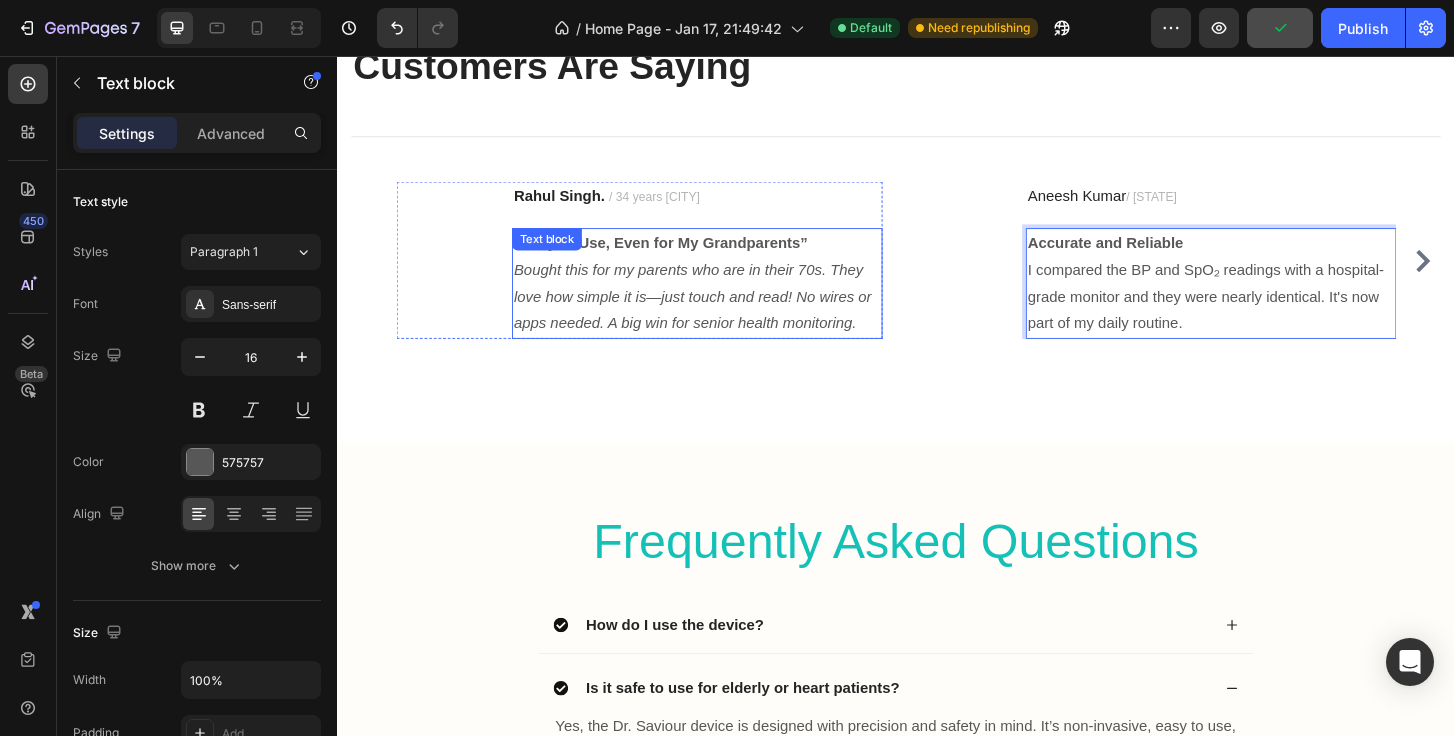 click on "“Easy to Use, Even for My Grandparents”" at bounding box center [684, 256] 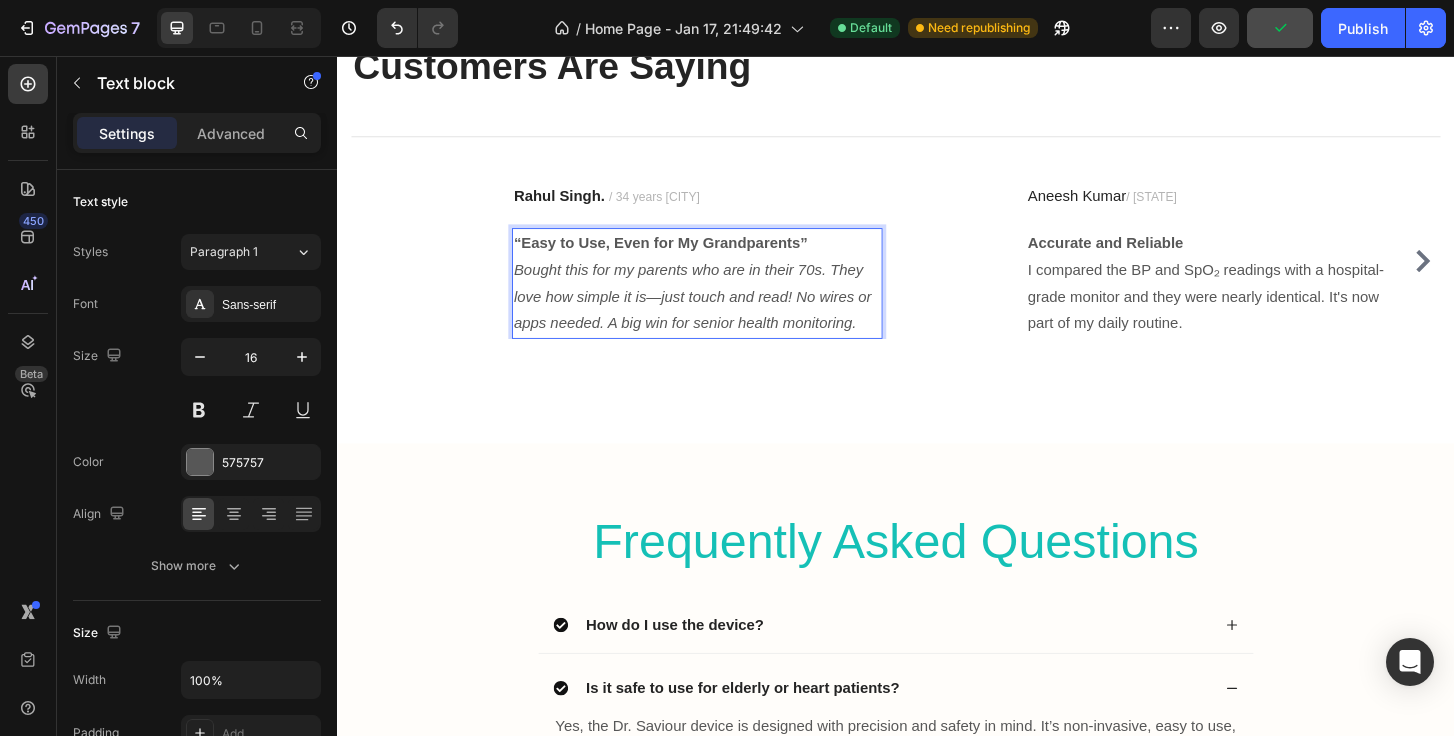 click on "“Easy to Use, Even for My Grandparents”" at bounding box center [684, 256] 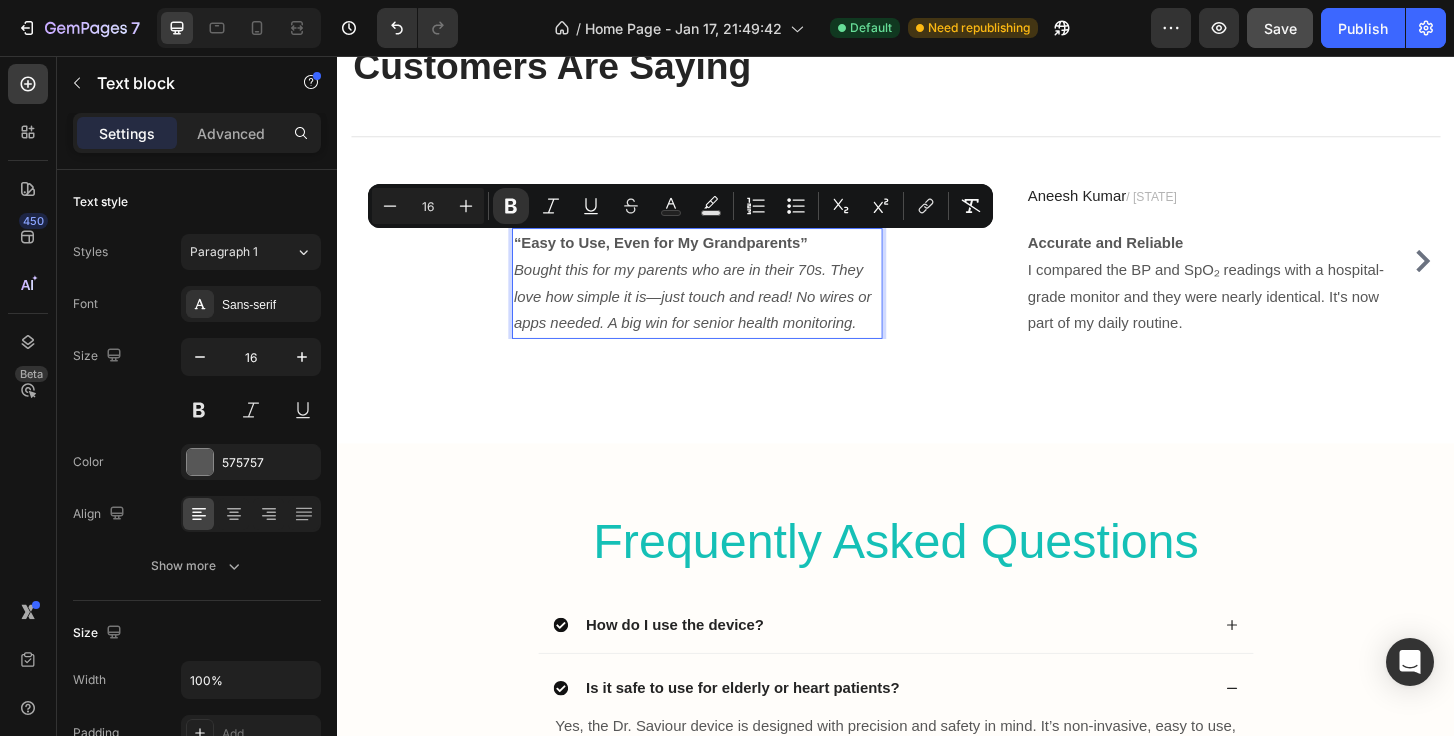 click on "“Easy to Use, Even for My Grandparents” Bought this for my parents who are in their 70s. They love how simple it is—just touch and read! No wires or apps needed. A big win for senior health monitoring." at bounding box center [723, 300] 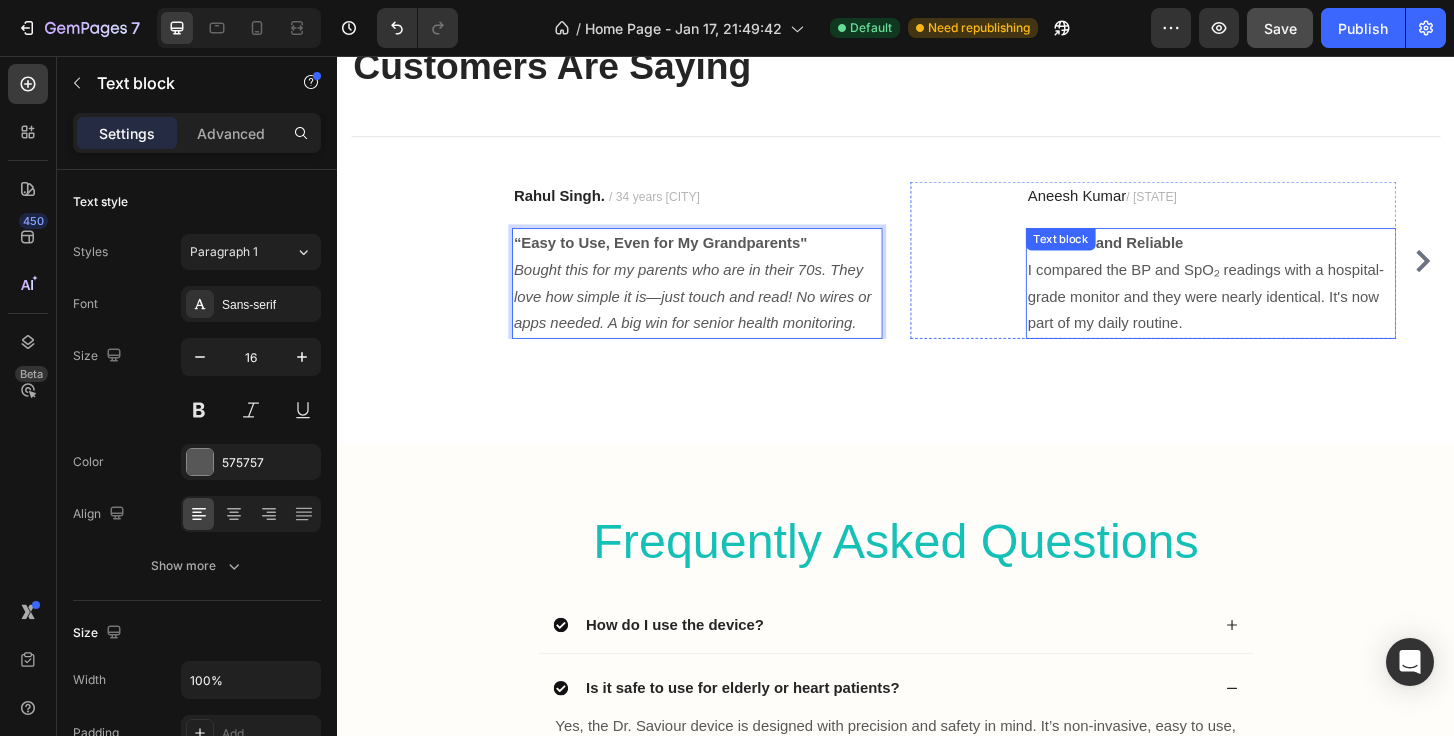 click on "Accurate and Reliable   I compared the BP and SpO₂ readings with a hospital-grade monitor and they were nearly identical. It's now part of my daily routine. Text block" at bounding box center [1275, 300] 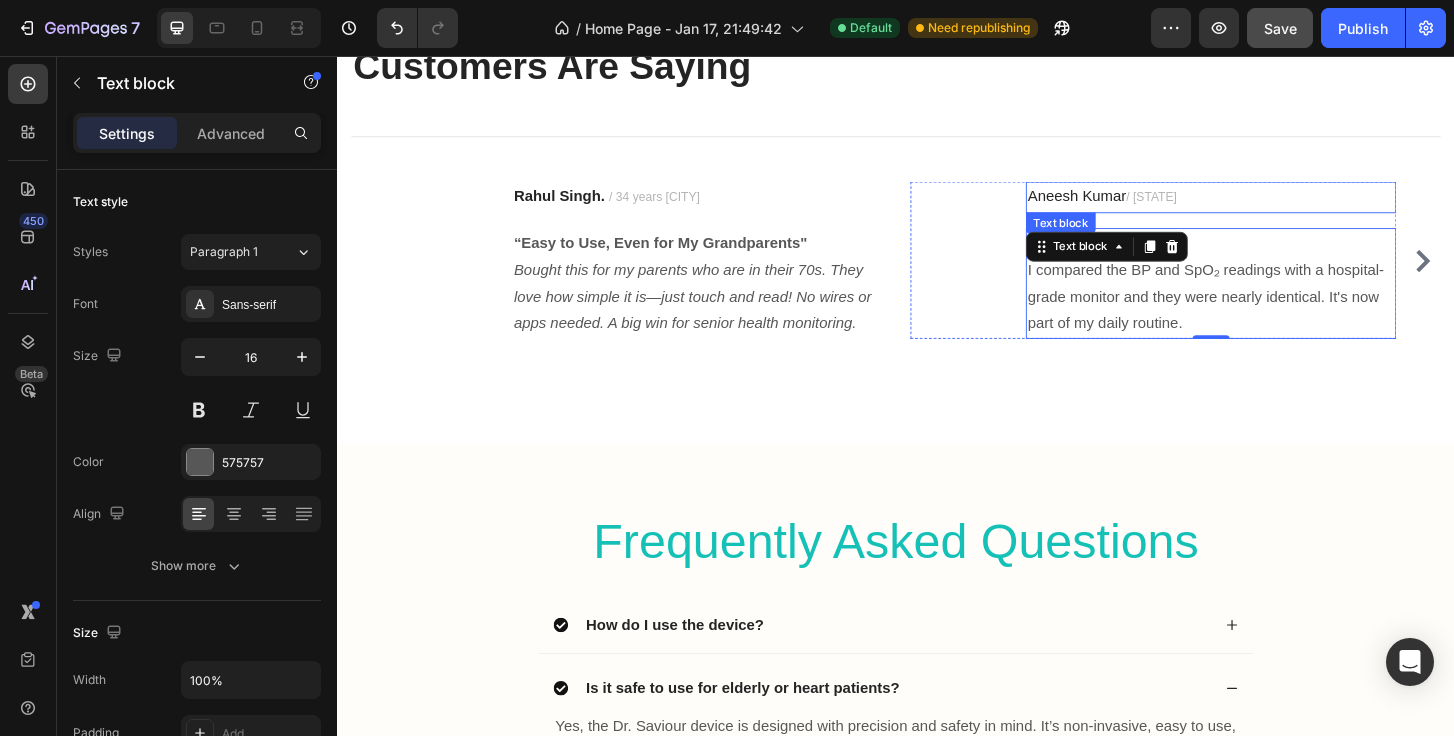click on "Aneesh Kumar / [STATE]" at bounding box center (1275, 208) 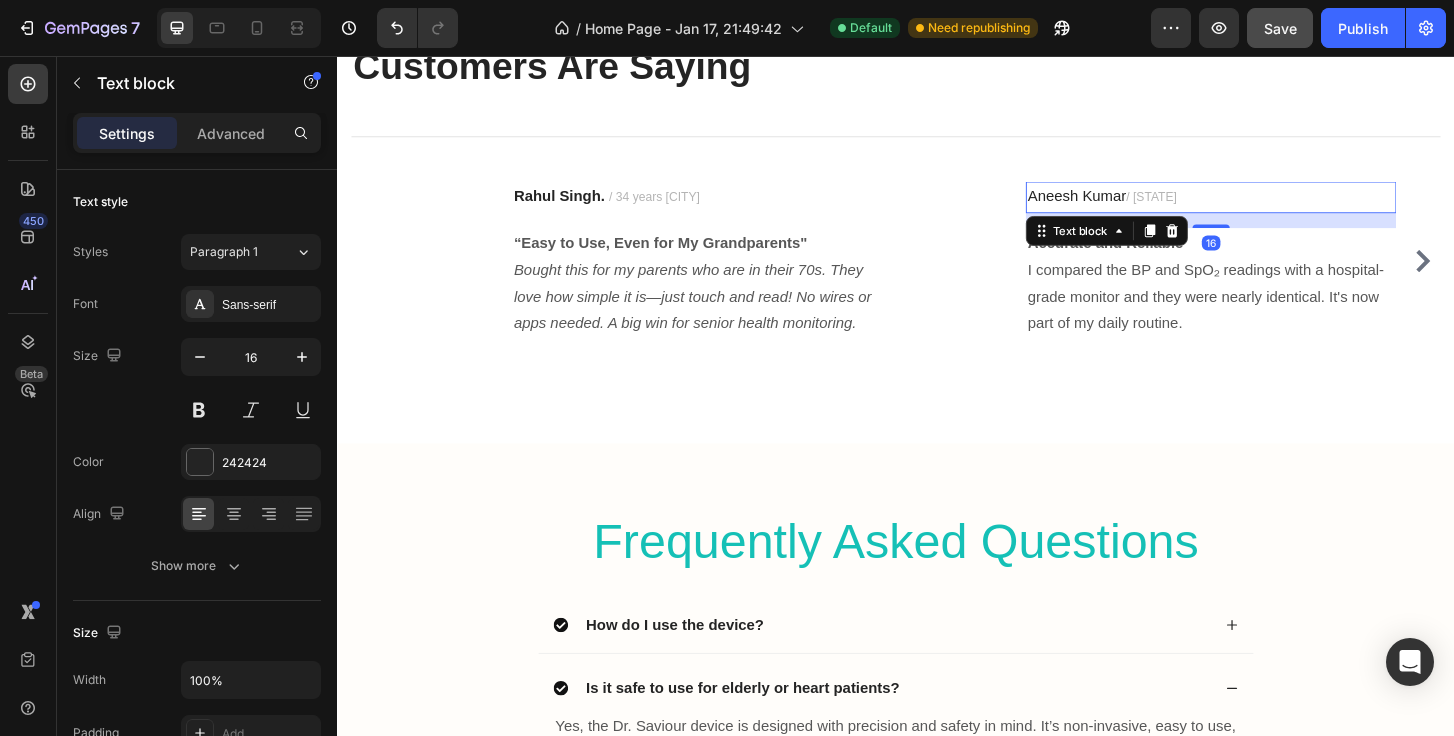 click on "Aneesh Kumar / [STATE]" at bounding box center [1275, 208] 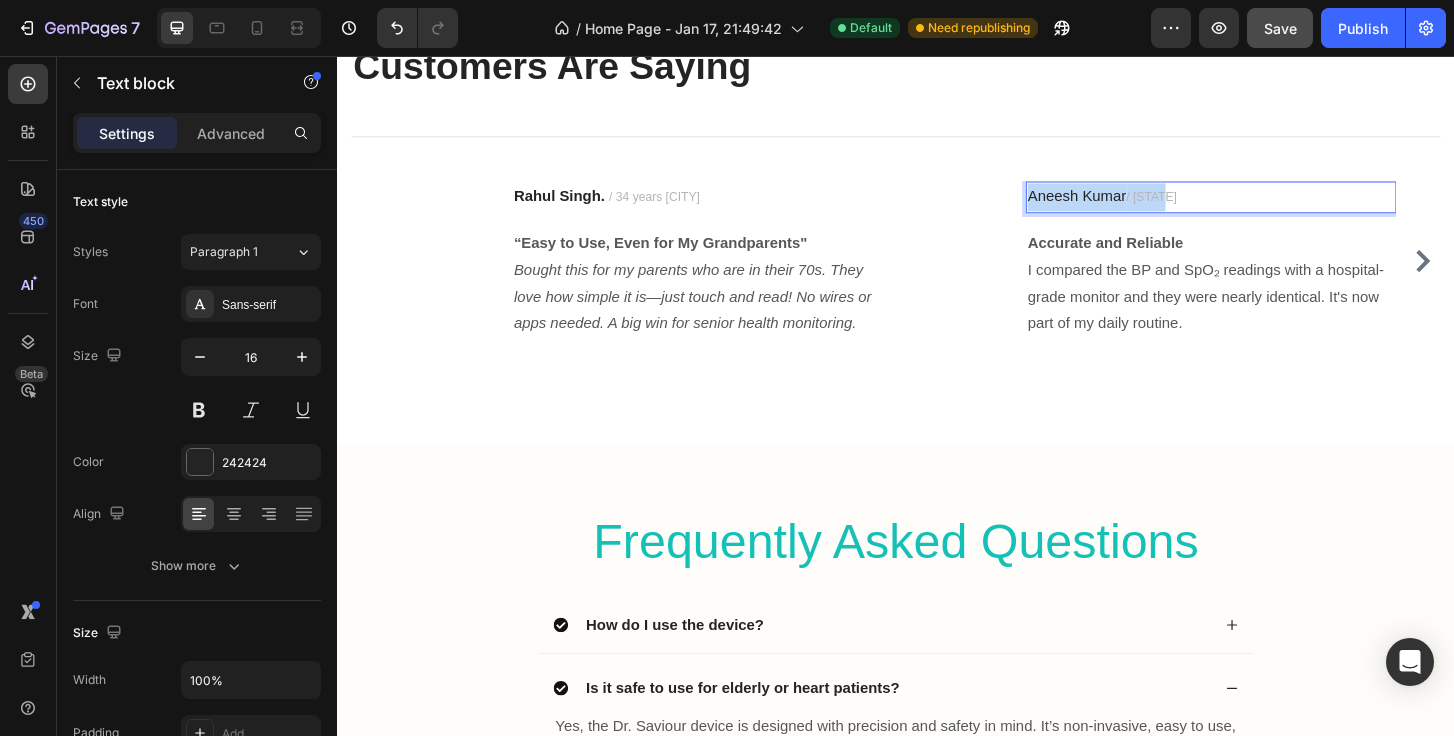 click on "Aneesh Kumar / [STATE]" at bounding box center [1275, 208] 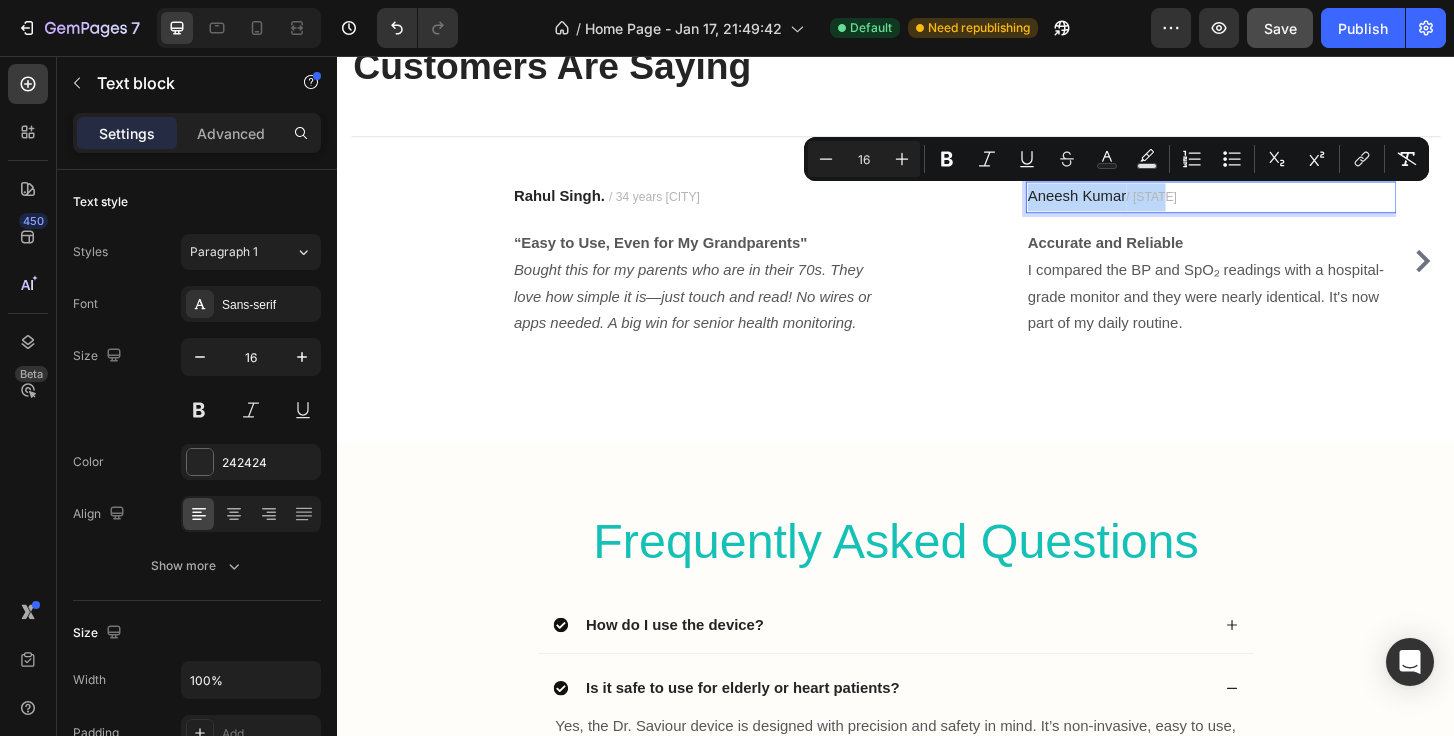 click on "Aneesh Kumar / [STATE]" at bounding box center [1275, 208] 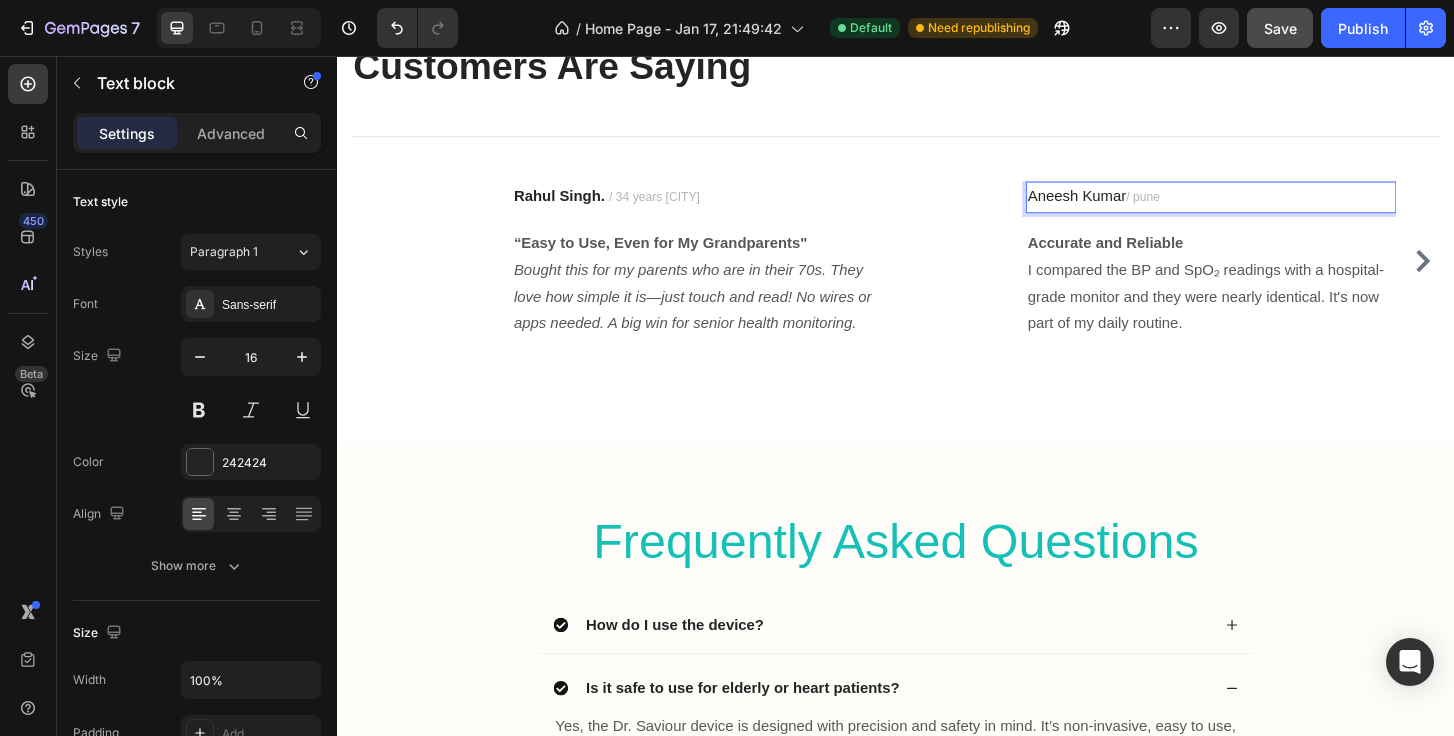 click on "Aneesh Kumar / [CITY]" at bounding box center [1275, 208] 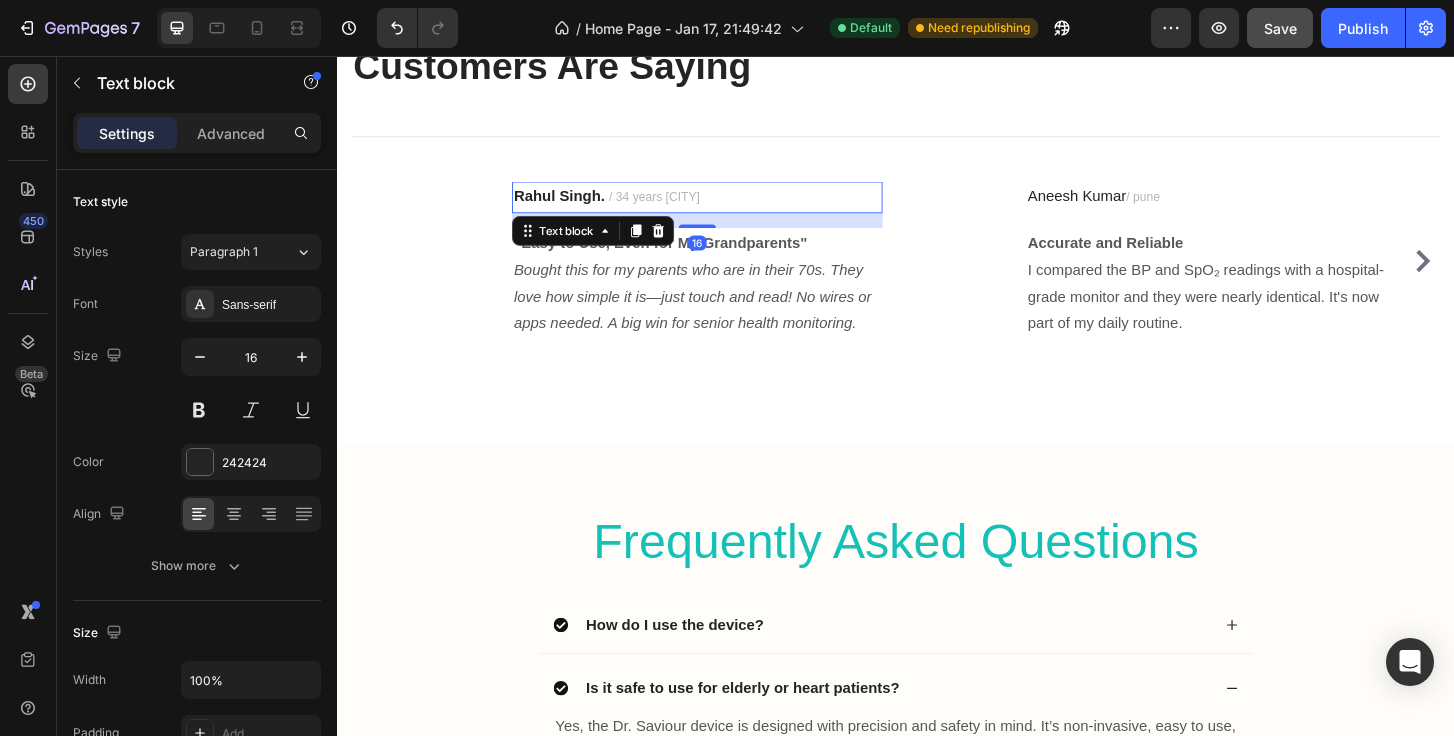 click on "/ 34 years [CITY]" at bounding box center (677, 207) 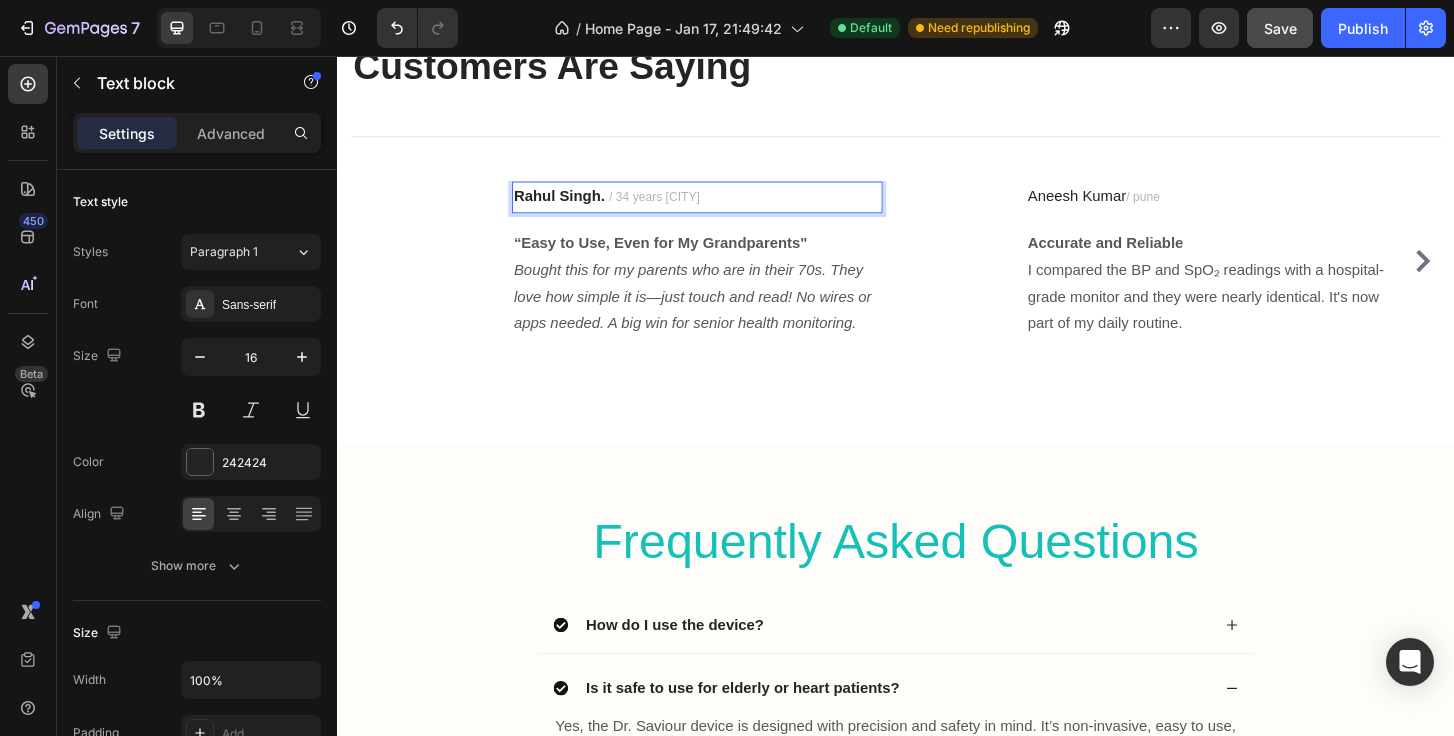 click on "/ 34 years [CITY]" at bounding box center (677, 207) 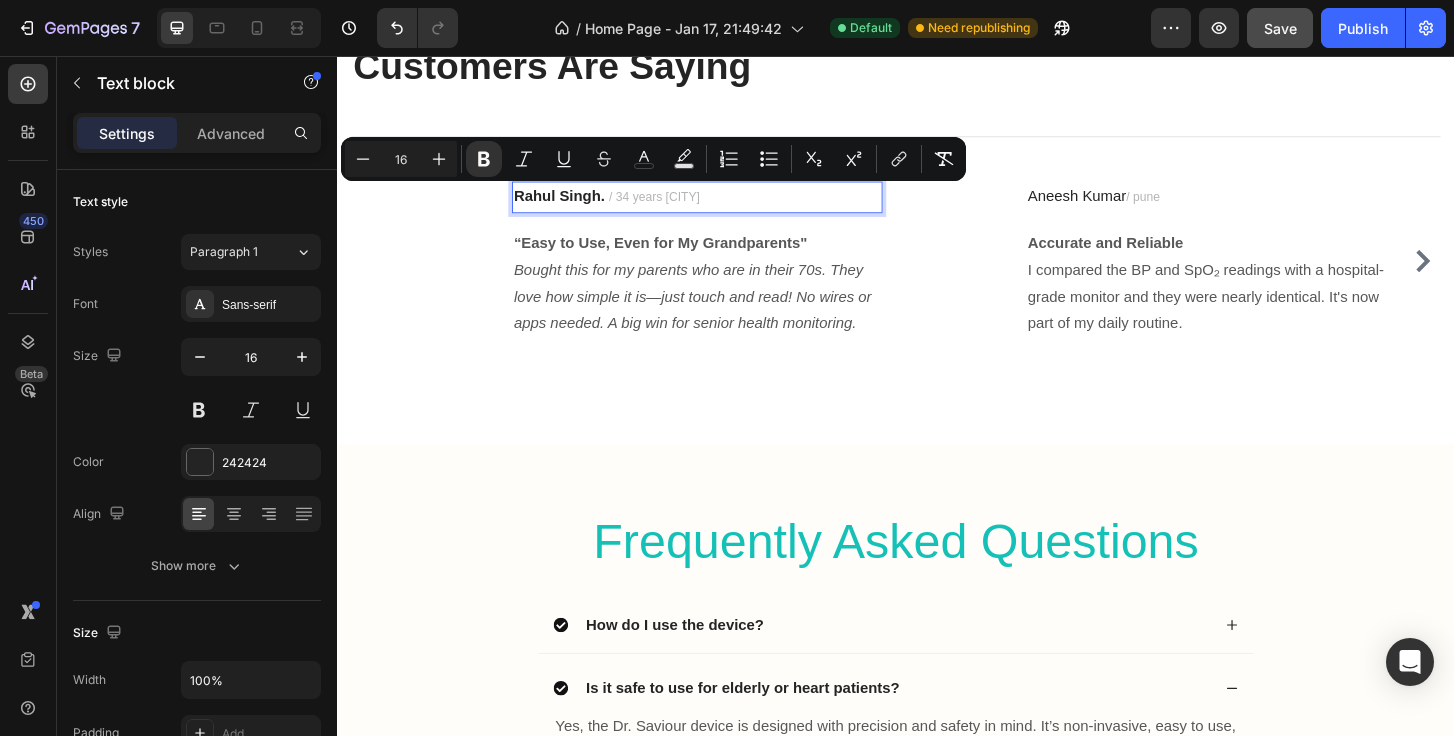 click on "/ 34 years [CITY]" at bounding box center [677, 207] 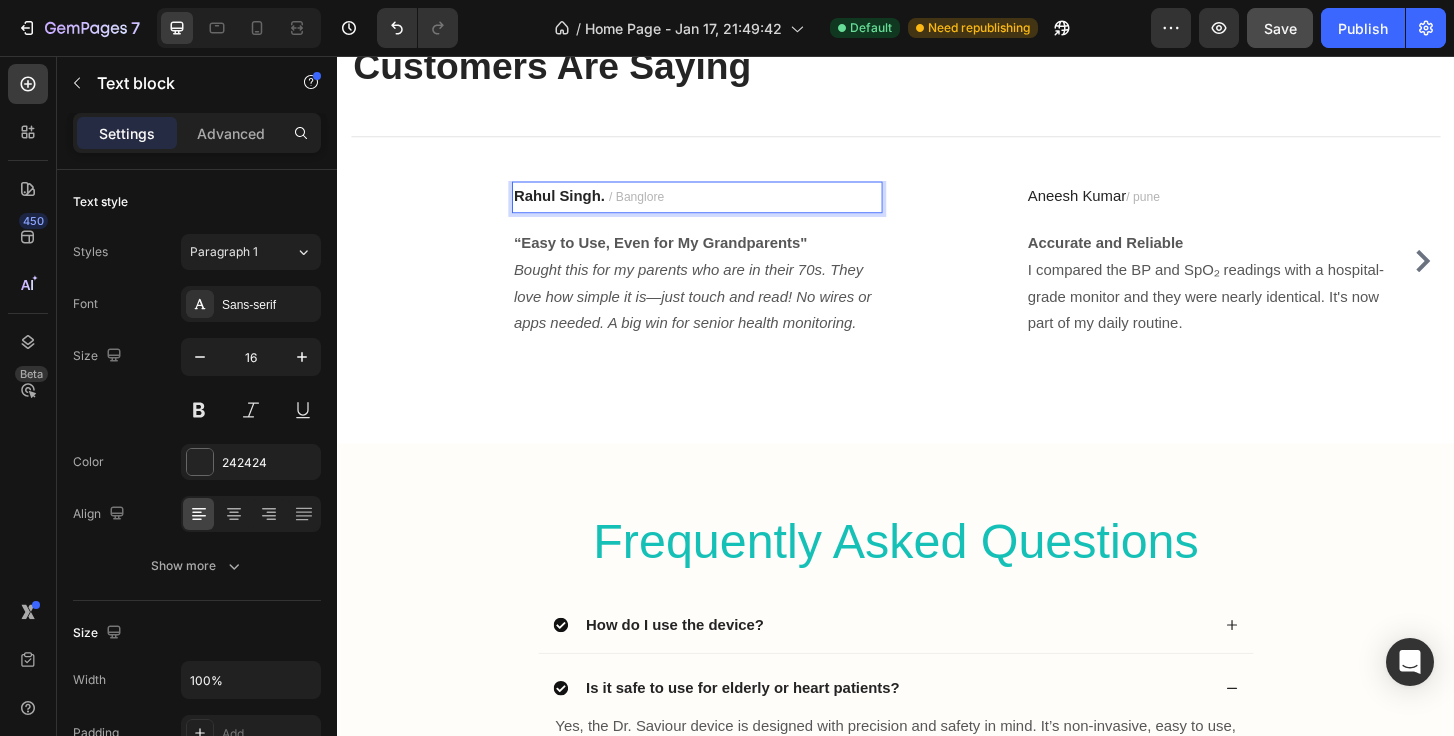 click on "Rahul Singh. / [CITY]" at bounding box center (723, 208) 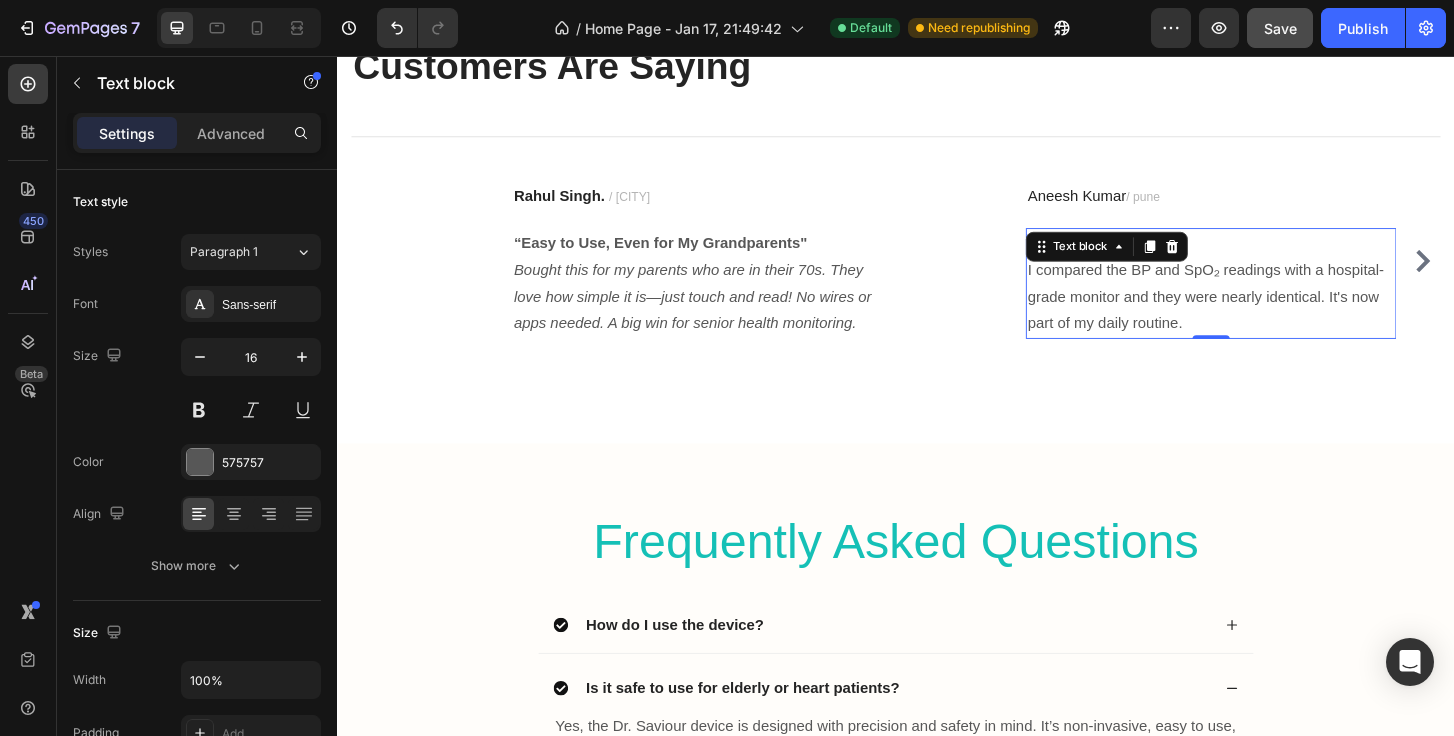 click on "Accurate and Reliable   I compared the BP and SpO₂ readings with a hospital-grade monitor and they were nearly identical. It's now part of my daily routine." at bounding box center (1275, 300) 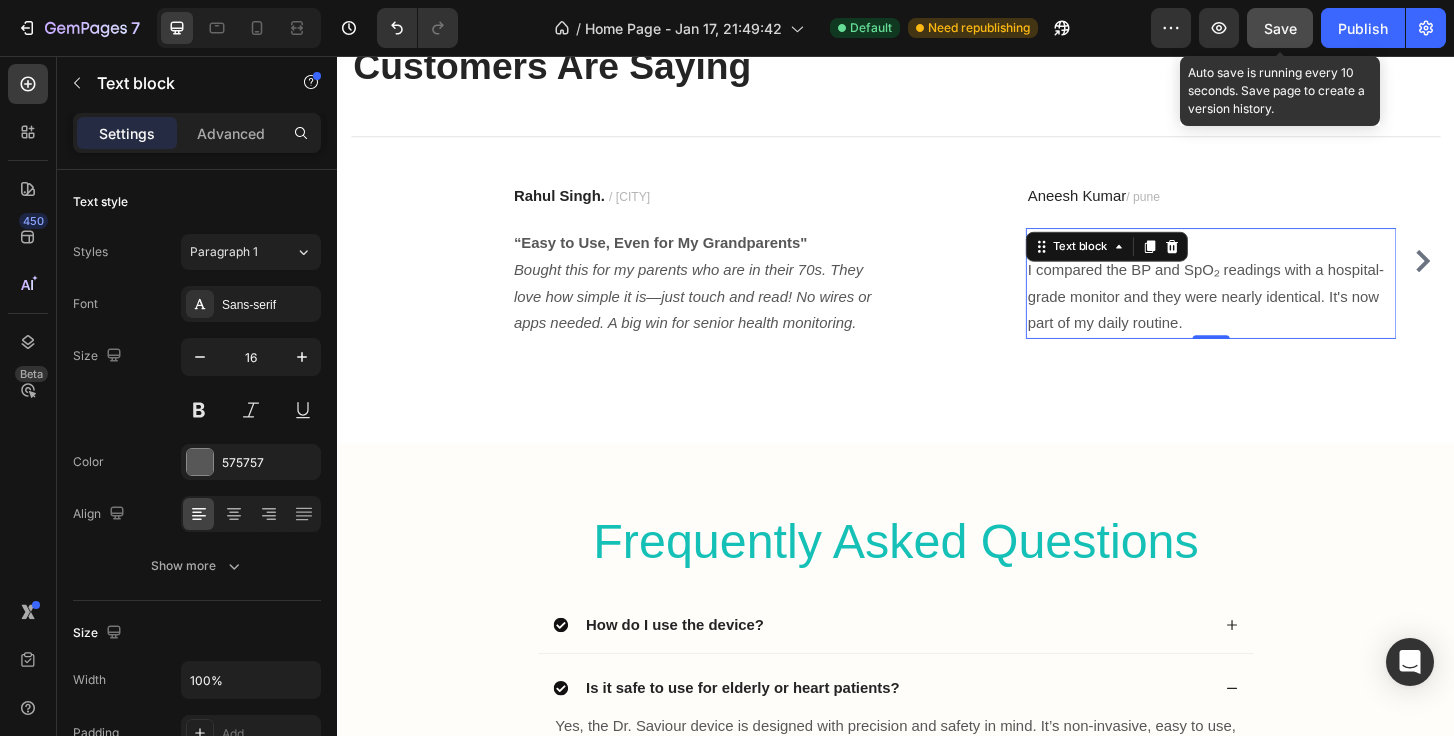click on "Save" at bounding box center (1280, 28) 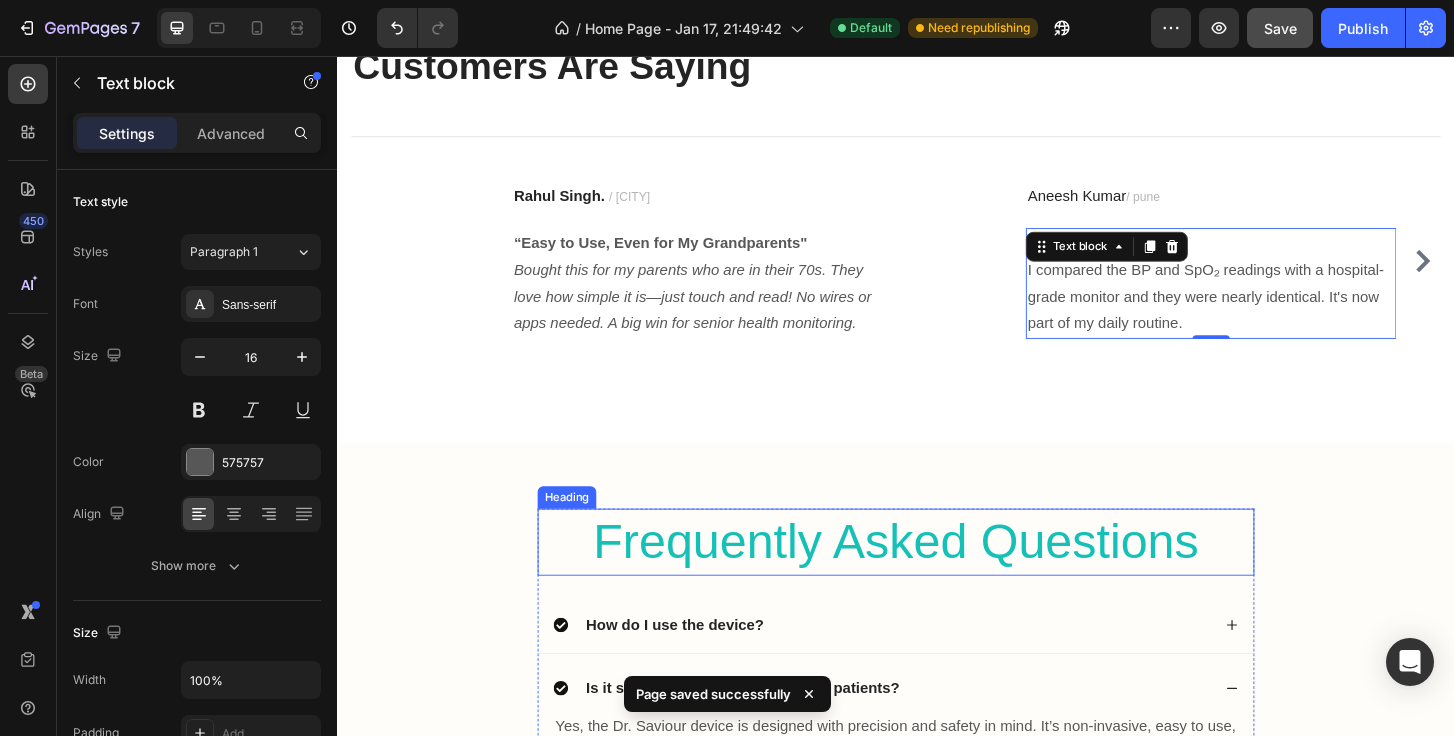 click on "Frequently Asked Questions" at bounding box center (937, 577) 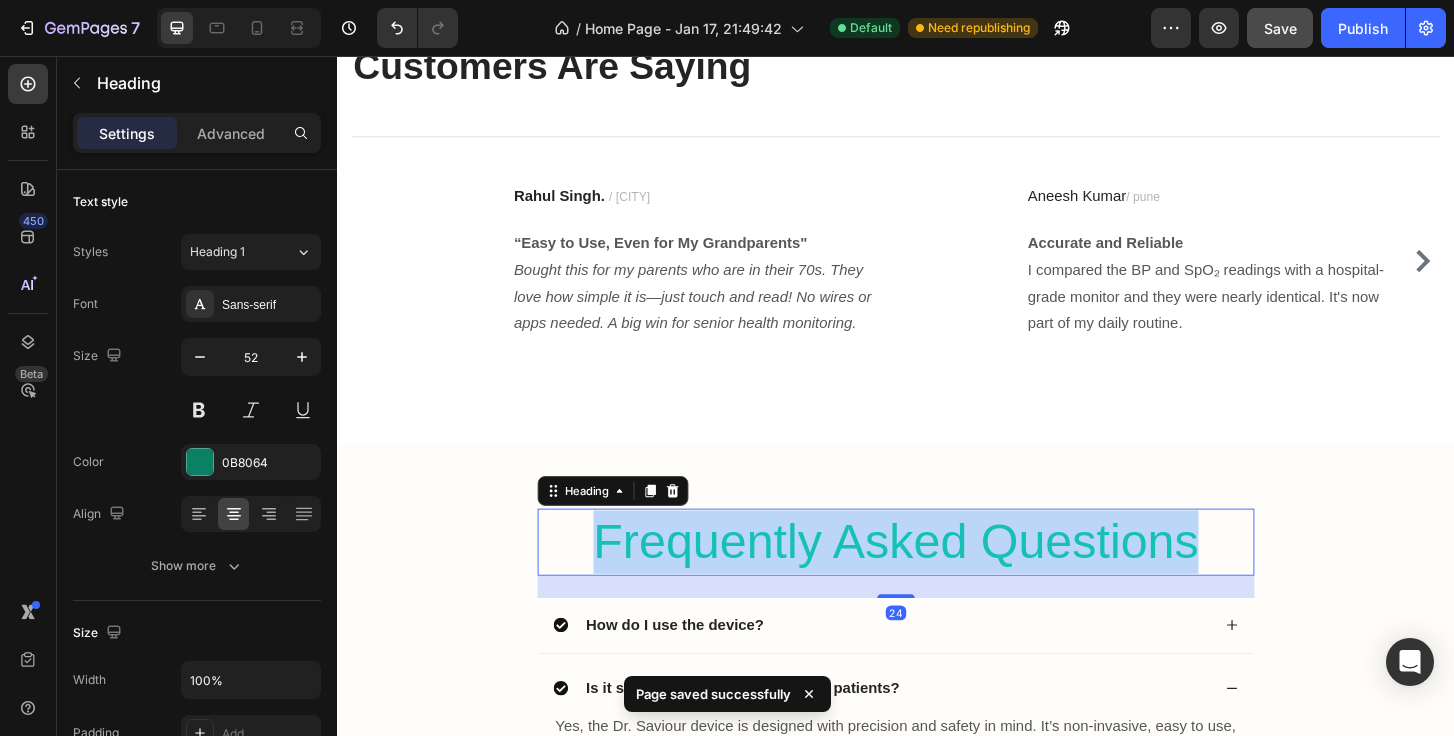 click on "Frequently Asked Questions" at bounding box center [937, 577] 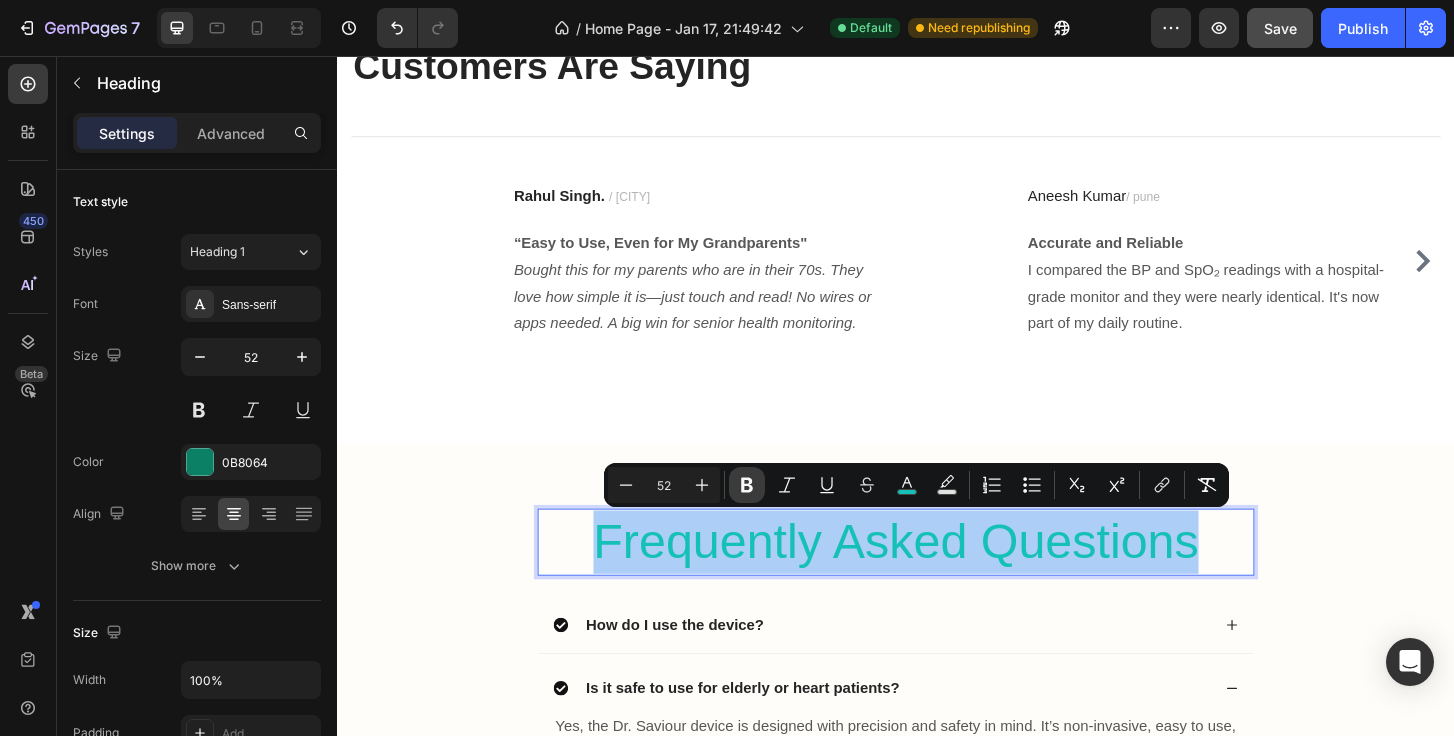 click 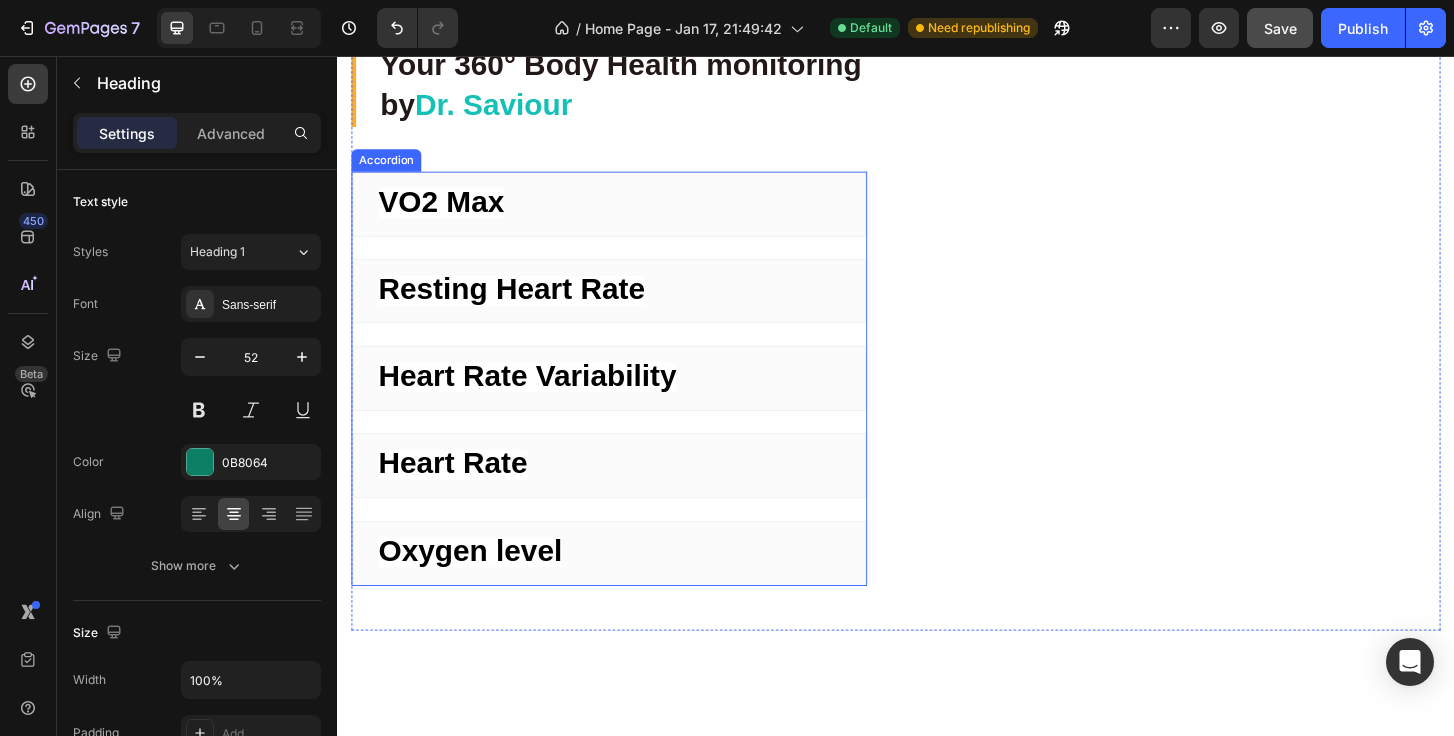 scroll, scrollTop: 5625, scrollLeft: 0, axis: vertical 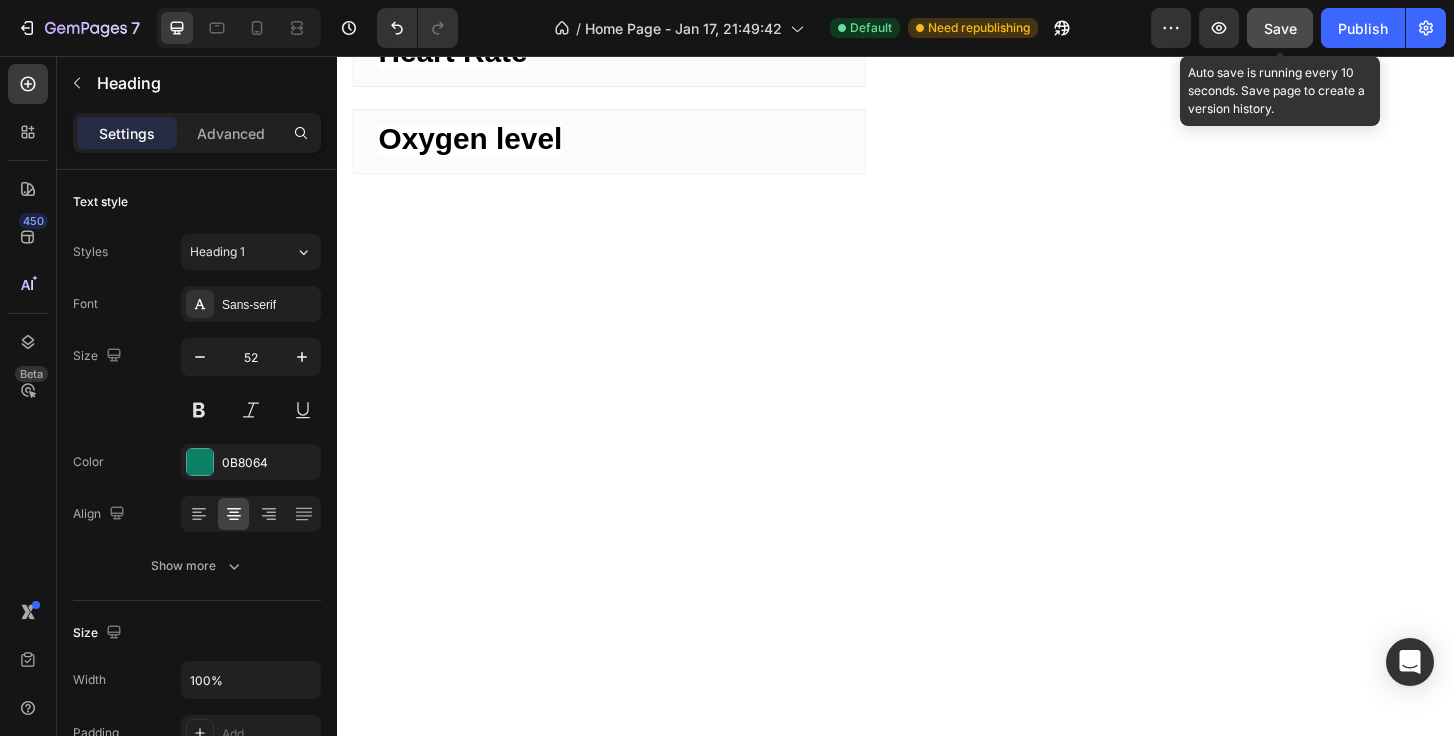 click on "Save" at bounding box center [1280, 28] 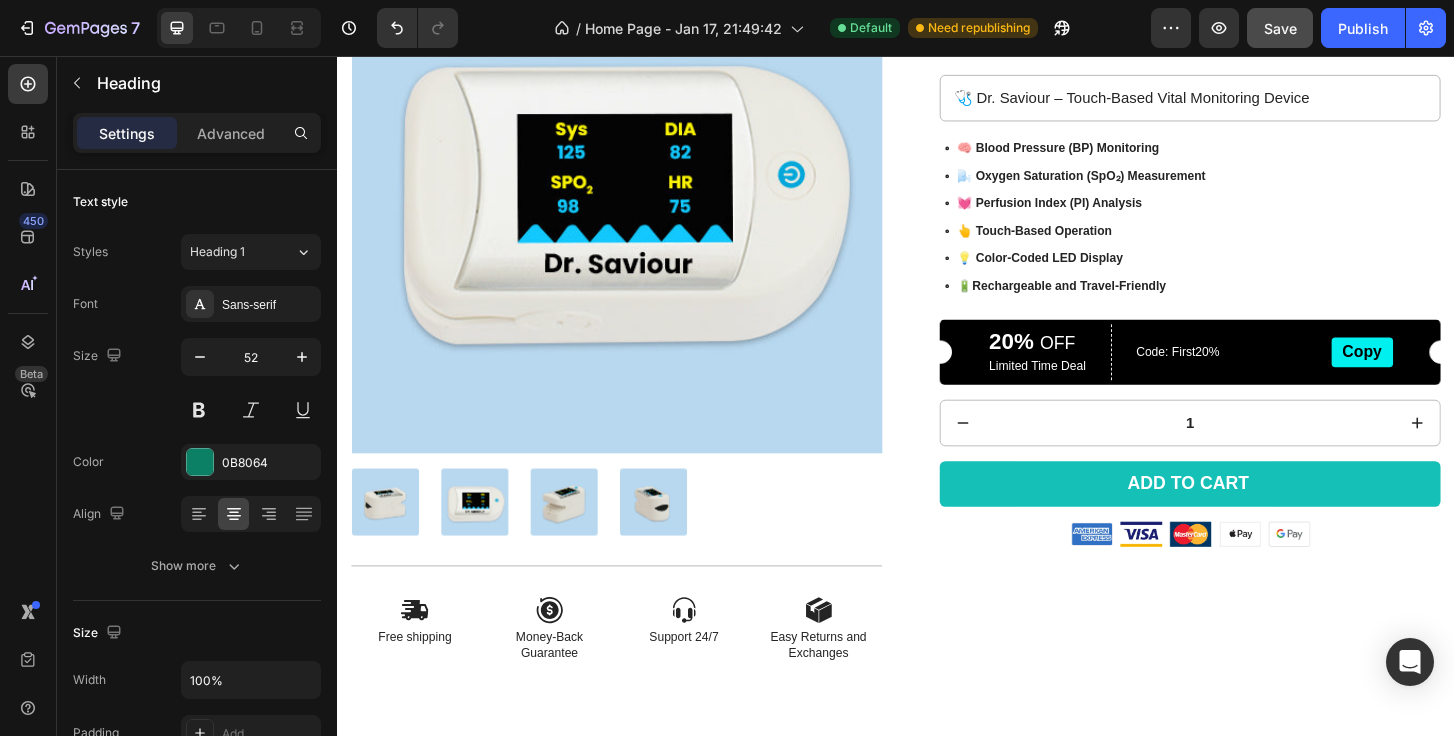 scroll, scrollTop: 0, scrollLeft: 0, axis: both 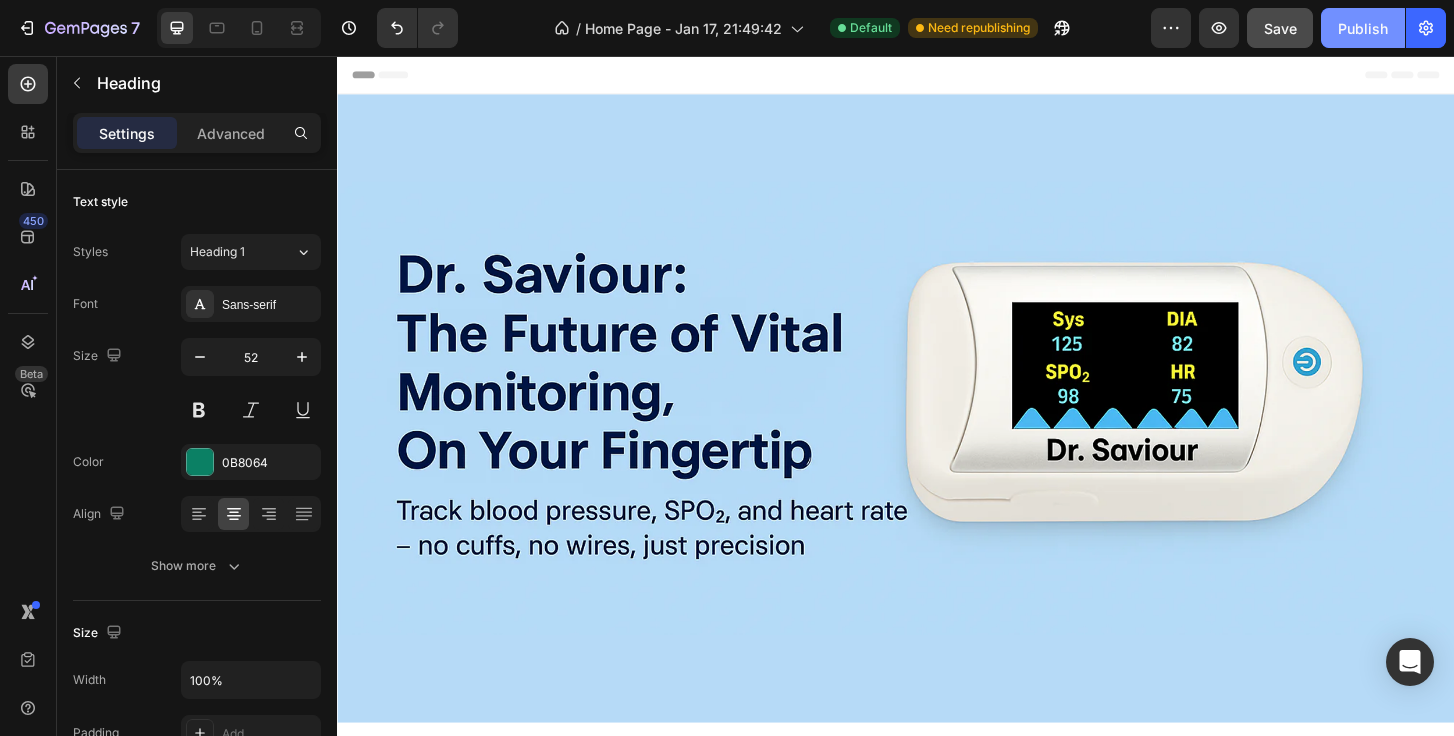 click on "Publish" at bounding box center [1363, 28] 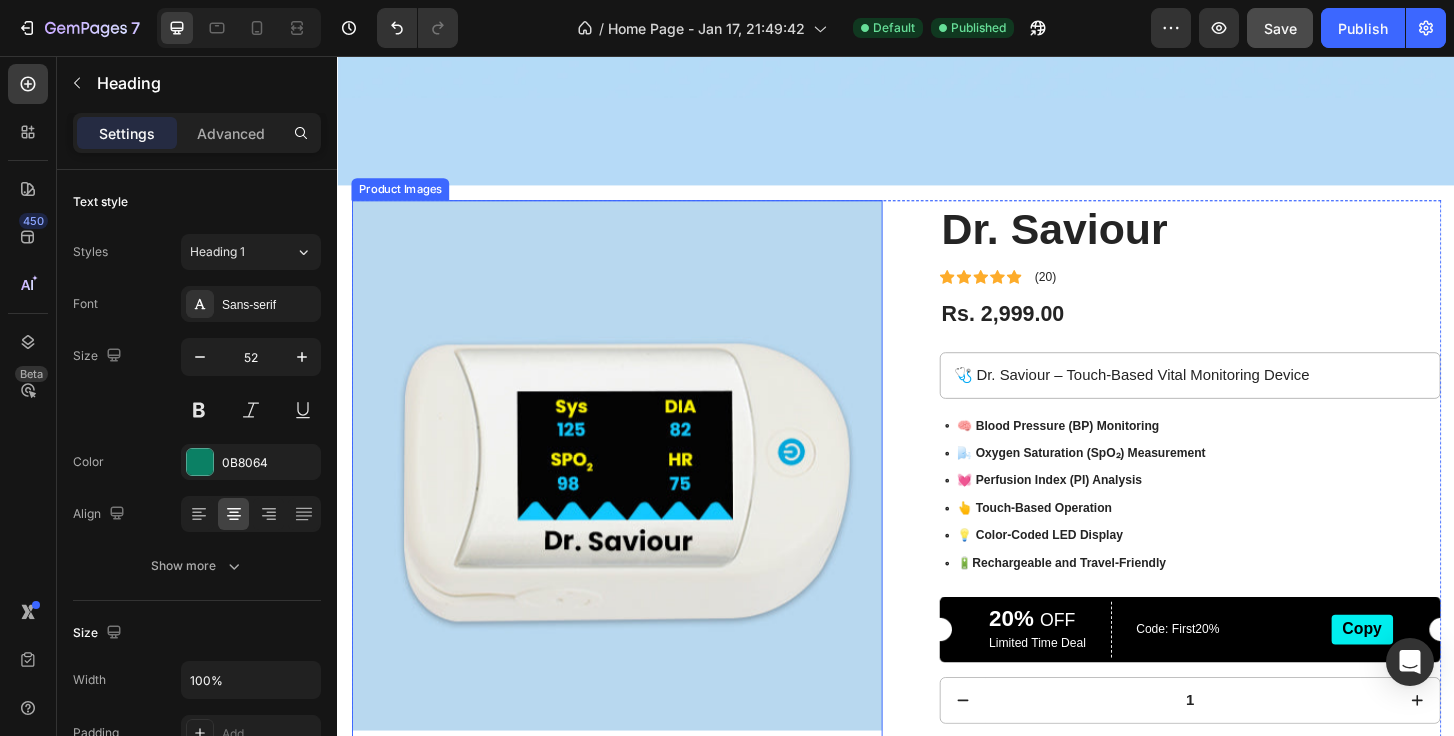 scroll, scrollTop: 580, scrollLeft: 0, axis: vertical 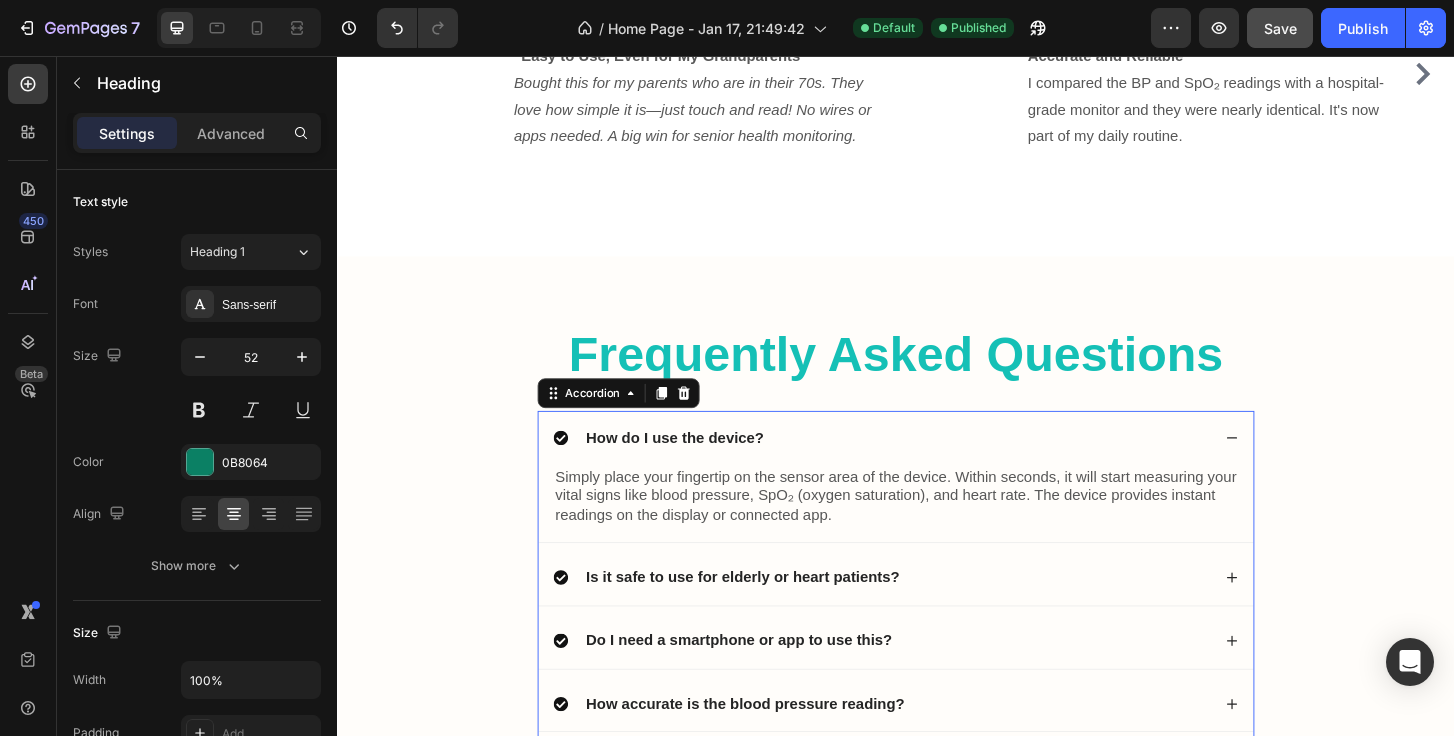 click 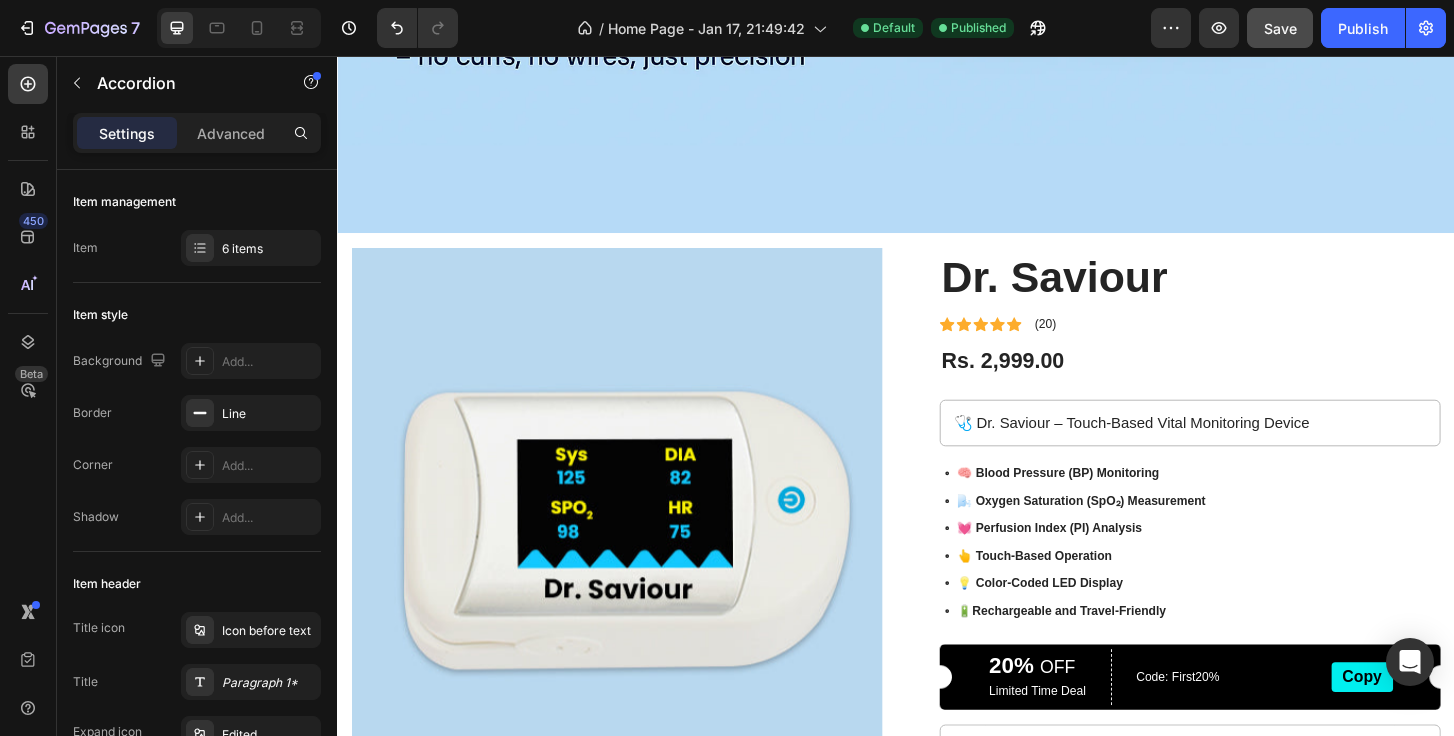 scroll, scrollTop: 565, scrollLeft: 0, axis: vertical 